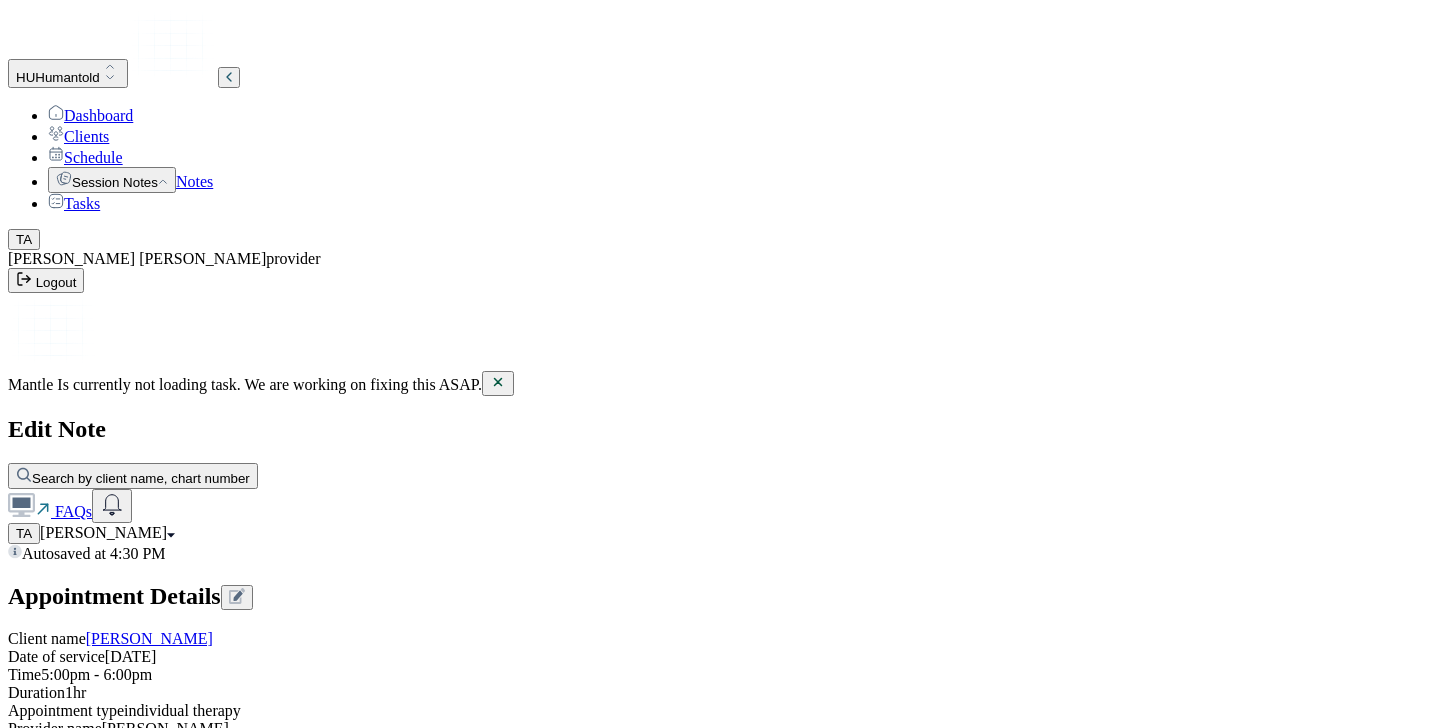 scroll, scrollTop: 36, scrollLeft: 0, axis: vertical 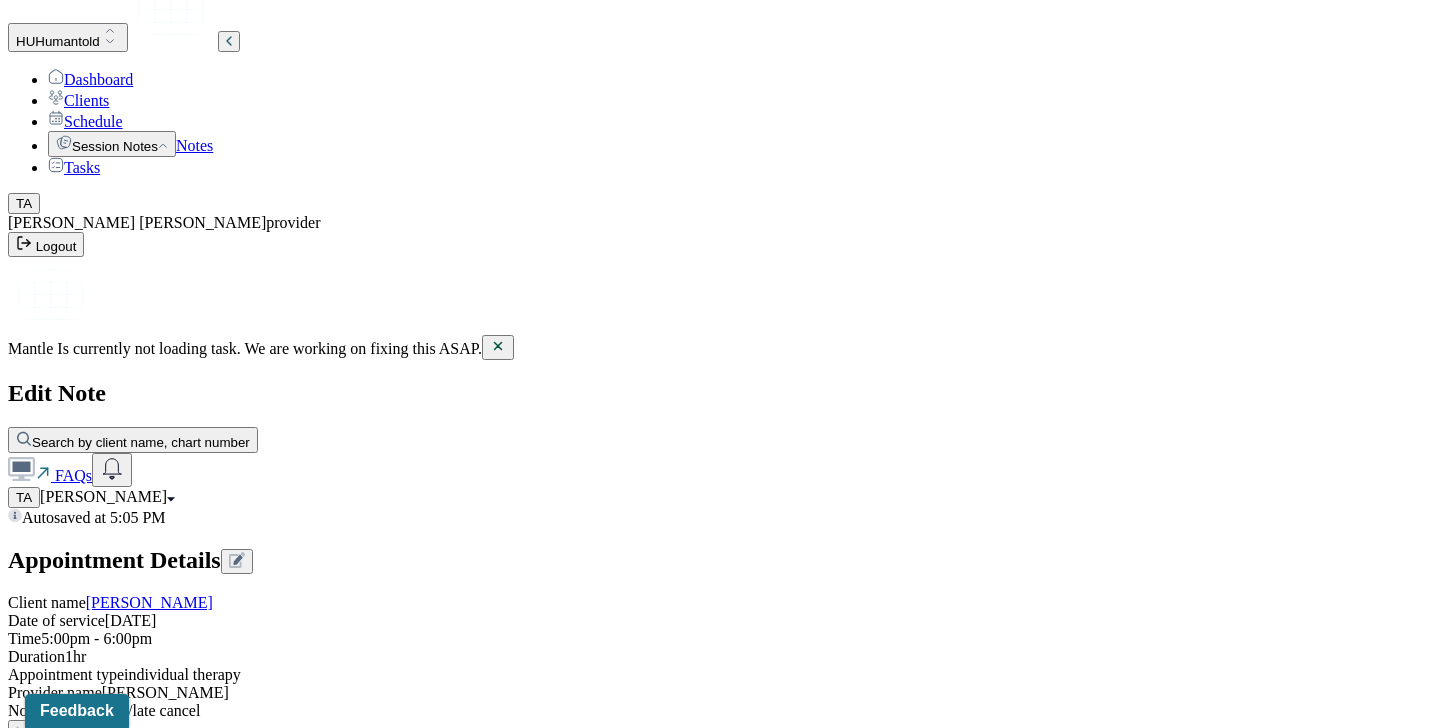 type on "Client did not show to the session. Client texted clinician at" 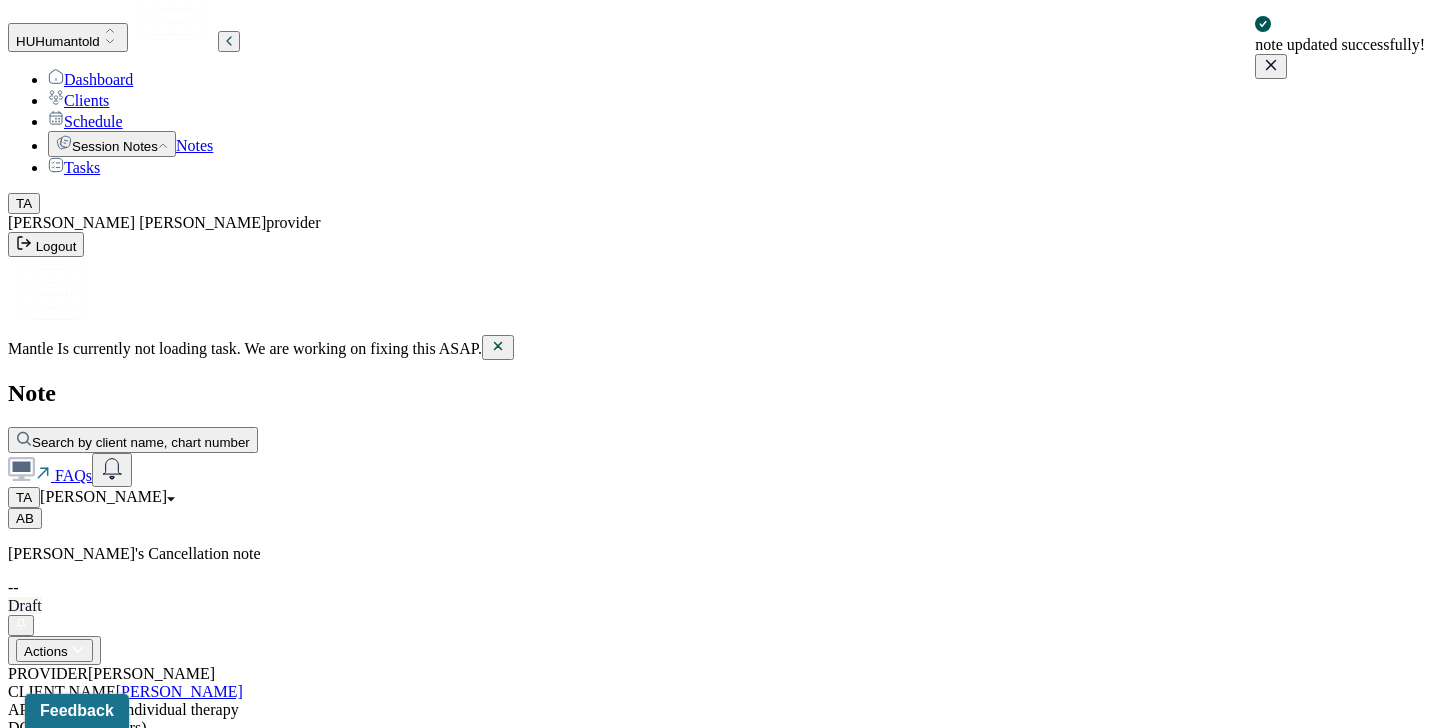 scroll, scrollTop: 23, scrollLeft: 0, axis: vertical 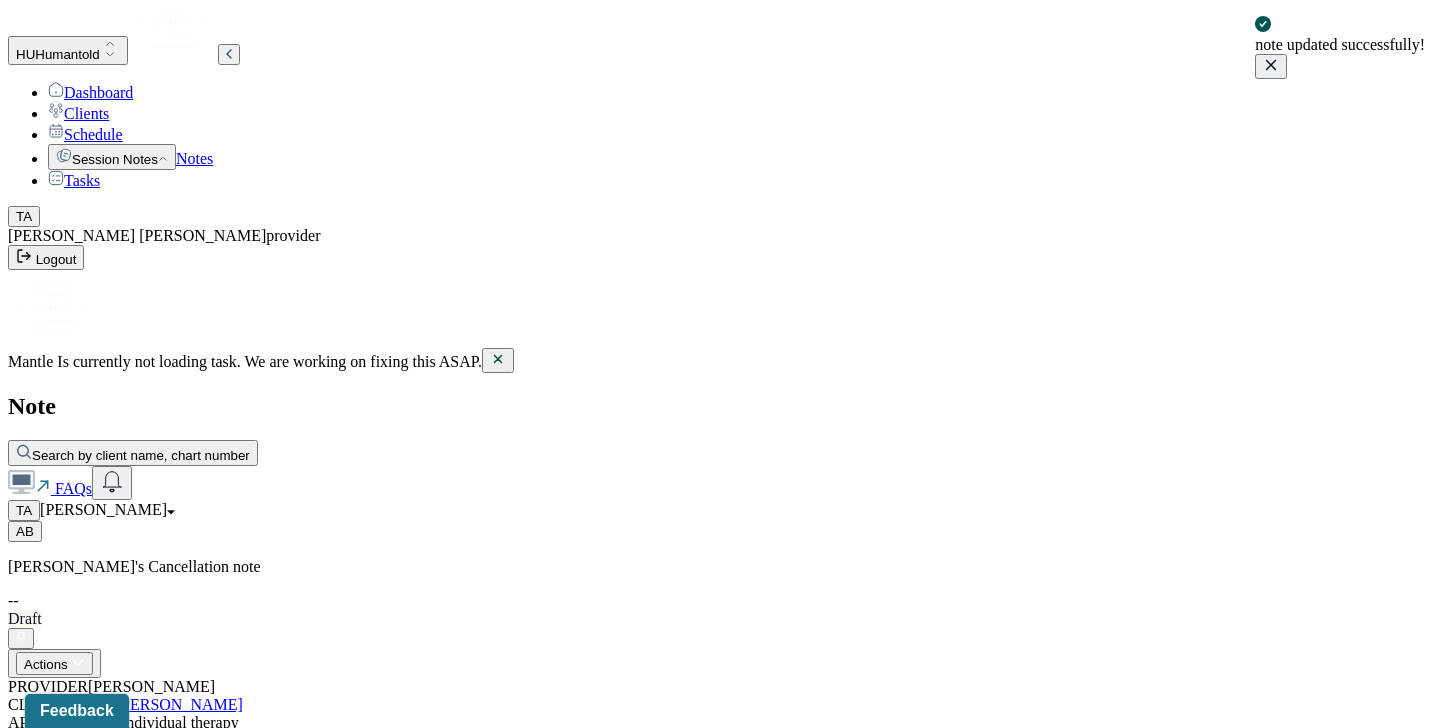 click on "Notes" at bounding box center (194, 158) 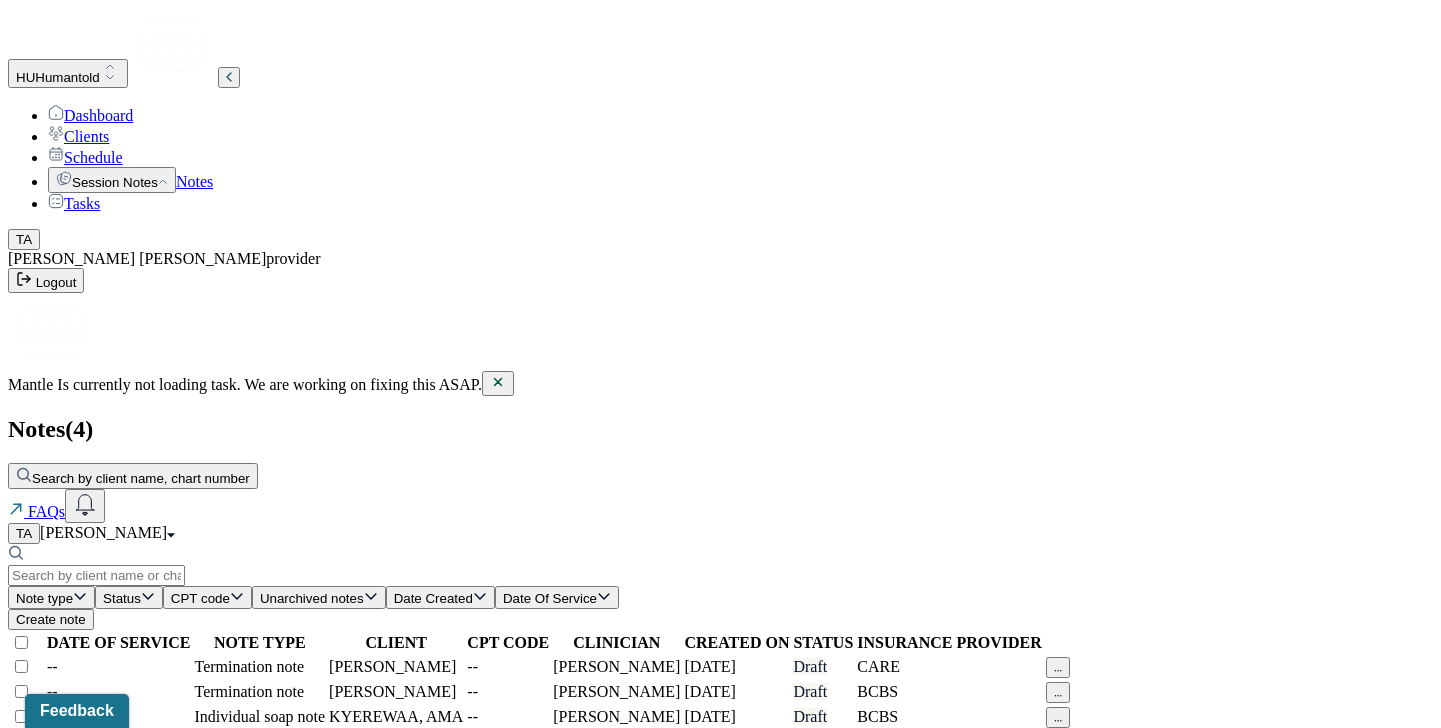 click on "KYEREWAA, AMA" at bounding box center [396, 717] 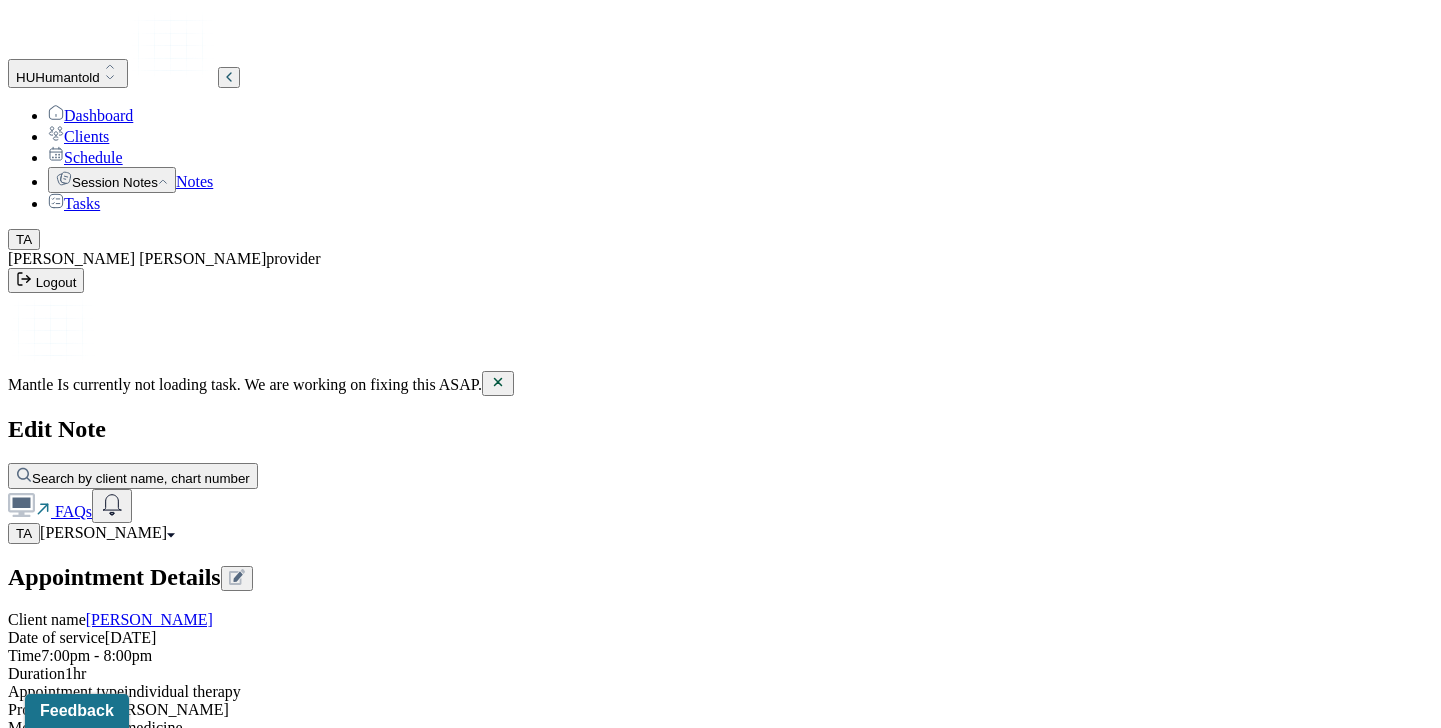 scroll, scrollTop: 776, scrollLeft: 0, axis: vertical 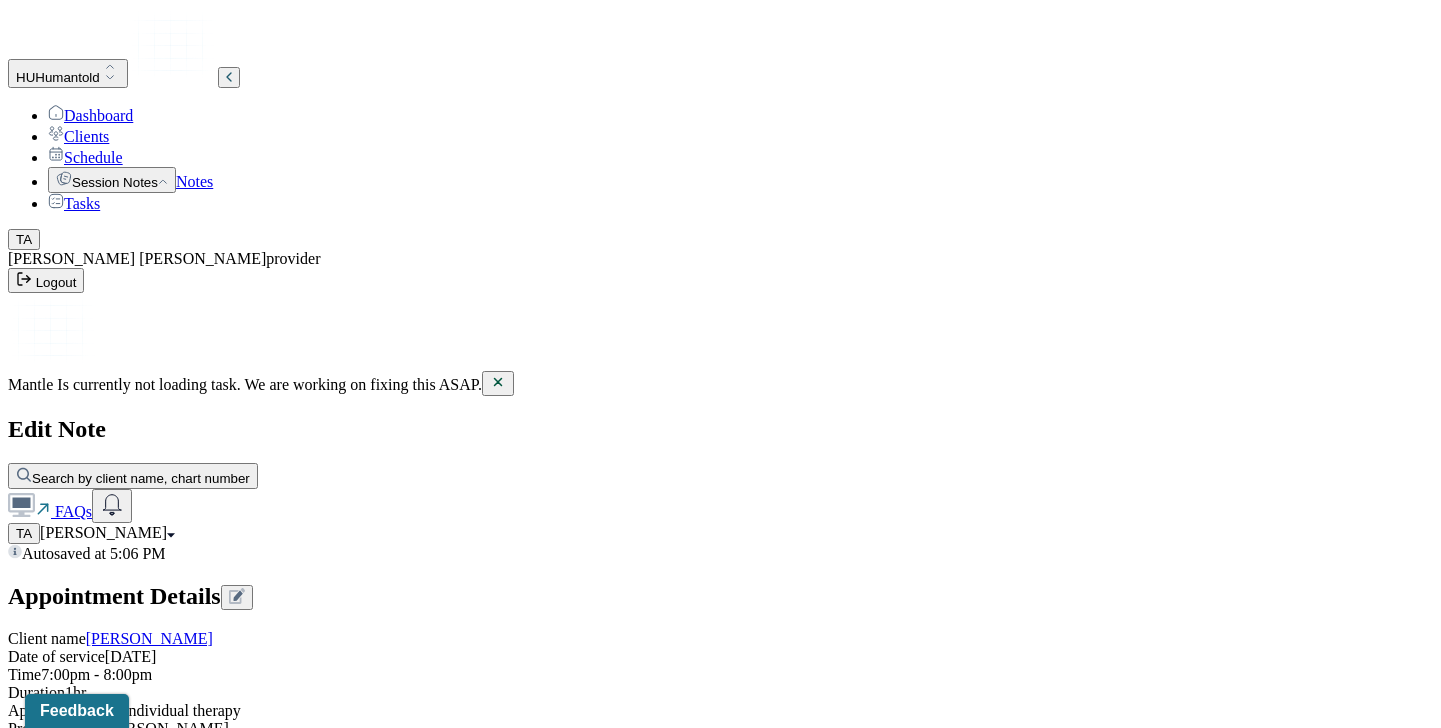 type on "self doubt, high expectations, negative self talk" 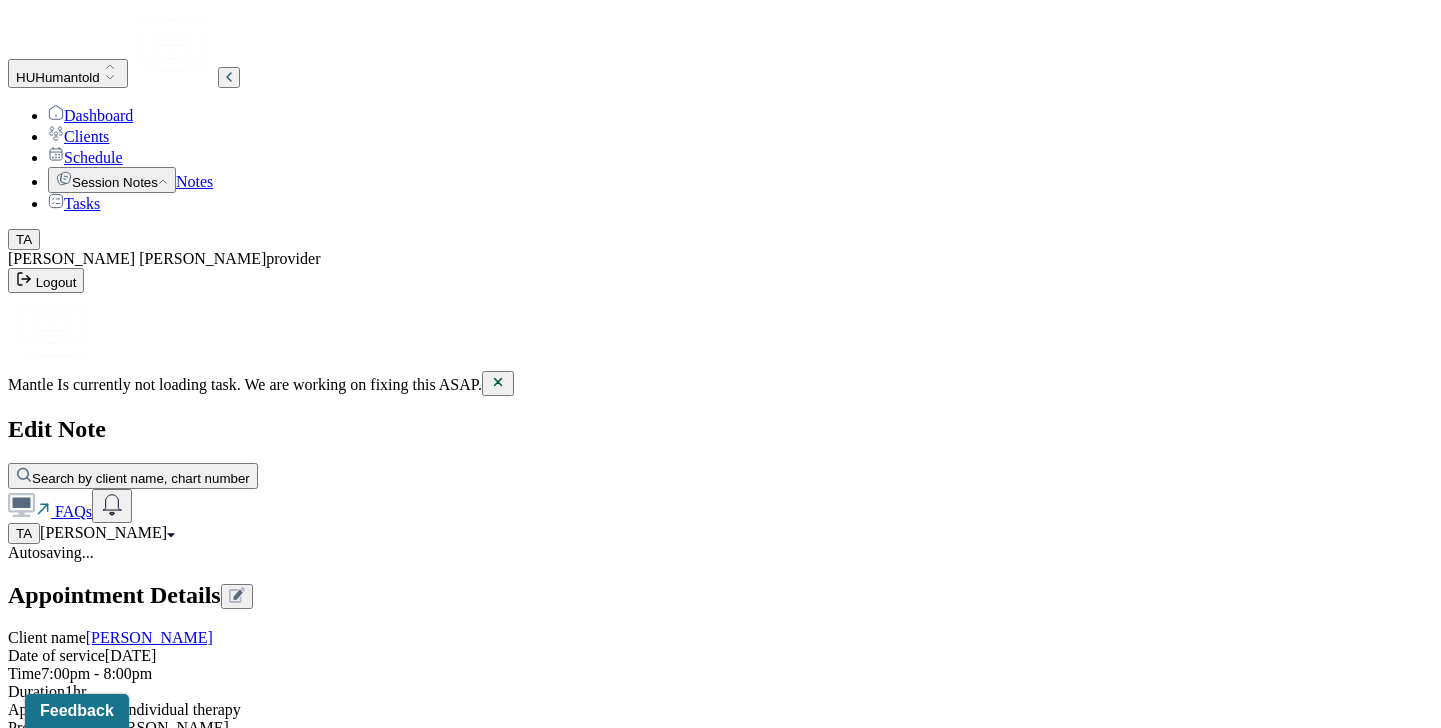 click on "Client reported on still having difficulty writing a letter of compassion due to her inner critical voice. Client reported on having thoughts of "maybe I don't need it". Clinician and client explored client's thoughts that is stopping her behavior of creating the letter of compassion." at bounding box center (88, 1953) 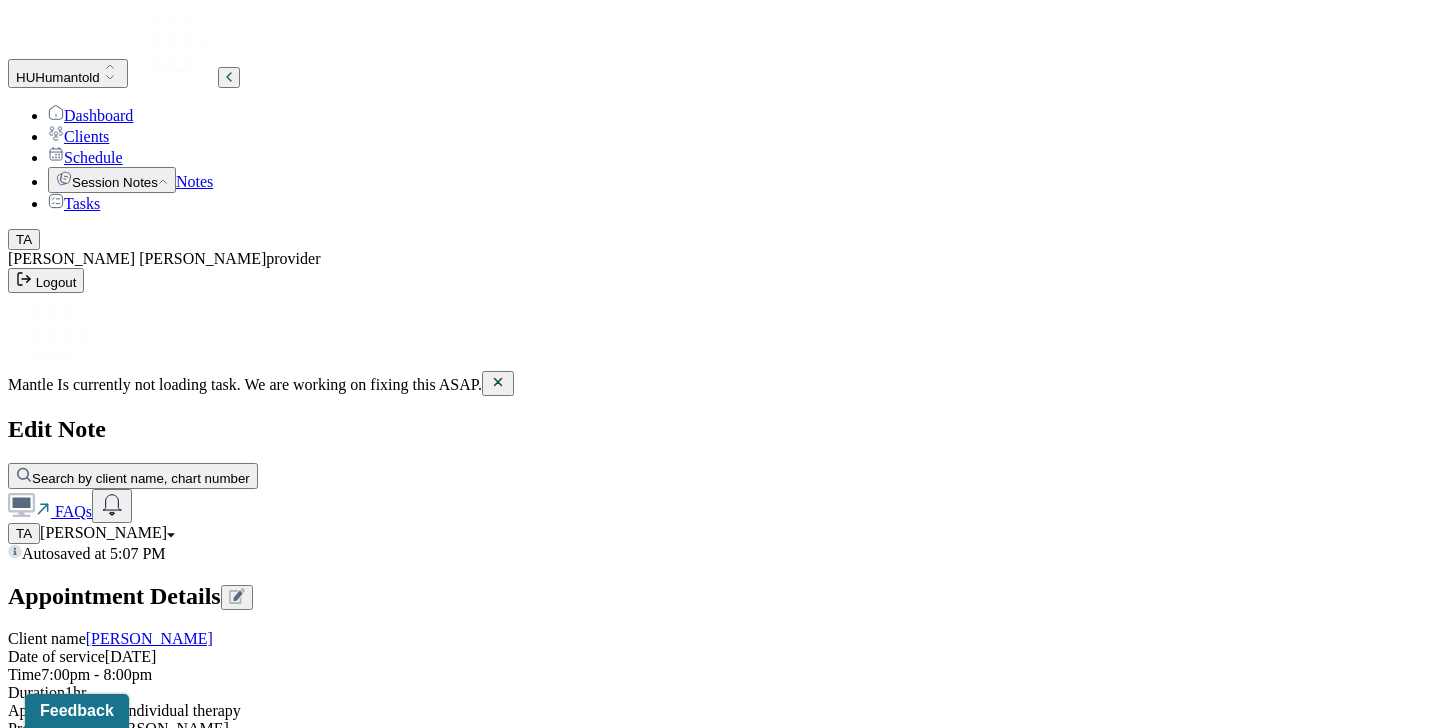 type on "Client reported on having anxiety and imposted syndrome at her job. Client explained she has negative thoughts about her performance. Client reported on still working on her letter of compassion. Client explains it is easier for her to accept positives from other people but has difficulty accepting positive statements from herself." 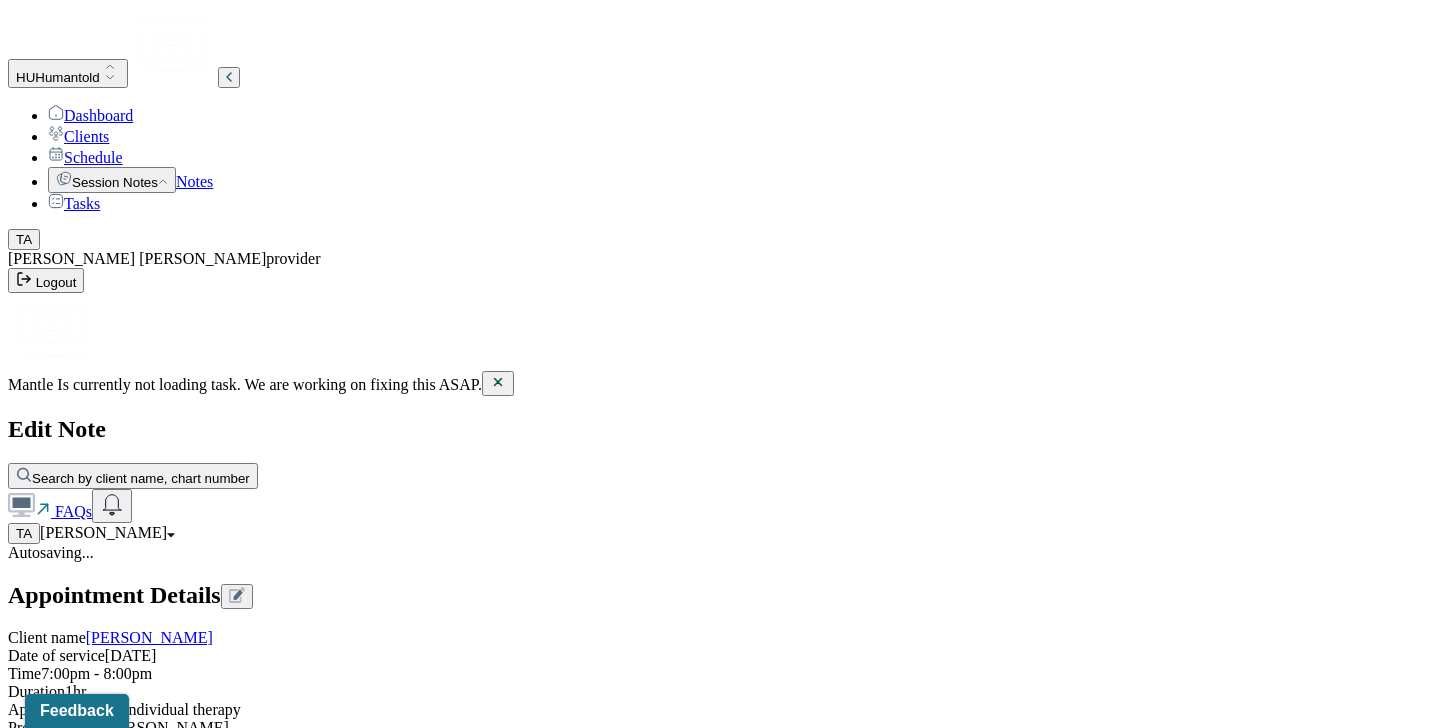scroll, scrollTop: 1422, scrollLeft: 0, axis: vertical 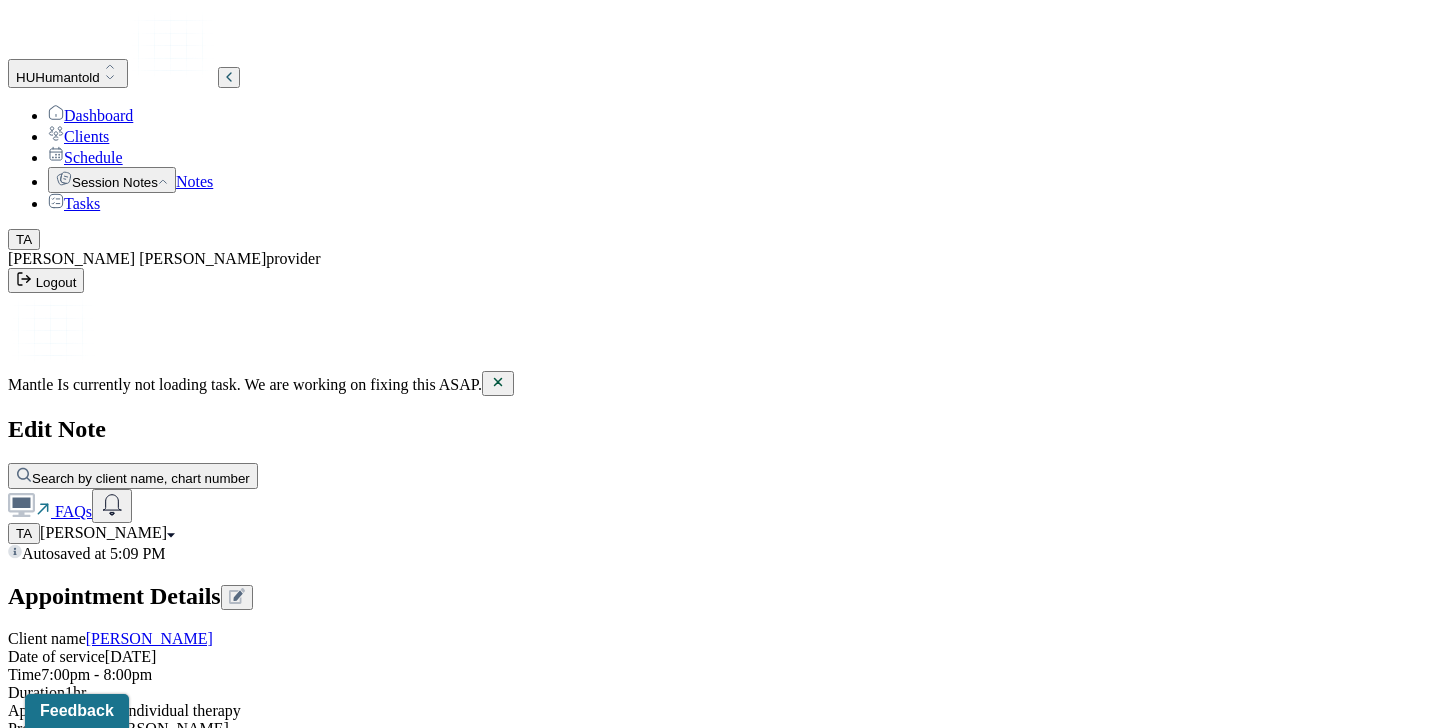 click on "Client was alert and oriented. Client appeared calmer after engaging in an imagery exercise. Client maintained good eye contact." at bounding box center (626, 2084) 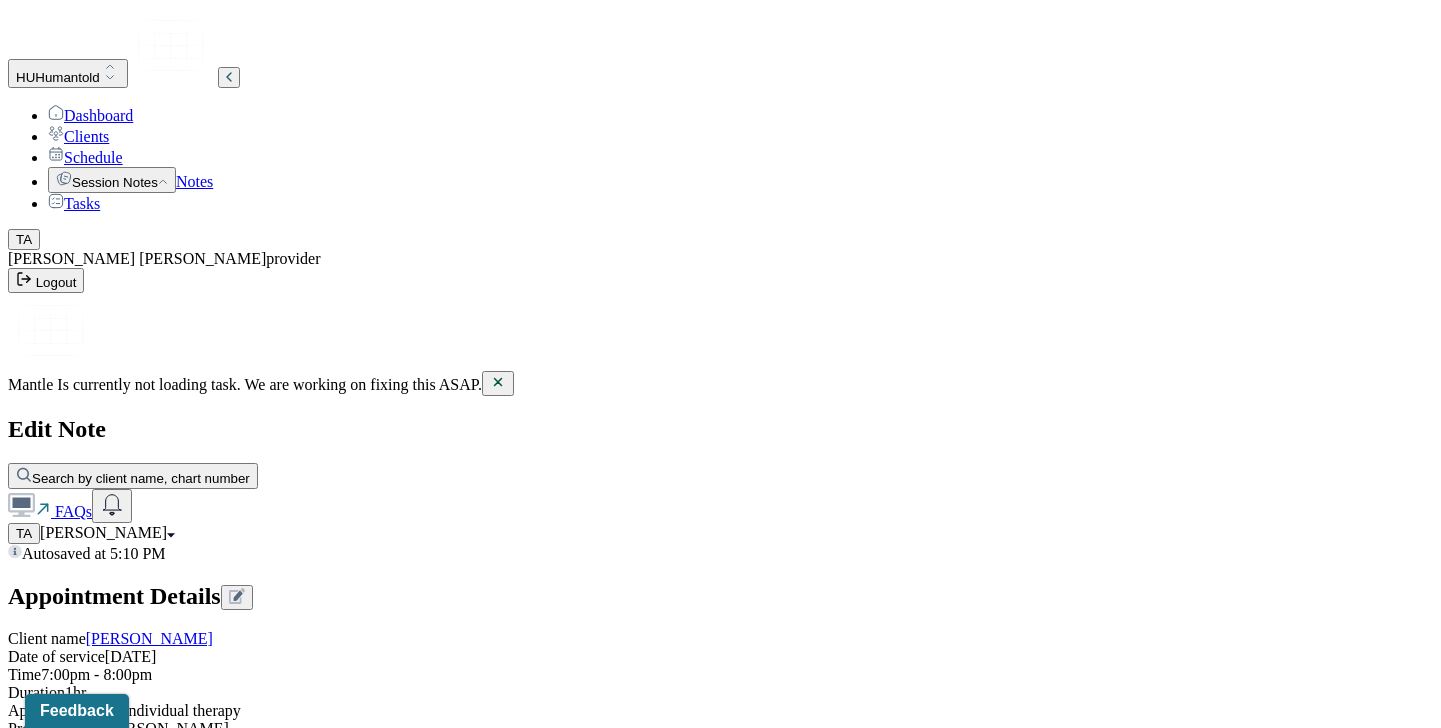 click on "Client's imposter syndrome, anticipatory anxiety, [MEDICAL_DATA], and negative thoughts about her performance is evidenced for her GAD diagnosis. Client's anxious attachment causes client to have anxious thoughts regarding her relationship. REBT and CBT was used to identify client's cognitive distortions and to show how client's emotions causes her to have anxious thoughts. Client will continue to benefit from confronting her anxious thoughts by gently challenging her parts." at bounding box center [88, 2250] 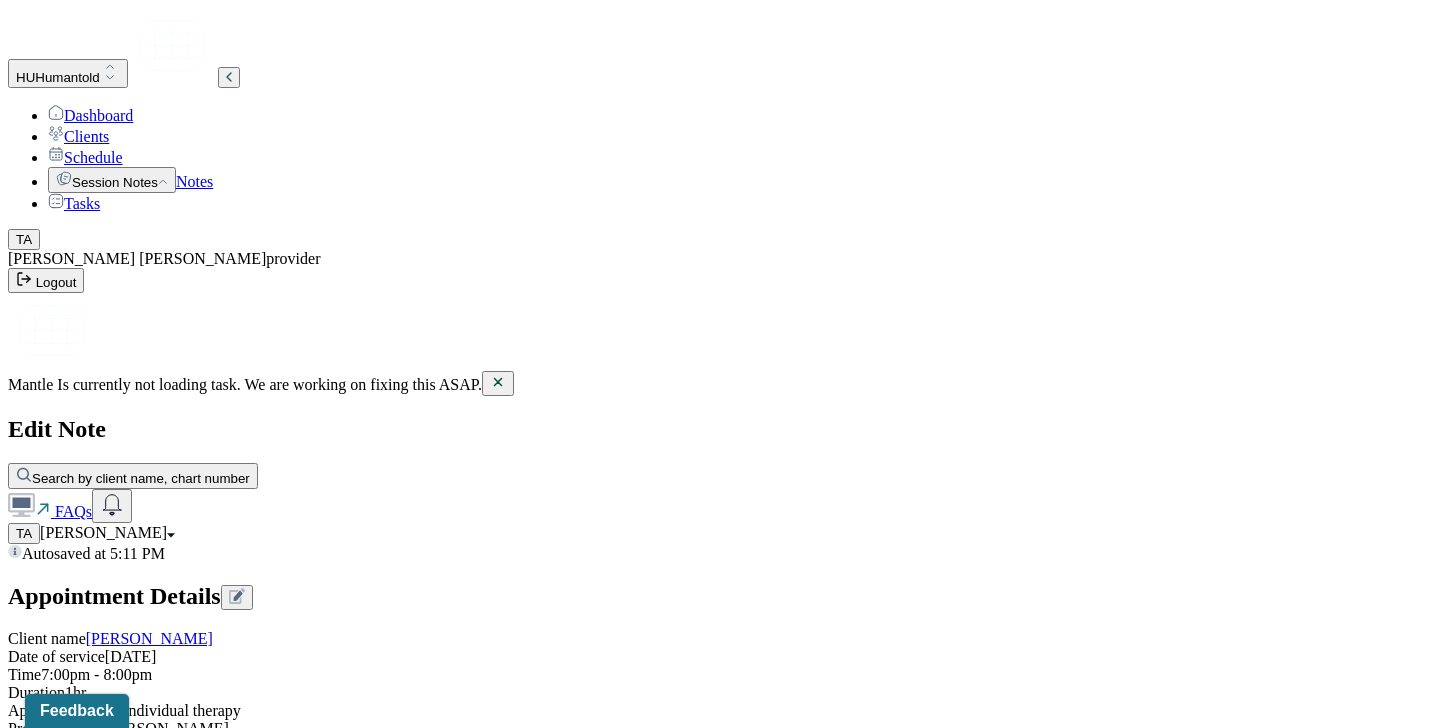 click on "Client's imposter syndrome, anticipatory anxiety, [MEDICAL_DATA], and negative thoughts about her performance is evidenced for her GAD diagnosis. Client's negative thoughts impacts her job performance and comfort at her job.  REBT was used to reframe client's negative thoughts by using the letter of compassion and exploring how  Client will continue to benefit from confronting her anxious thoughts by gently challenging her parts." at bounding box center [88, 2250] 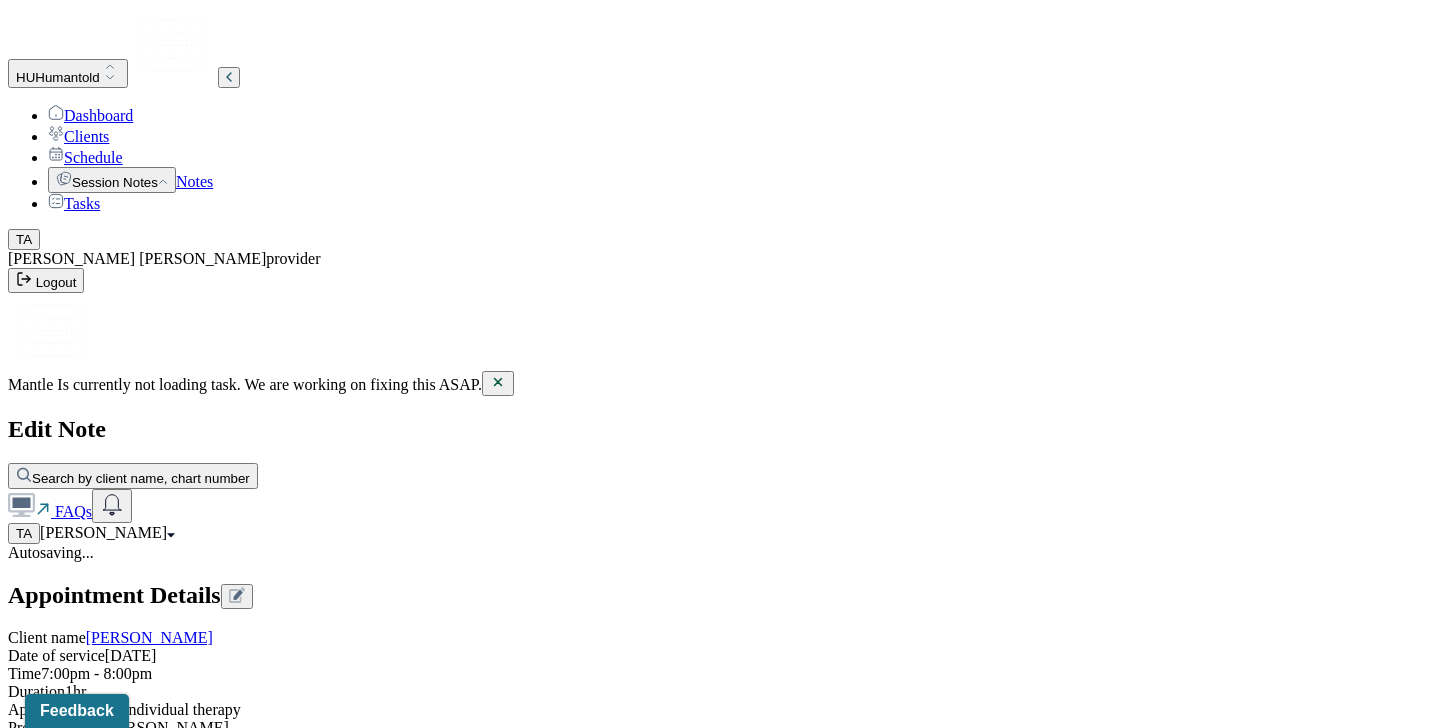 drag, startPoint x: 1246, startPoint y: 610, endPoint x: 1251, endPoint y: 624, distance: 14.866069 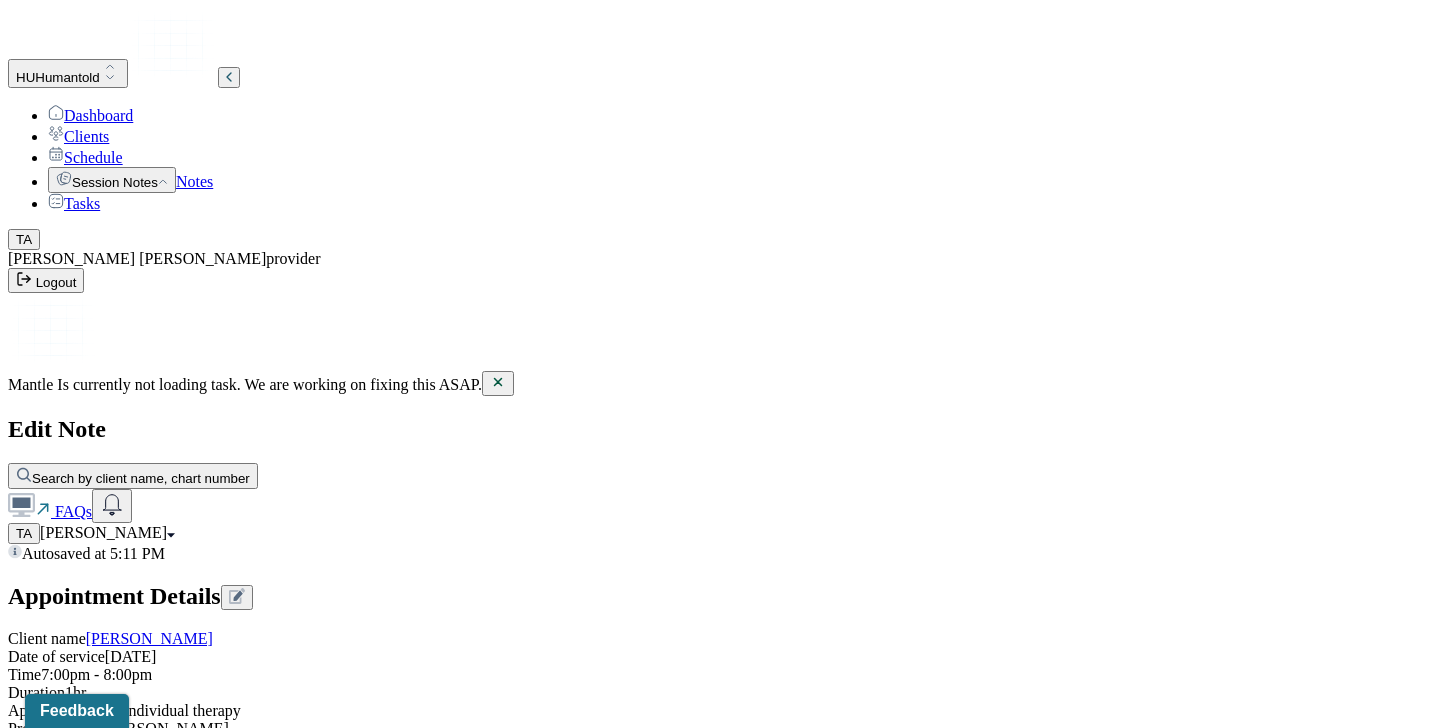 click on "Client's imposter syndrome, anticipatory anxiety, [MEDICAL_DATA], and negative thoughts about her performance is evidenced for her GAD diagnosis. Client's negative thoughts impacts her job performance and comfort at her job.  CBT was used to reframe client's negative thoughts by using the letter of compassion and using positive feedback from others. Client will continue to benefit from confronting her anxious thoughts by gently challenging her parts." at bounding box center (88, 2250) 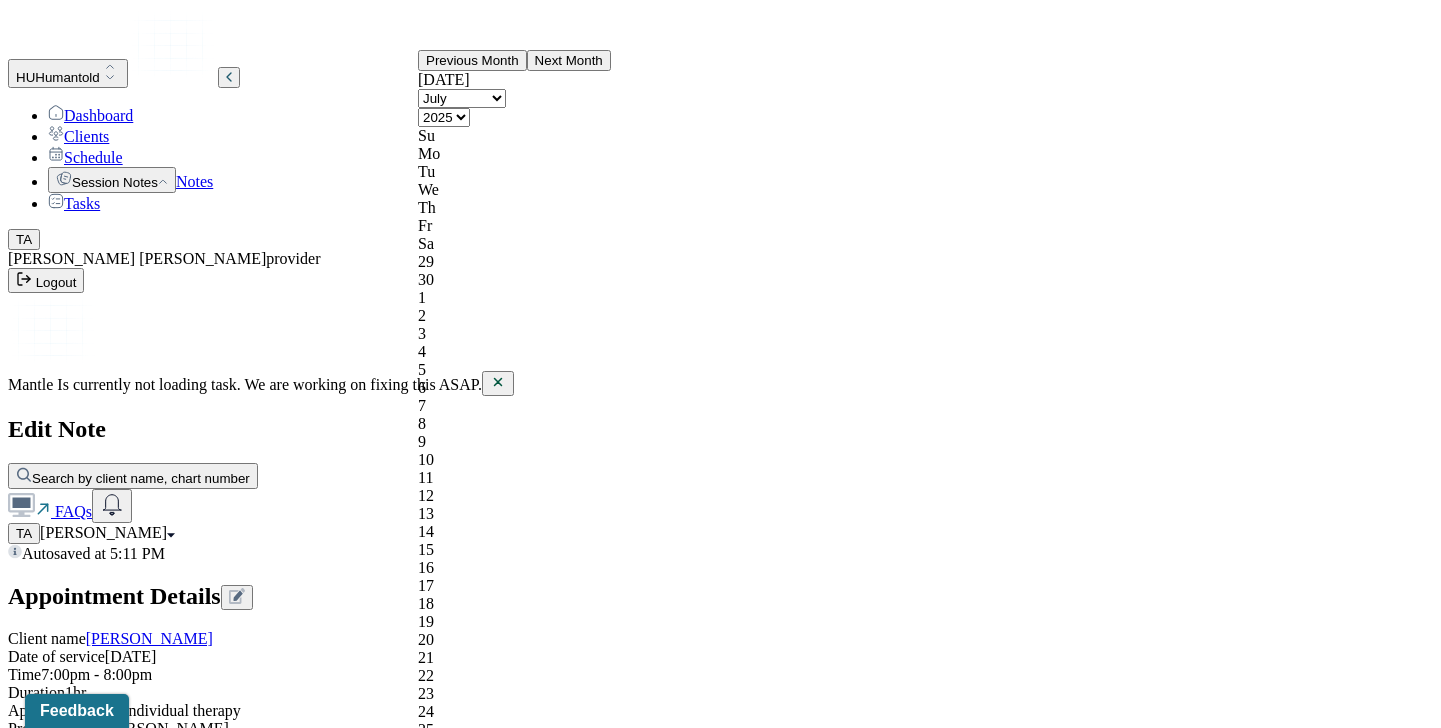 click on "[DATE]" at bounding box center [96, 3329] 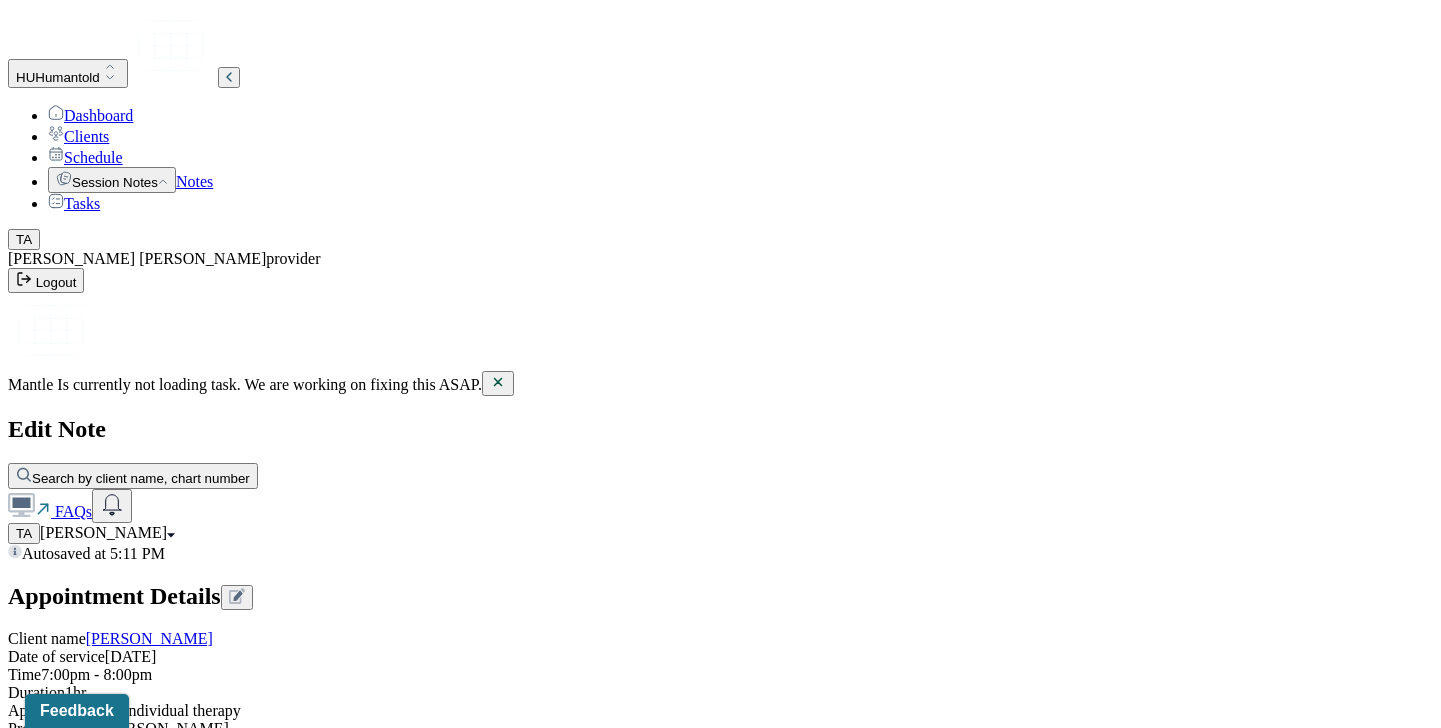 drag, startPoint x: 885, startPoint y: 371, endPoint x: 547, endPoint y: 369, distance: 338.00592 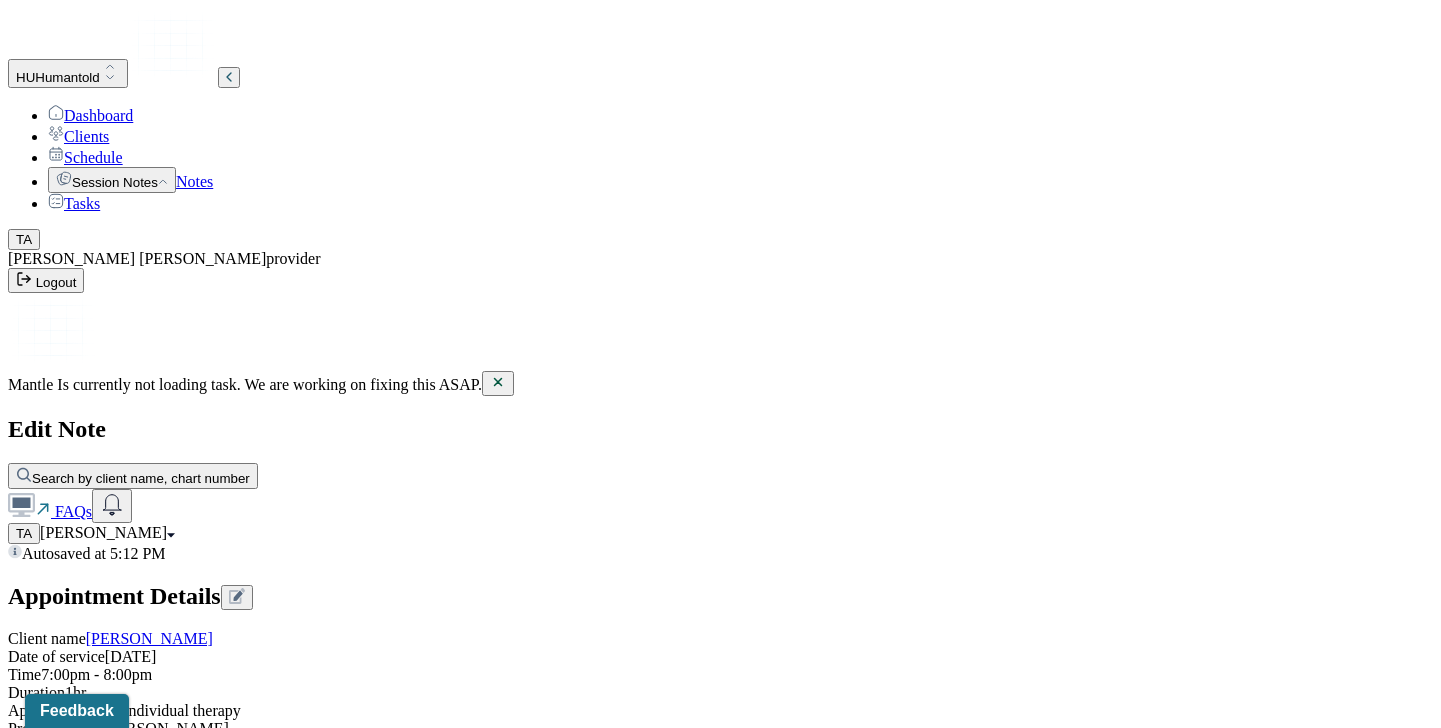 type on "Client has a good prognosis evidenced by receptiveness to techniques." 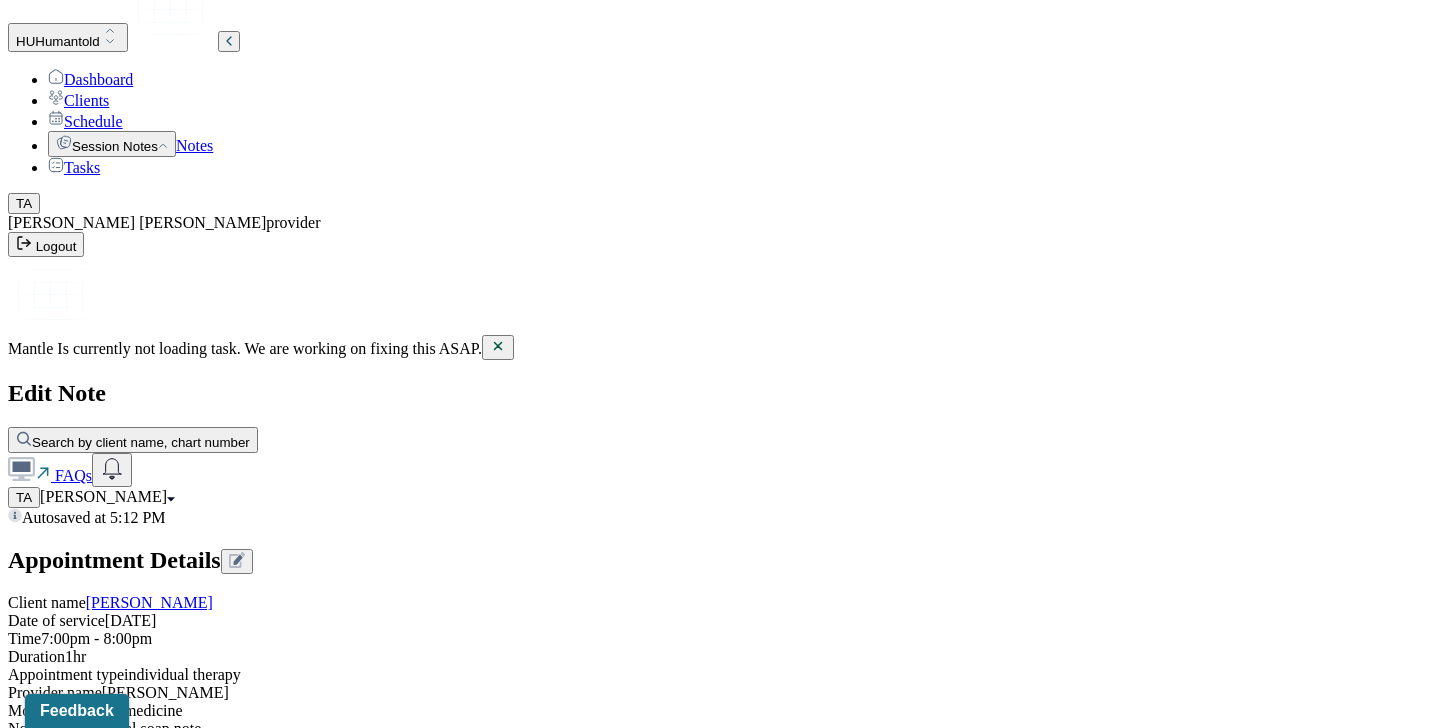 scroll, scrollTop: 3931, scrollLeft: 0, axis: vertical 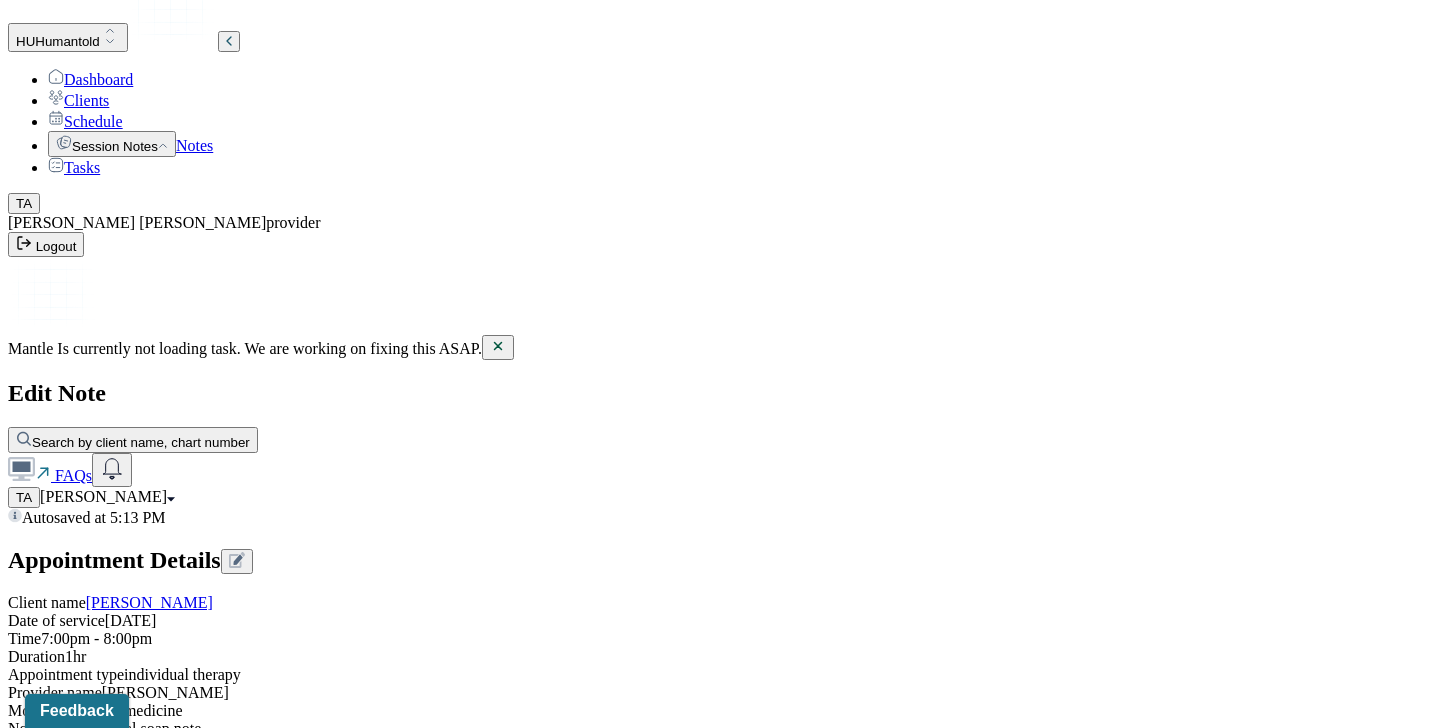 type on "TA" 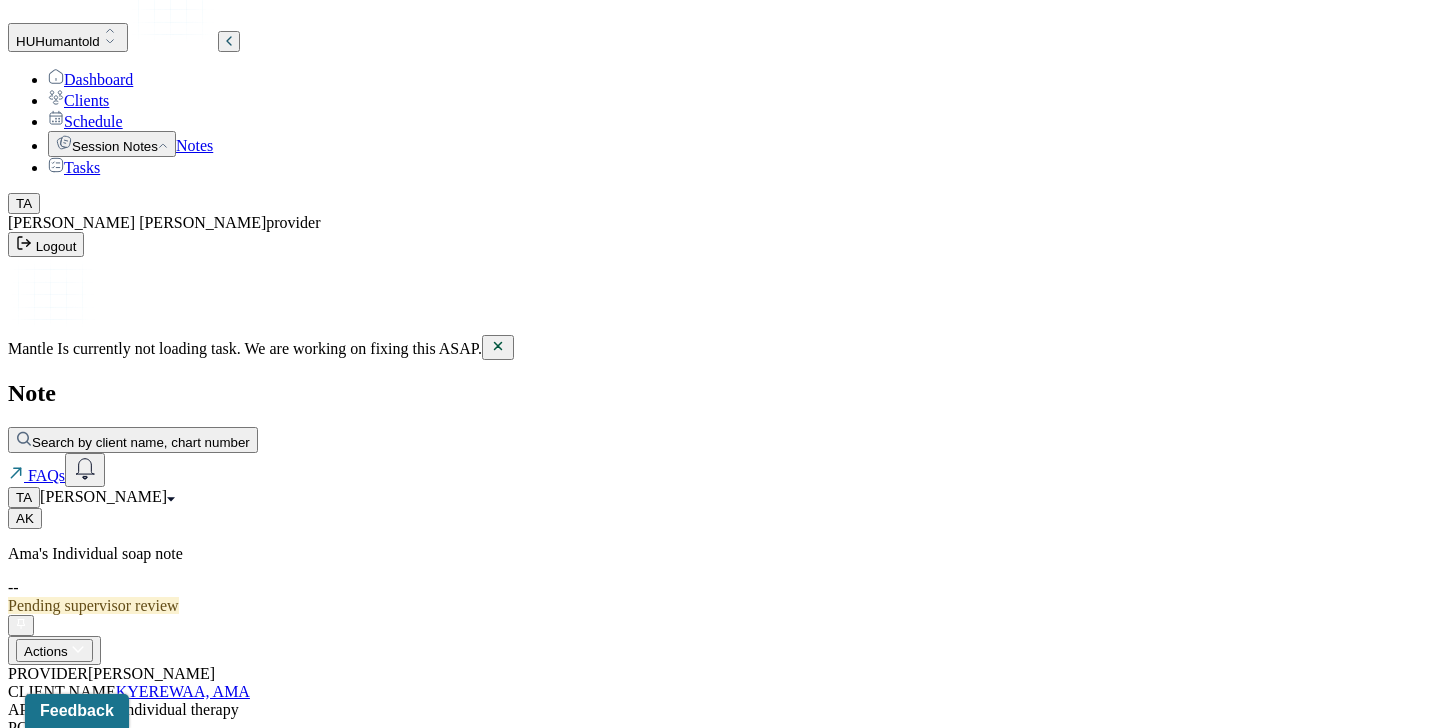 click on "Dashboard" at bounding box center [90, 79] 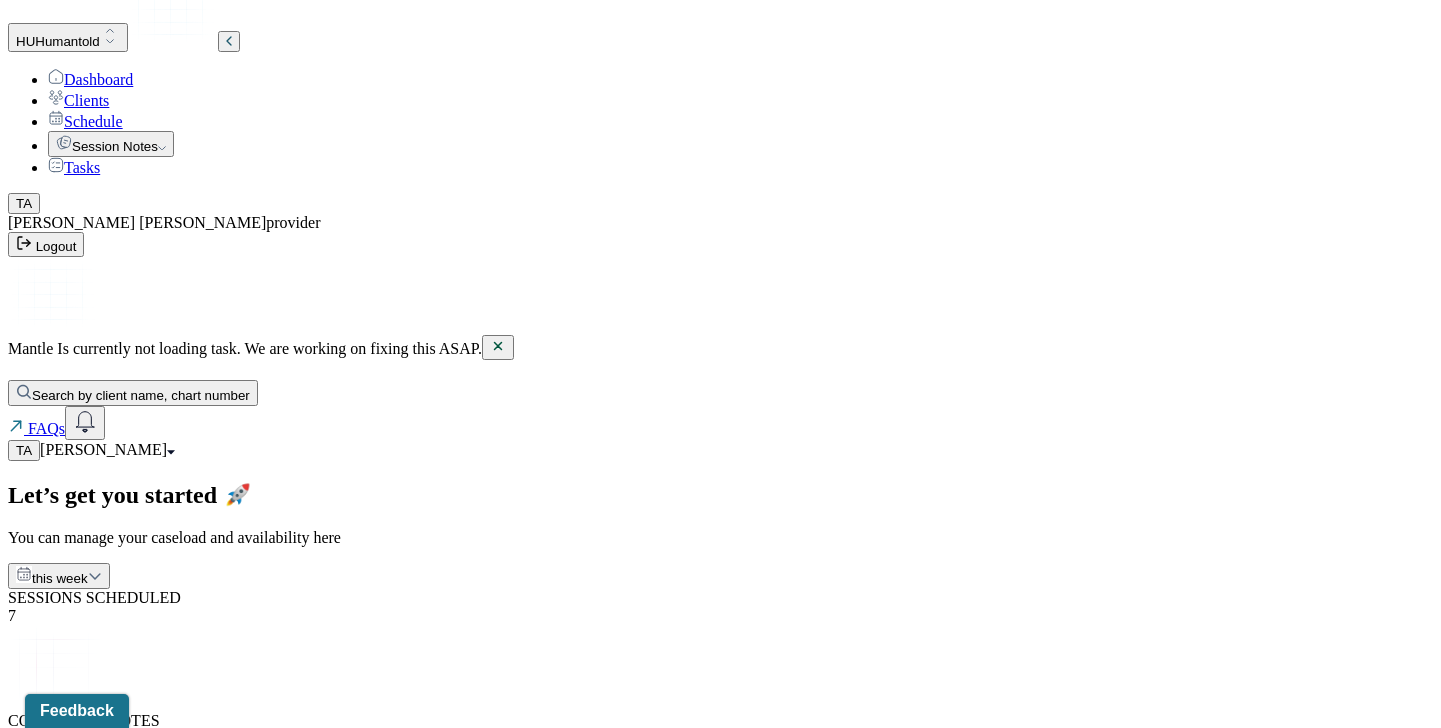 scroll, scrollTop: 43, scrollLeft: 0, axis: vertical 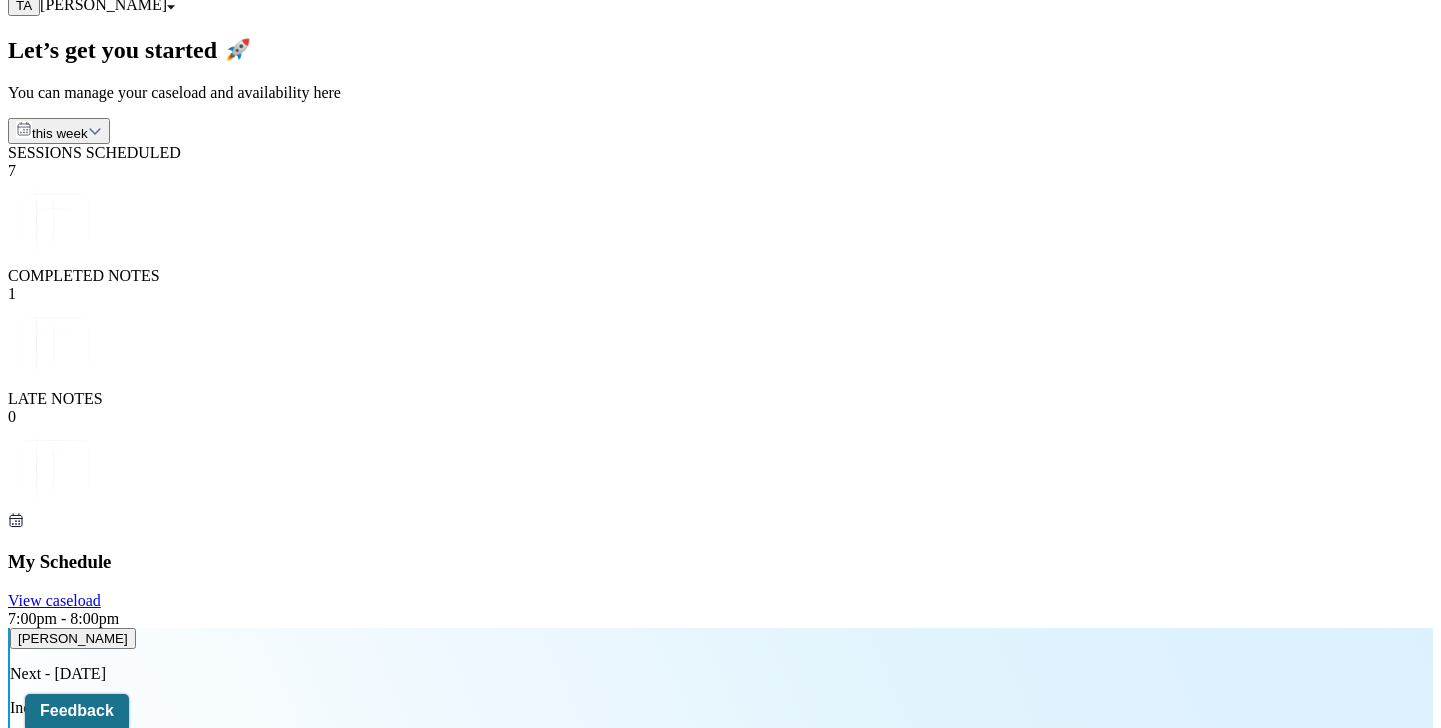 click on "HU Humantold       Dashboard Clients Schedule Session Notes Tasks TA [PERSON_NAME] provider   Logout   Mantle Is currently not loading task. We are working on fixing this ASAP.       Search by client name, chart number     FAQs     TA Tashay Let’s get you started 🚀 You can manage your caseload and availability here   this week   SESSIONS SCHEDULED 7 COMPLETED NOTES 1 LATE NOTES 0 My Schedule View caseload 7:00pm - 8:00pm   [PERSON_NAME]   Next - [DATE] Individual therapy Weekly CARE     6:00pm - 7:00pm   [PERSON_NAME]   Next - [DATE] Individual therapy Weekly CARE     4:00pm - 5:00pm   [PERSON_NAME]   Next - [DATE] Individual therapy Weekly CARE     12:00pm - 1:00pm   [PERSON_NAME]   Next - [DATE] Individual therapy Weekly CARE     5:00pm - 6:00pm   [PERSON_NAME]   Next - [DATE] Individual therapy Monthly CARE     2:00pm - 3:00pm   [PERSON_NAME]   Next - [DATE] Individual therapy Weekly BCBS     1:00pm - 2:00pm   [PERSON_NAME], [PERSON_NAME]   Weekly BCBS" at bounding box center (720, 4224) 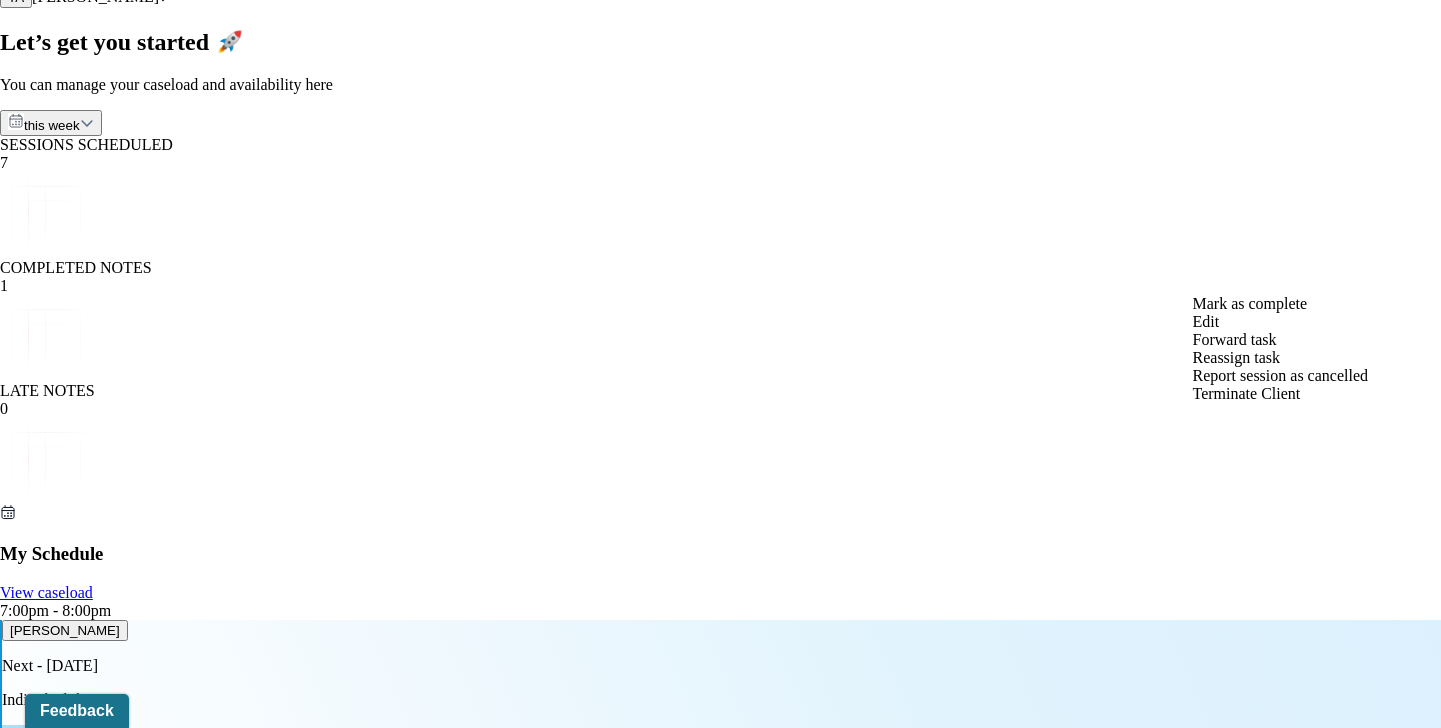 click on "Report session as cancelled" at bounding box center (1281, 375) 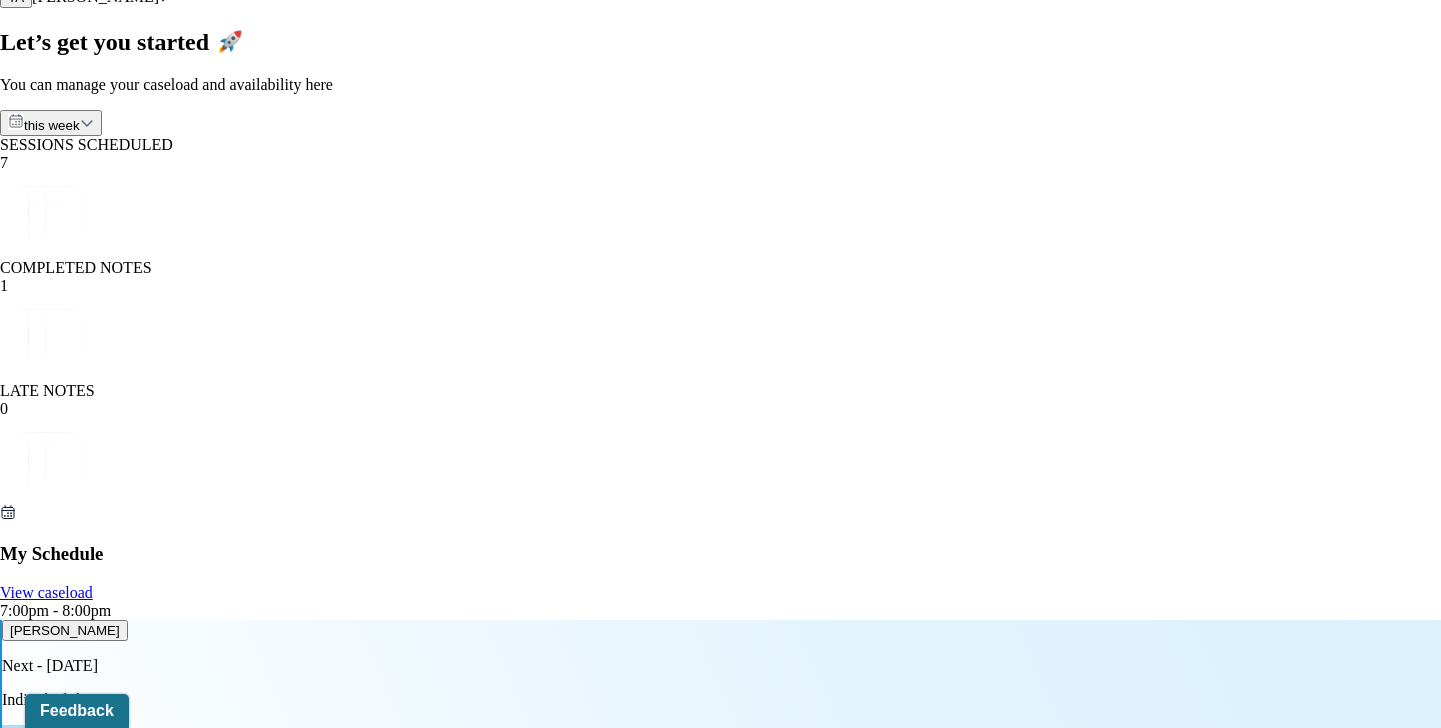 click on "Yes,cancel" at bounding box center [40, 9036] 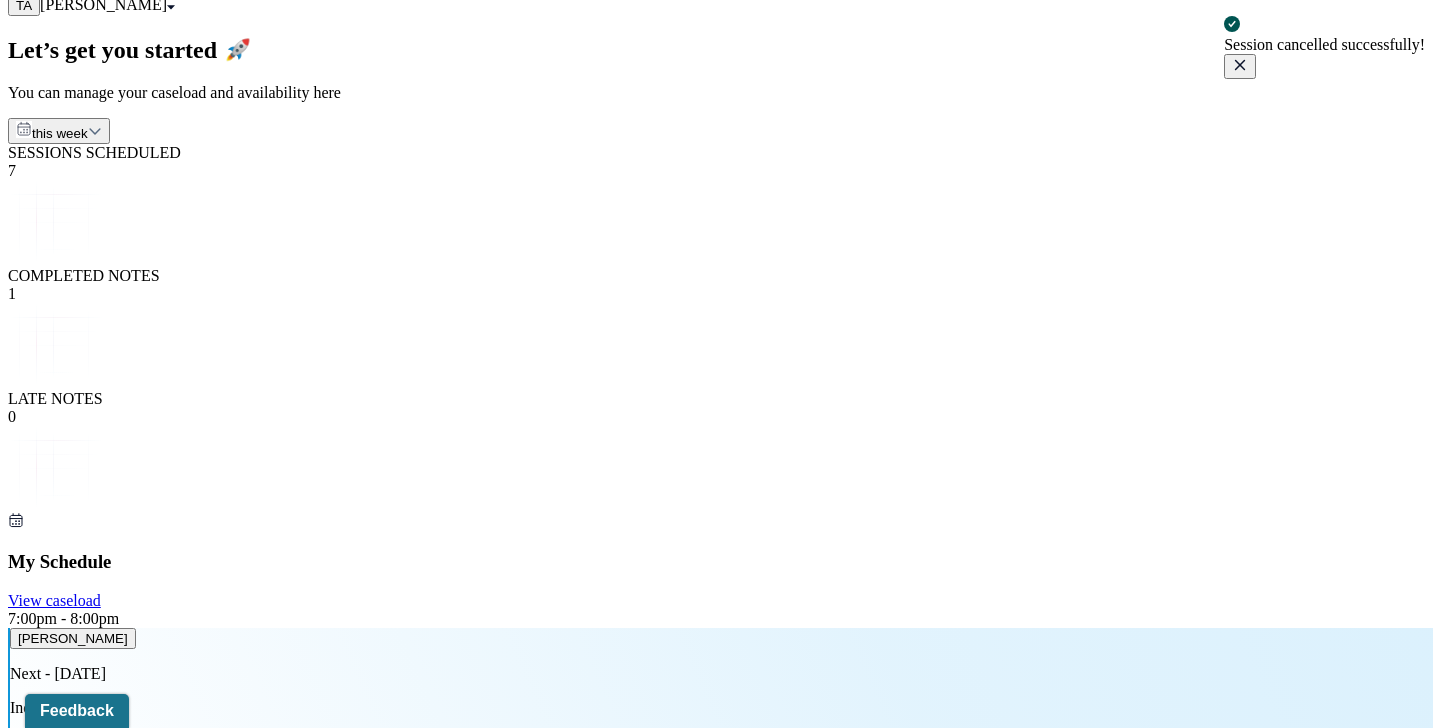 scroll, scrollTop: 0, scrollLeft: 0, axis: both 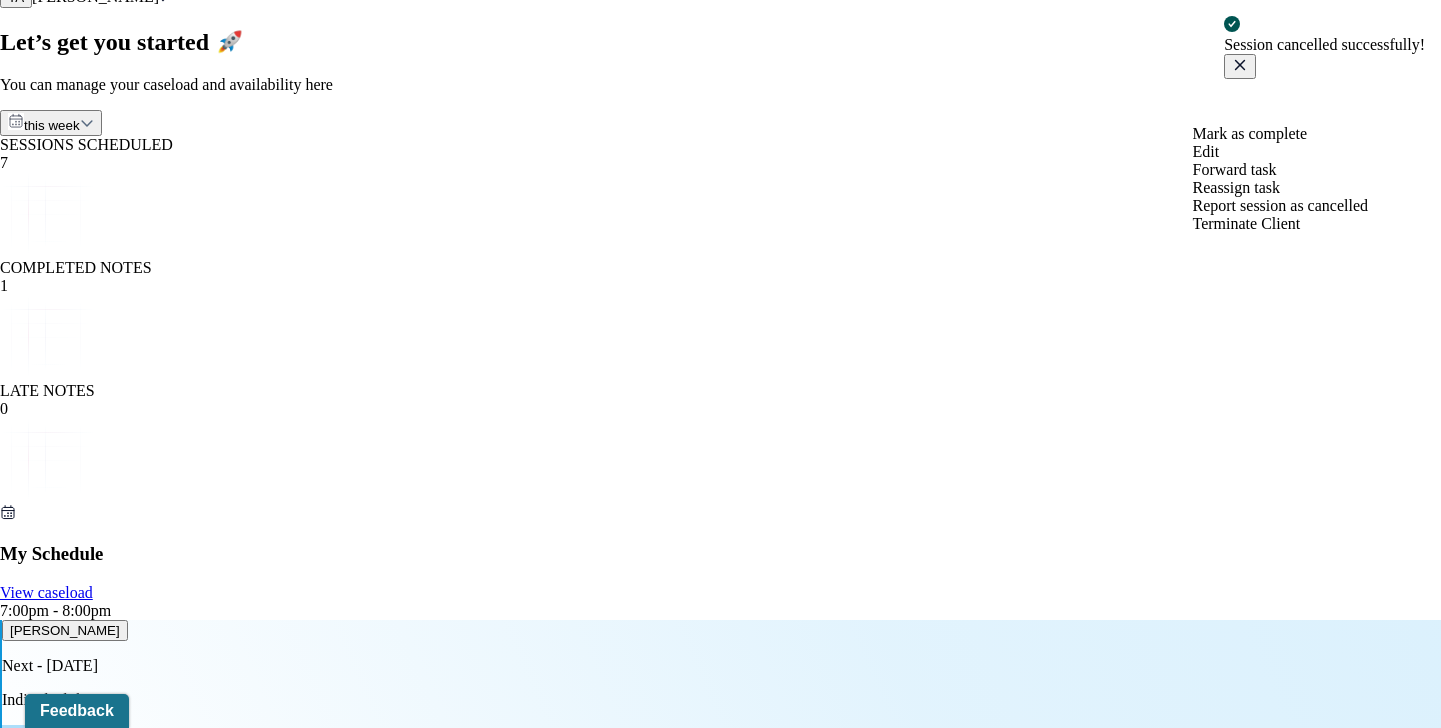 click at bounding box center (12, 8591) 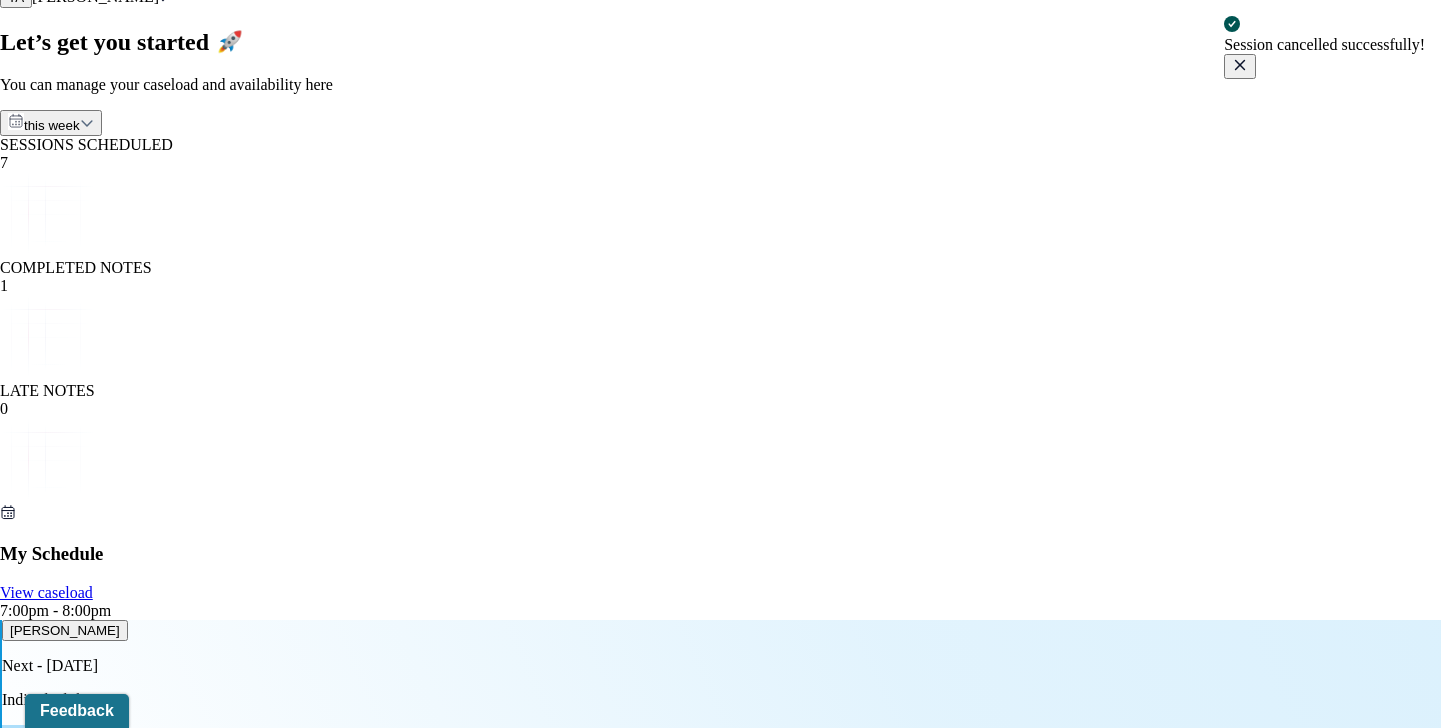 click on "Yes,cancel" at bounding box center (40, 8898) 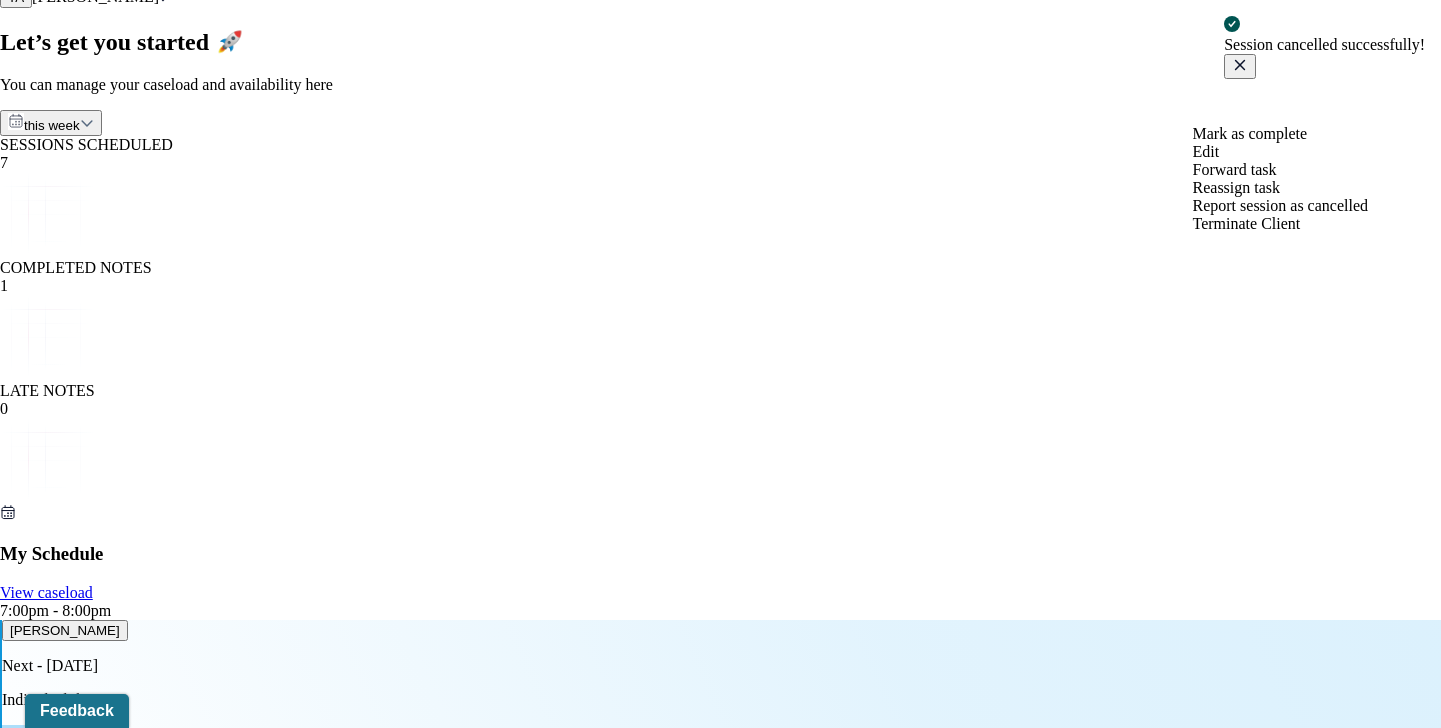 click 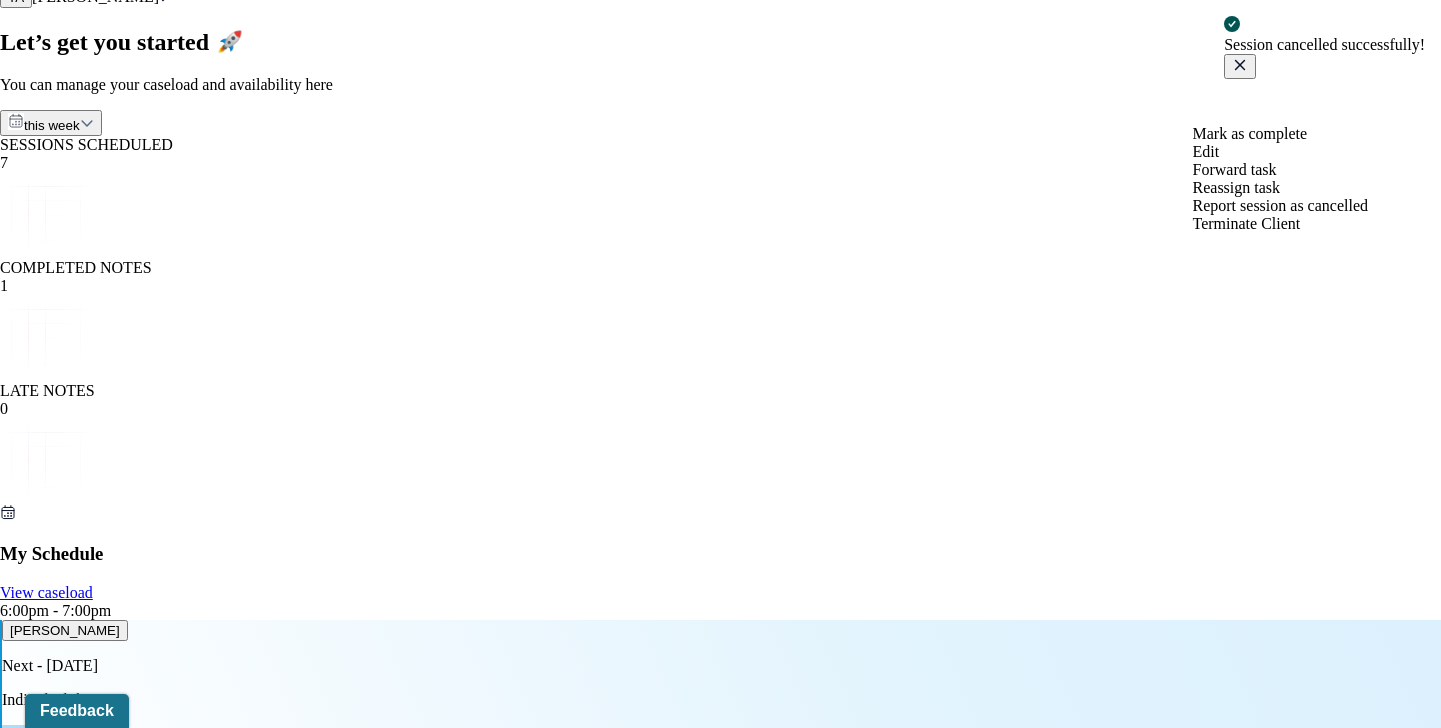 click on "Complete [PERSON_NAME]'s [DATE] session note" at bounding box center (237, 8455) 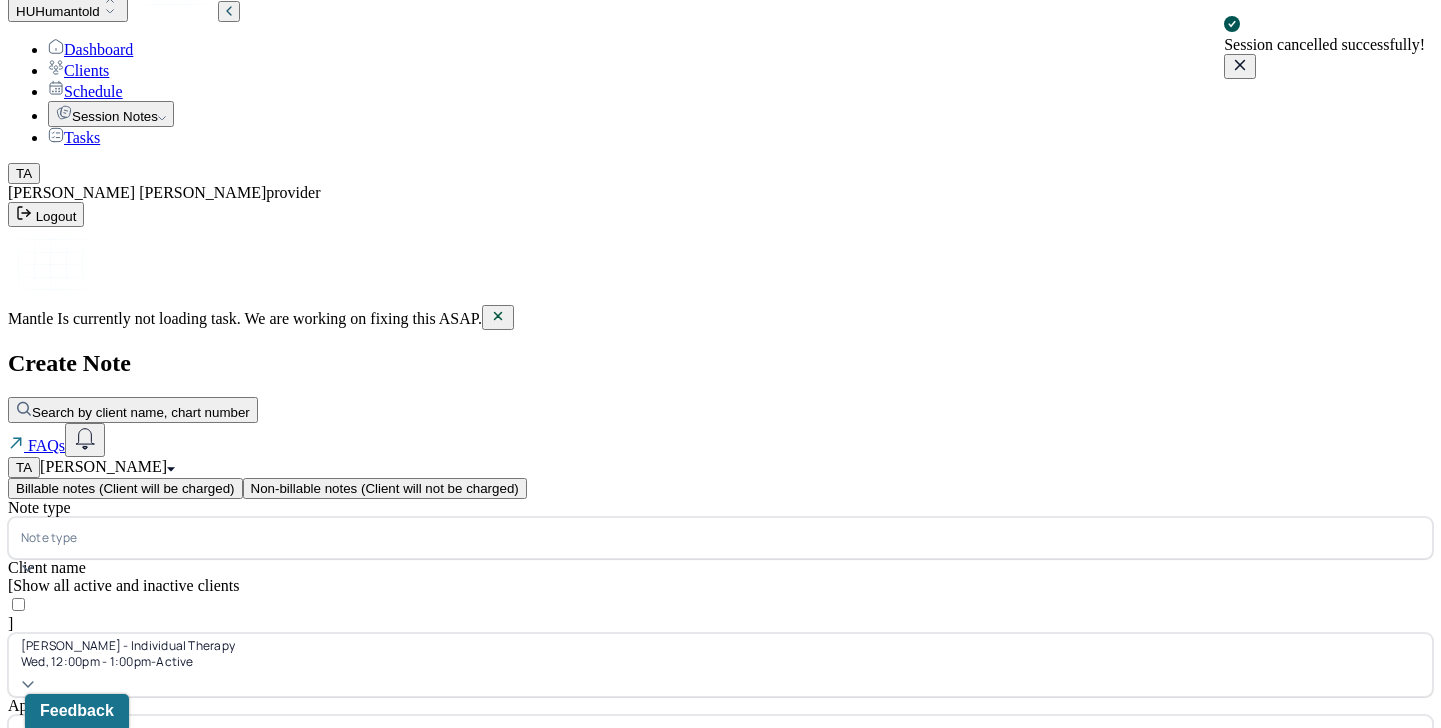 scroll, scrollTop: 43, scrollLeft: 0, axis: vertical 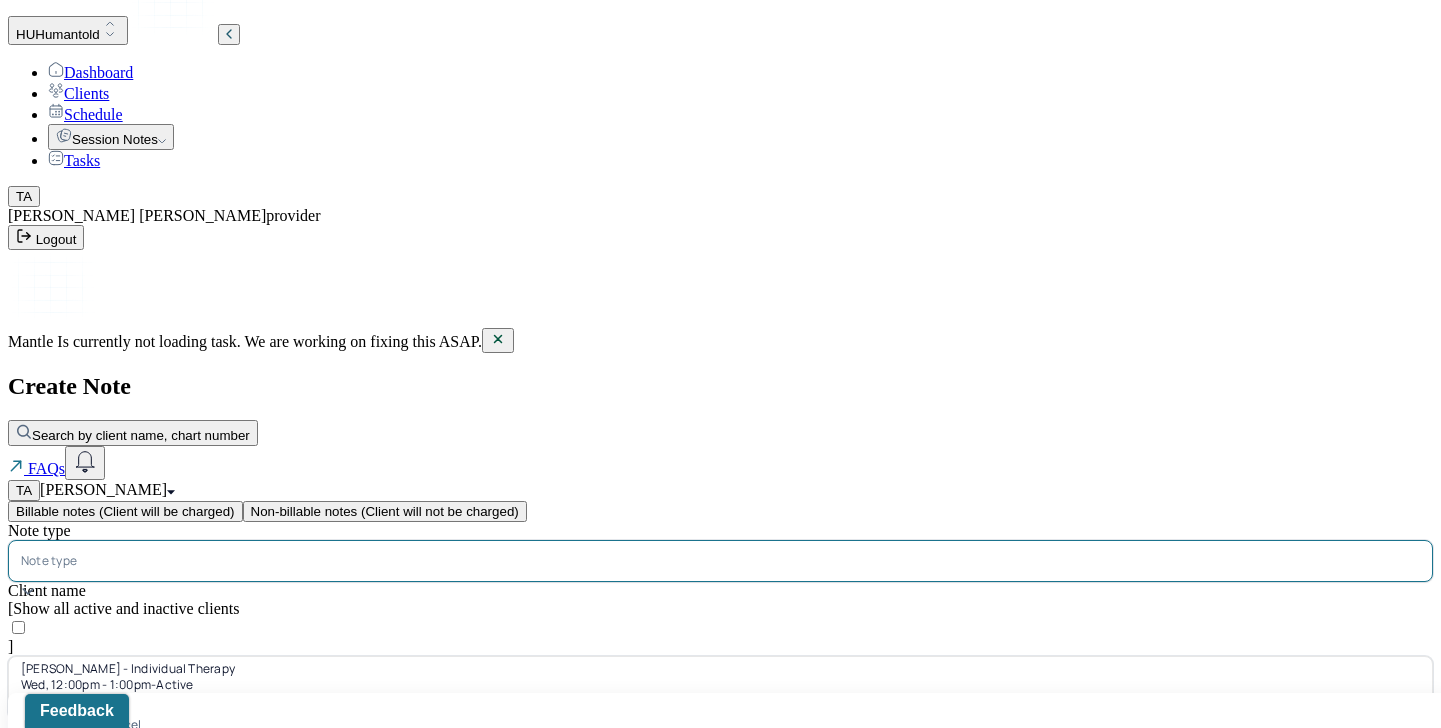 click at bounding box center (750, 561) 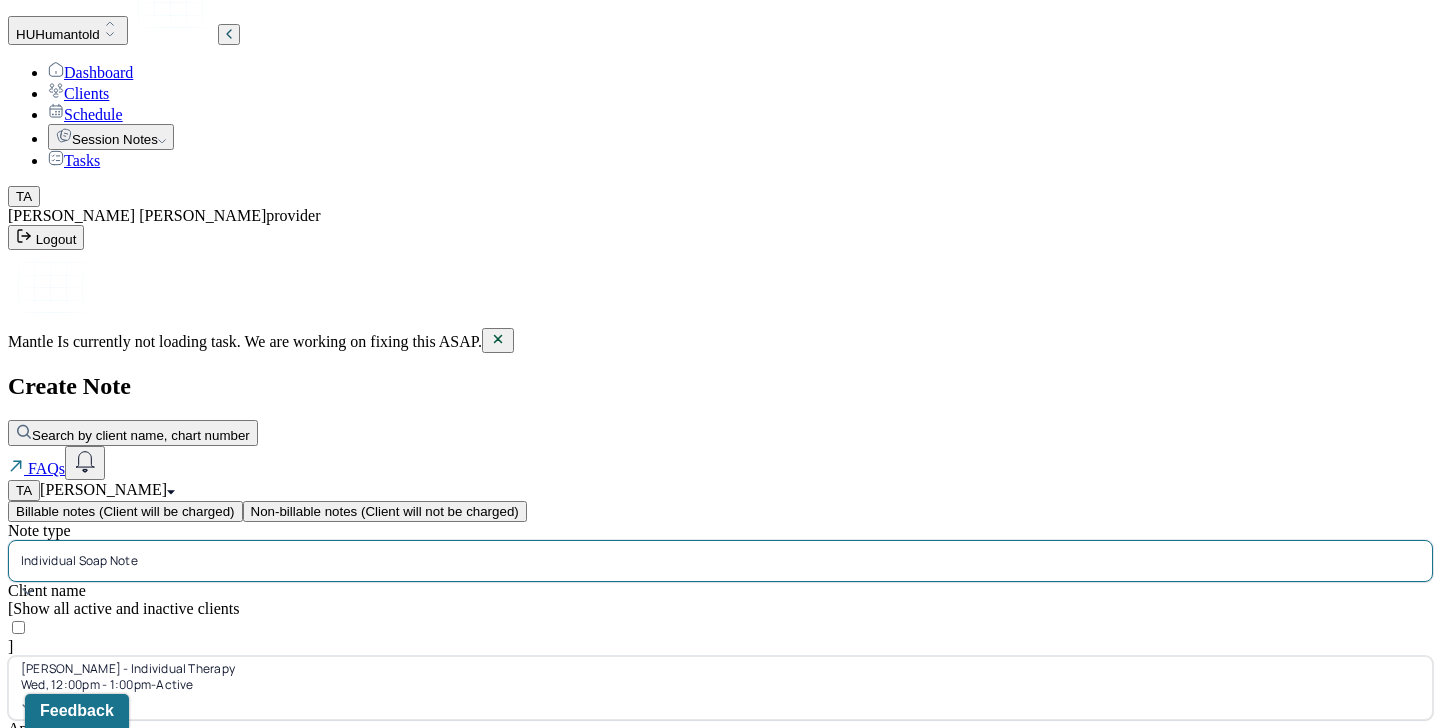 click on "Continue" at bounding box center [42, 933] 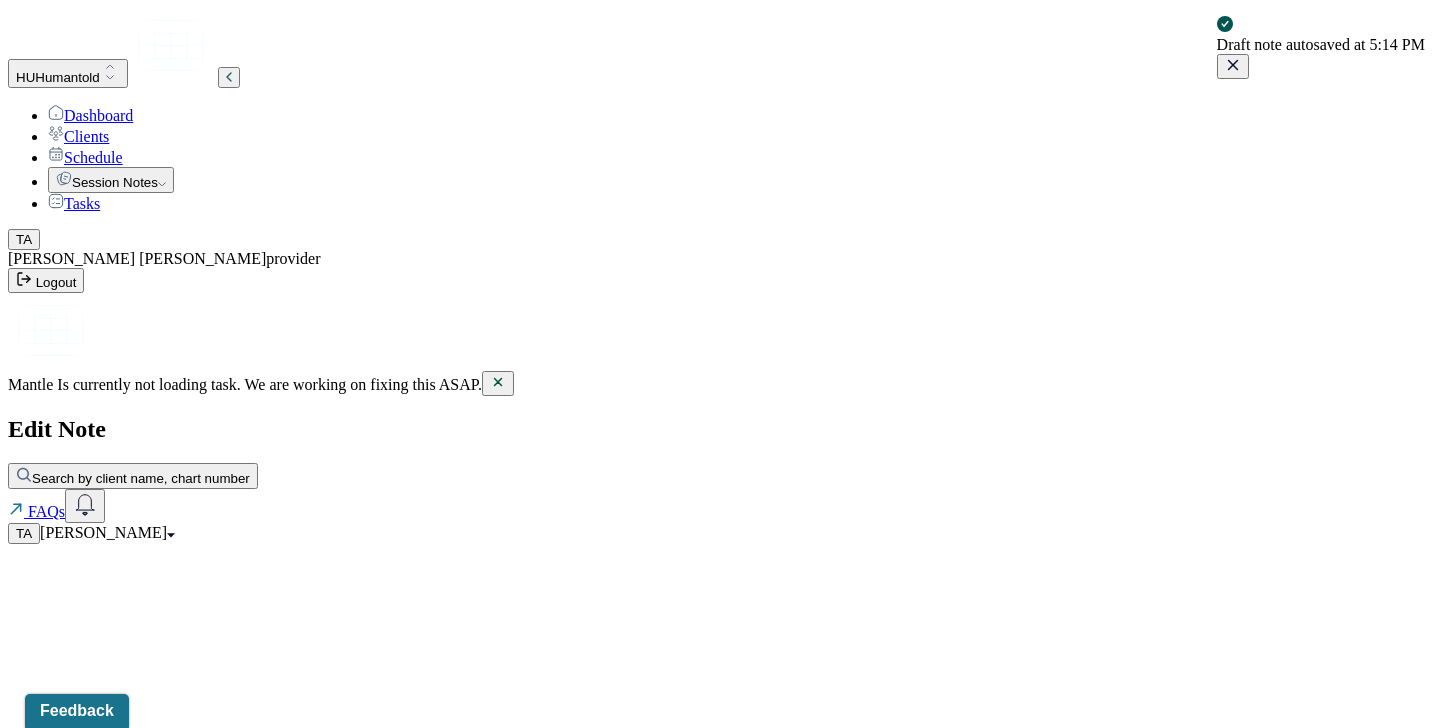 scroll, scrollTop: 36, scrollLeft: 0, axis: vertical 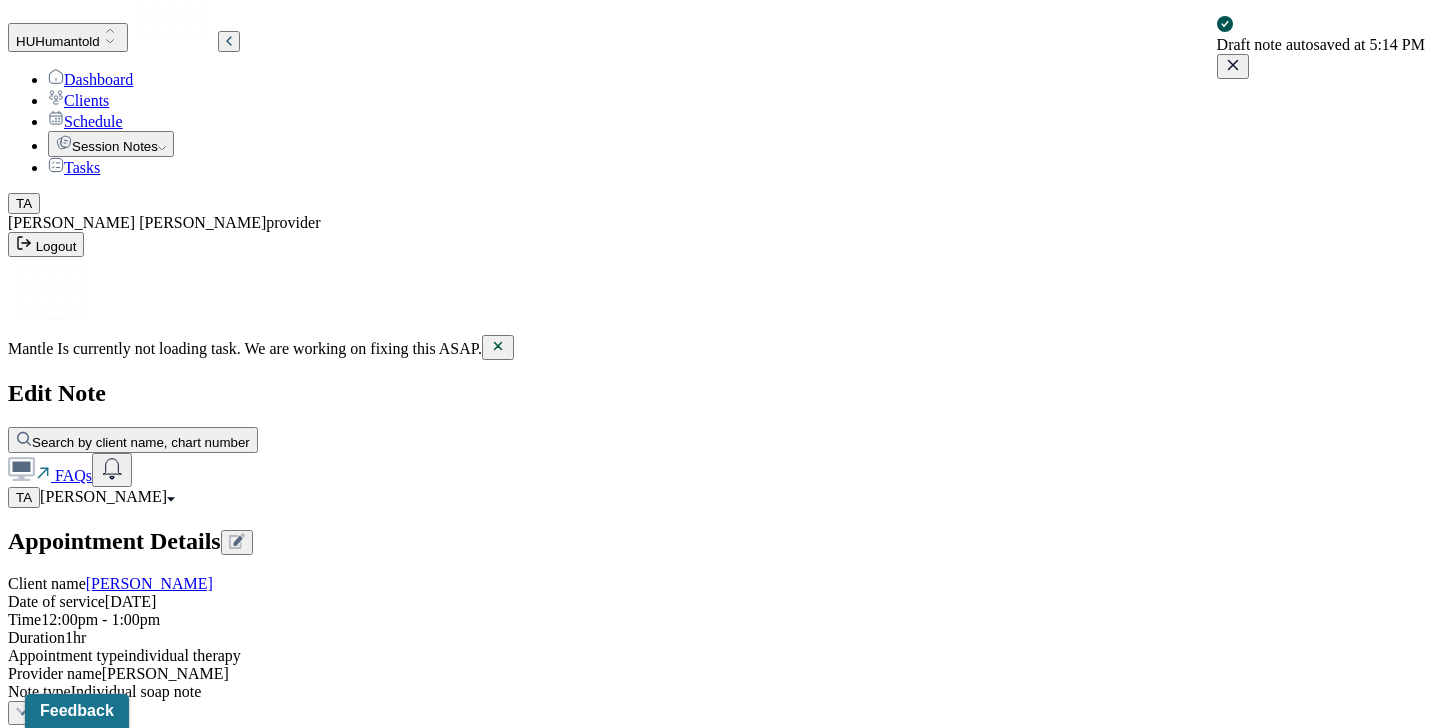click on "Load previous session note" at bounding box center [104, 862] 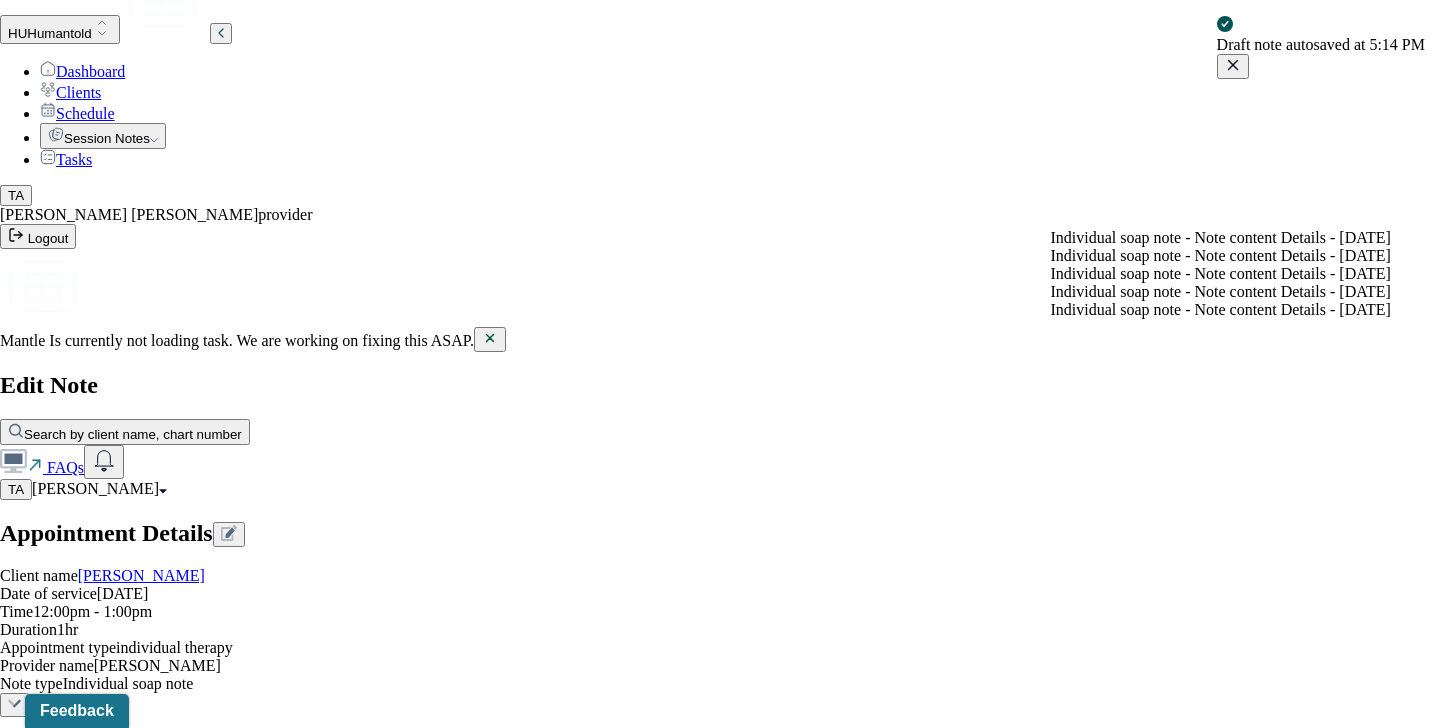 click on "Individual soap note   - Note content Details -   [DATE]" at bounding box center [1221, 238] 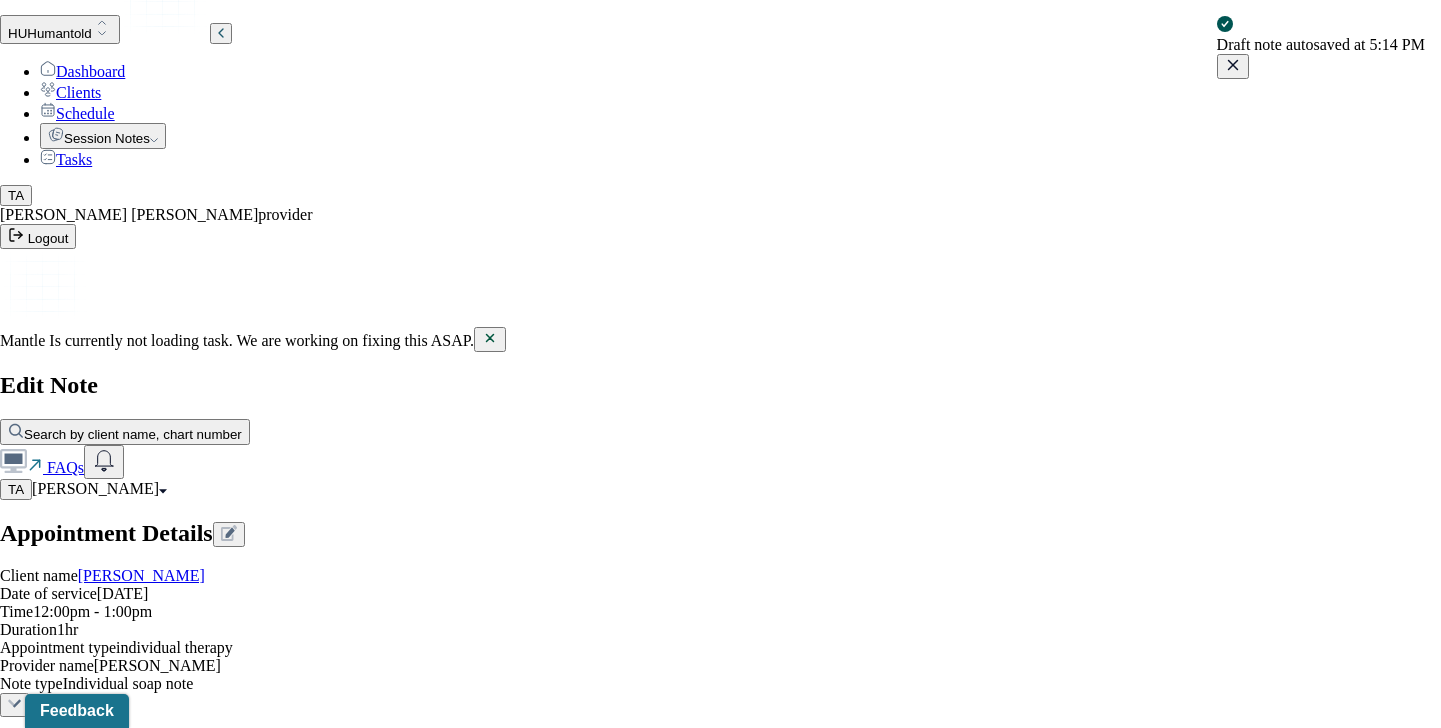 click on "Yes, Load Previous Note" at bounding box center (139, 4165) 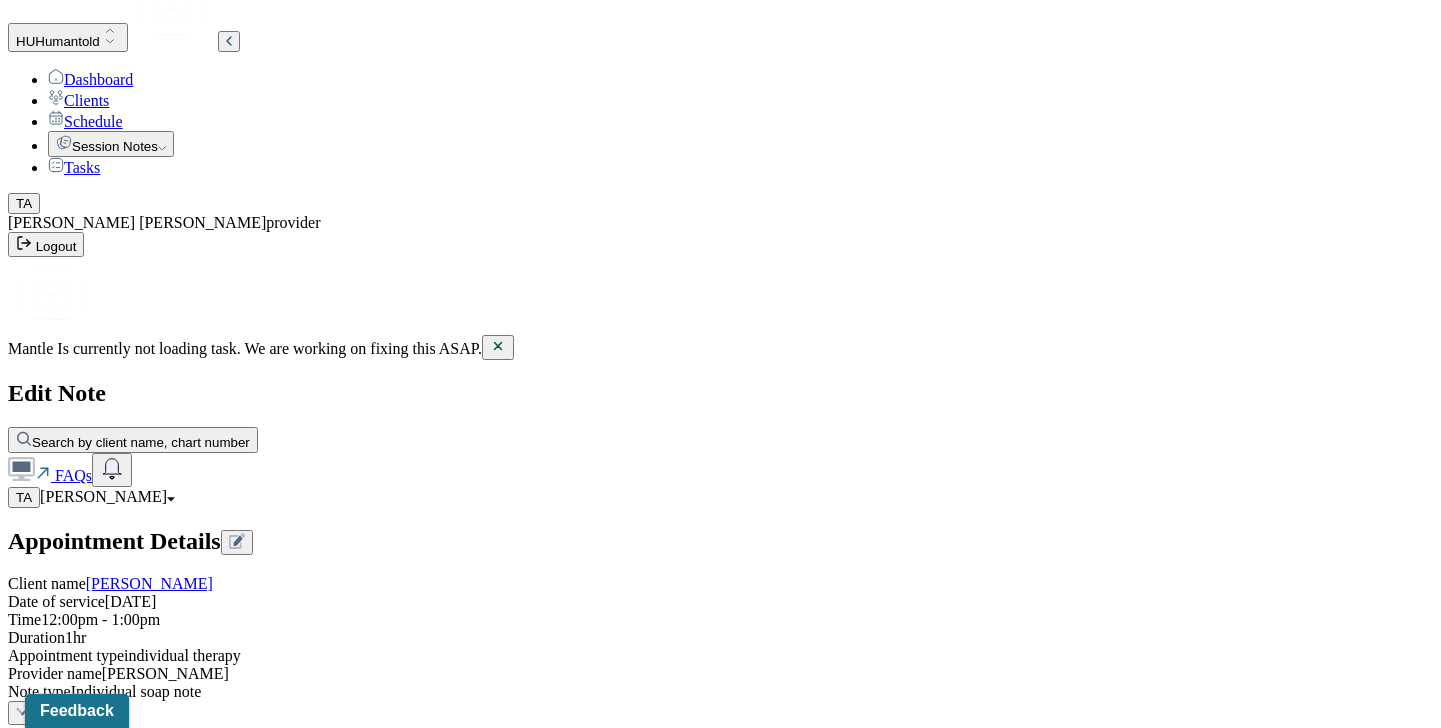 scroll, scrollTop: 1036, scrollLeft: 0, axis: vertical 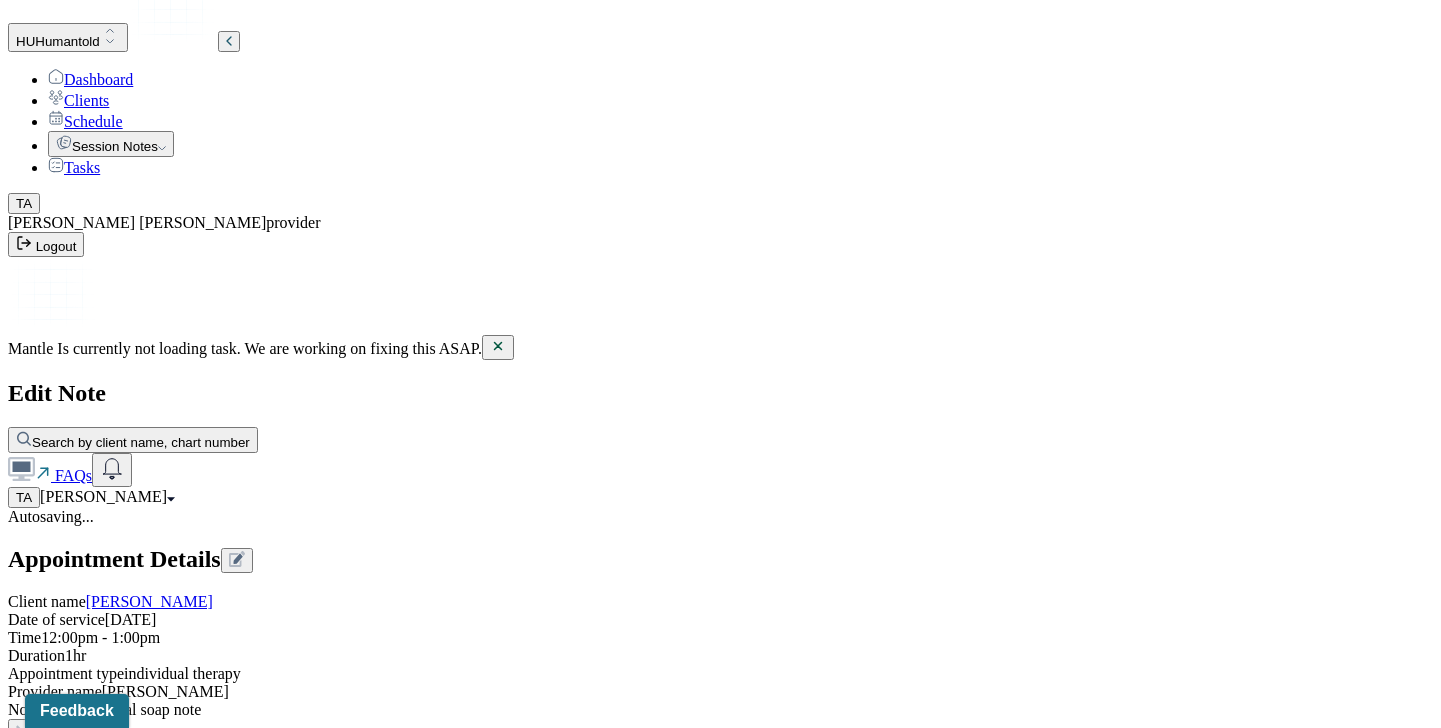 click on "sadness, triggers, disappointment, family conflict" at bounding box center [413, 1605] 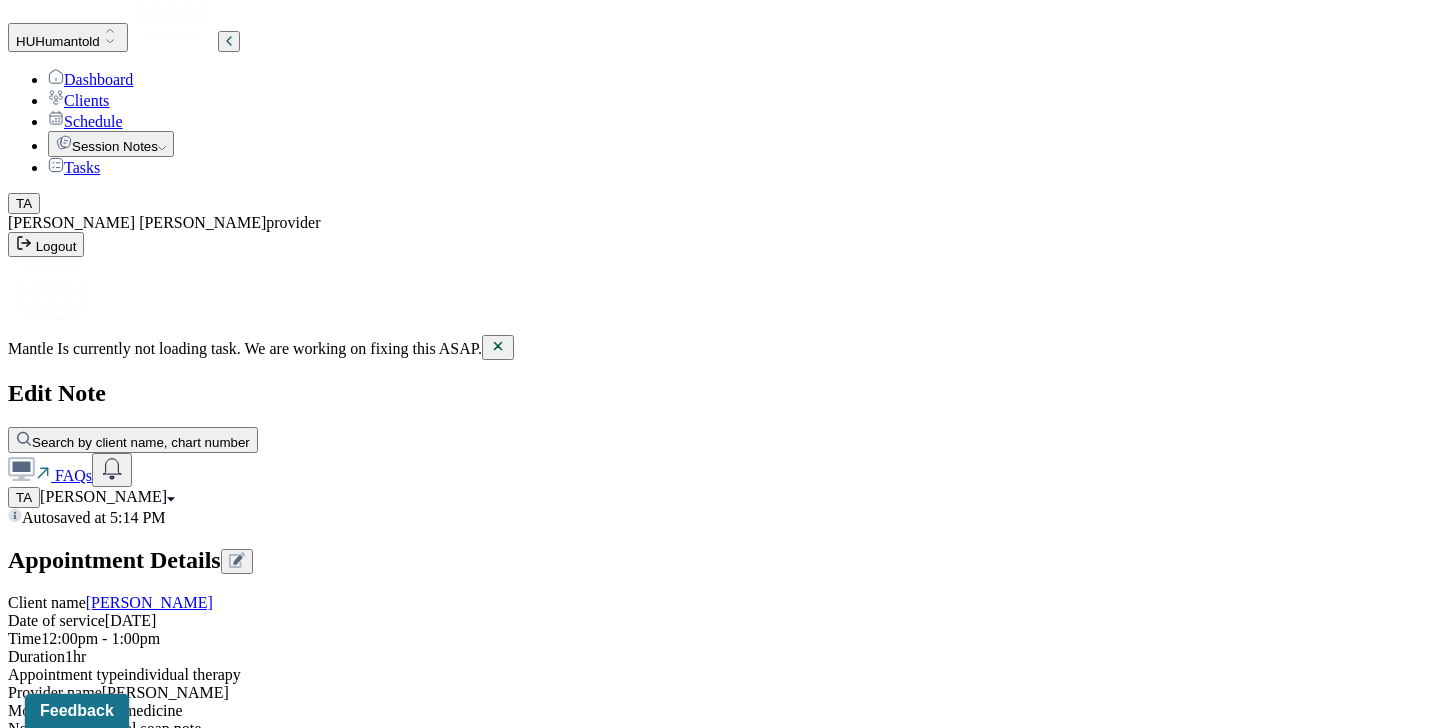 scroll, scrollTop: 1449, scrollLeft: 0, axis: vertical 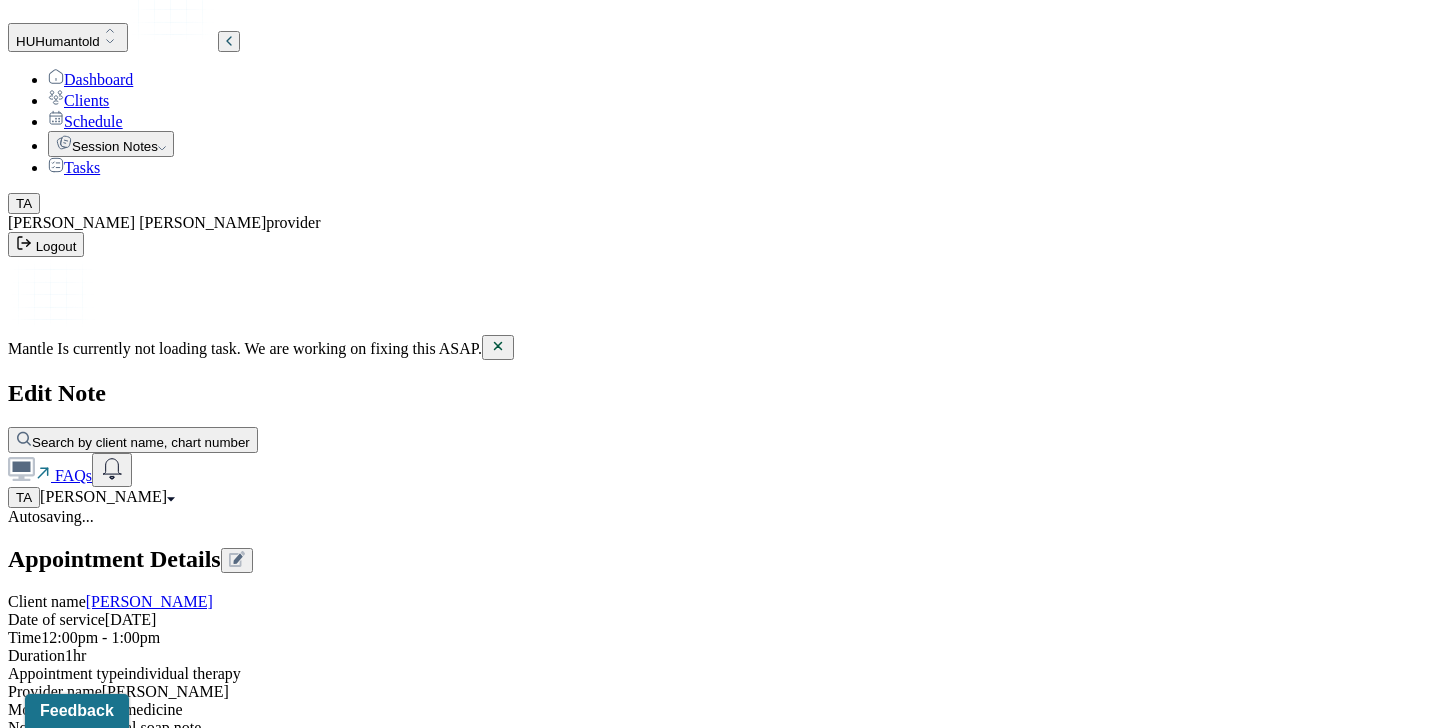 click on "Client reported on having conflict with her father. Client expressed her emotions of feeling sadness and disappointment of her relationship with her father. Client stated "I don't feel good". Client stated "what am I doing with my life"." at bounding box center (88, 1917) 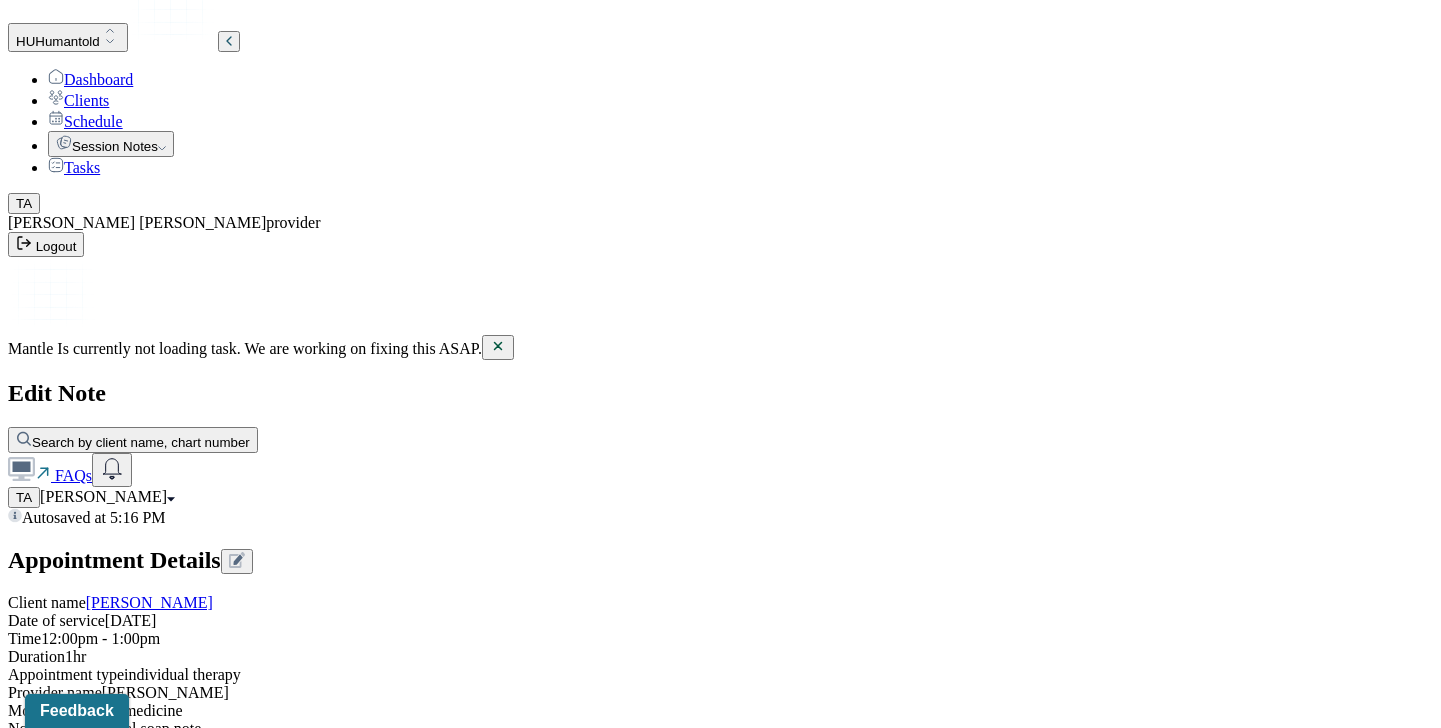 scroll, scrollTop: 1636, scrollLeft: 0, axis: vertical 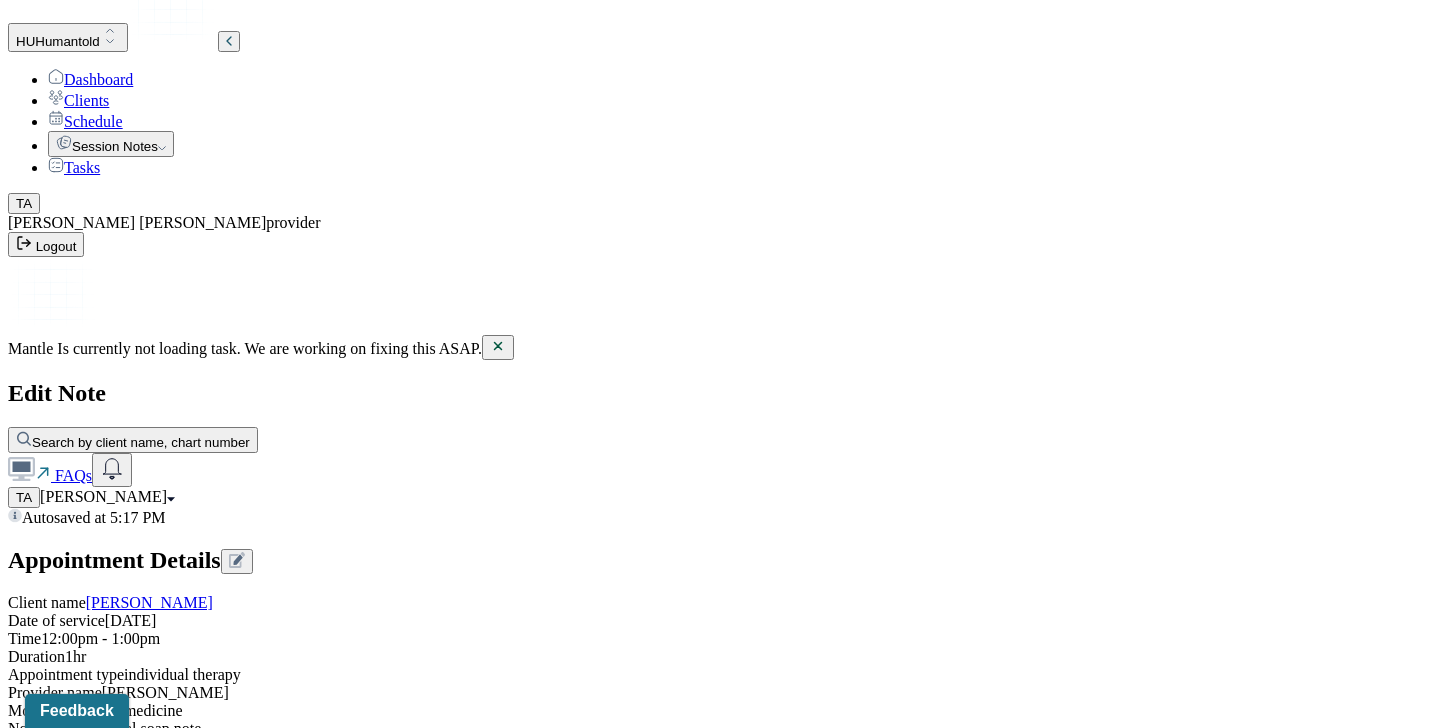 drag, startPoint x: 1269, startPoint y: 459, endPoint x: 729, endPoint y: 465, distance: 540.0333 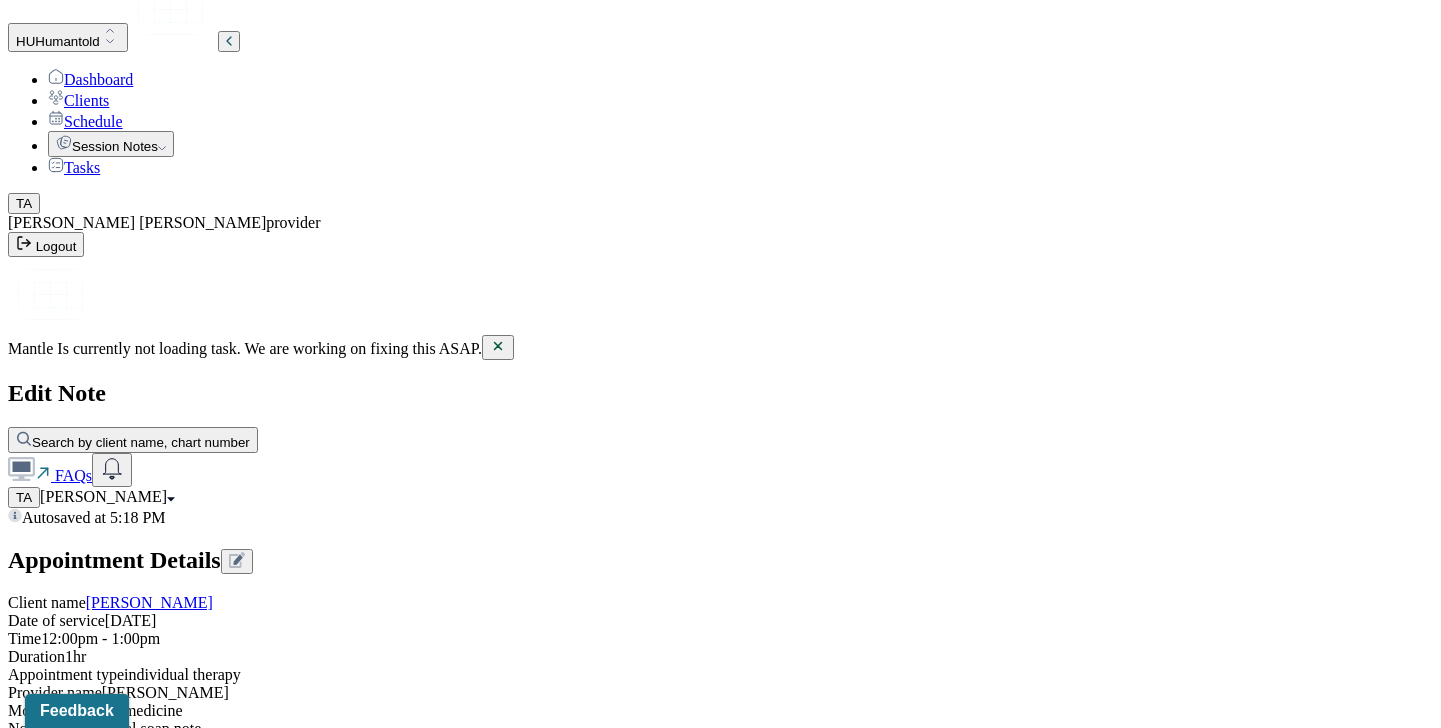 scroll, scrollTop: 1890, scrollLeft: 0, axis: vertical 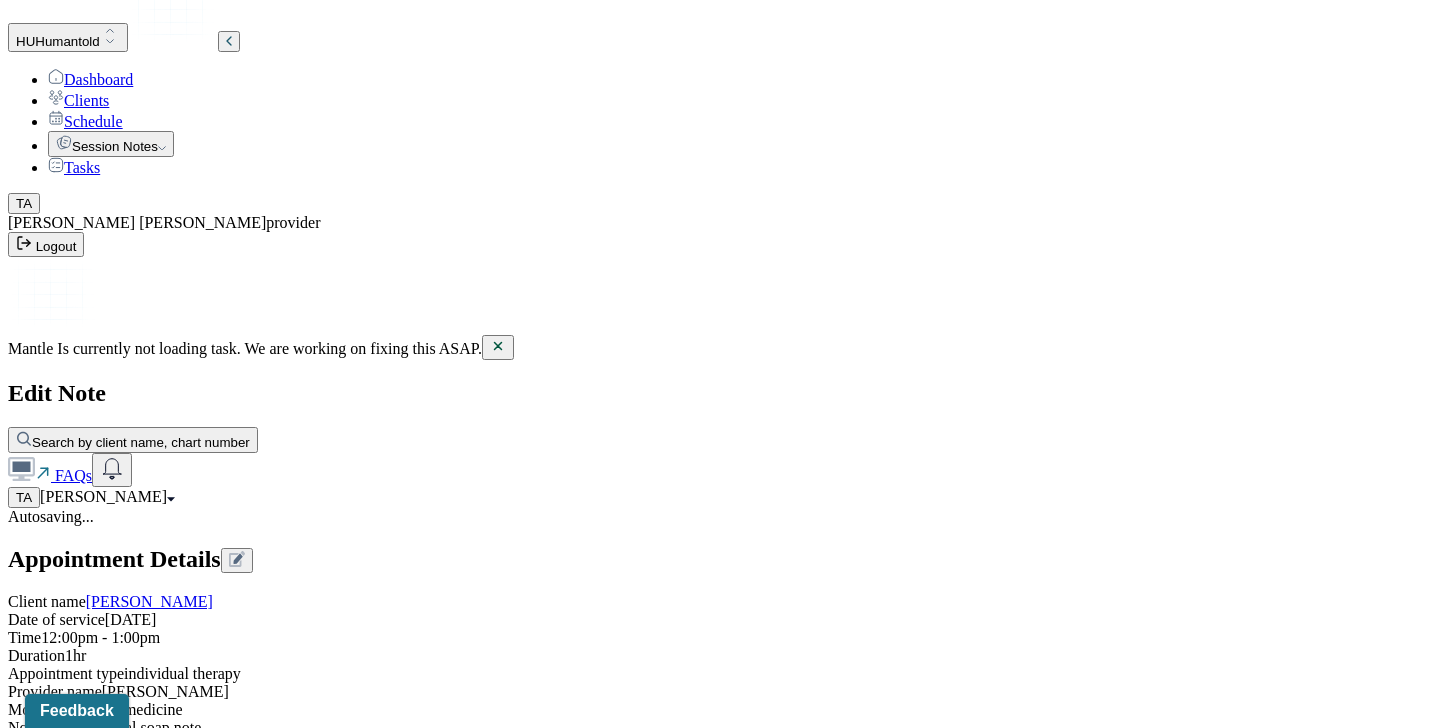 type on "Client’s low mood occurs more days than not, and her loneliness, sadness and lack of social interactions is evidence for her depressive diagnosis. Client will benefit from continuing to process her emotions and accepting them with willingness. In order to reduce depressive symptoms, DBT was used to address client's sadness by speaking about activities to elevate client's mood." 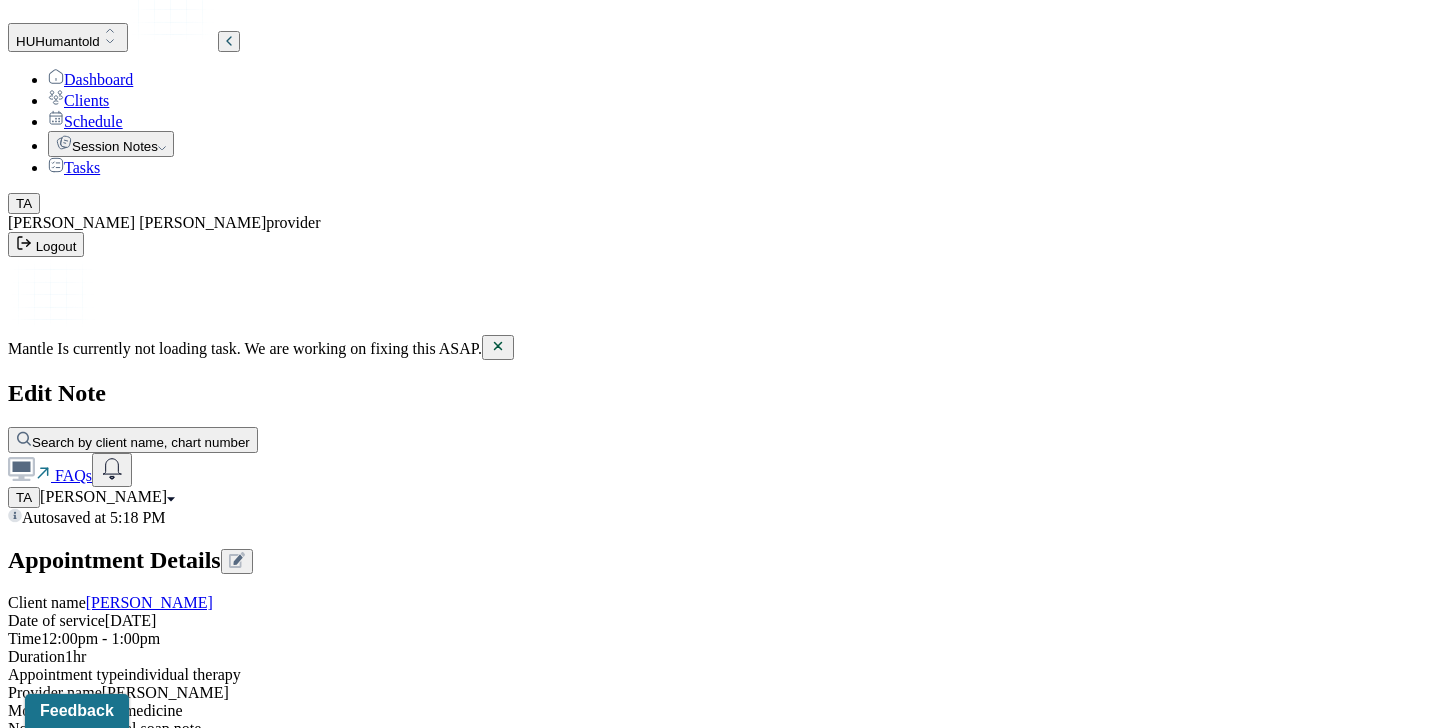 click on "Modeling and skills training" at bounding box center (130, 2416) 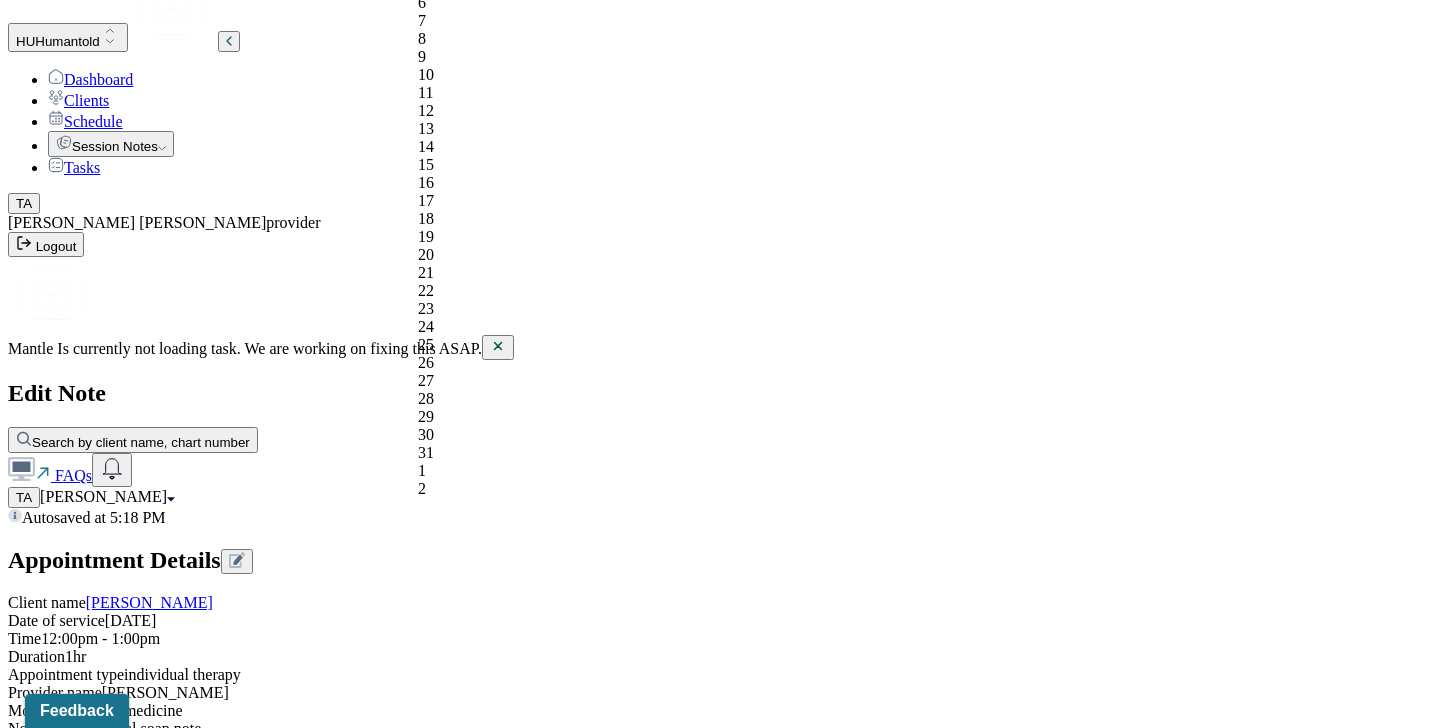 click on "16" at bounding box center [514, 183] 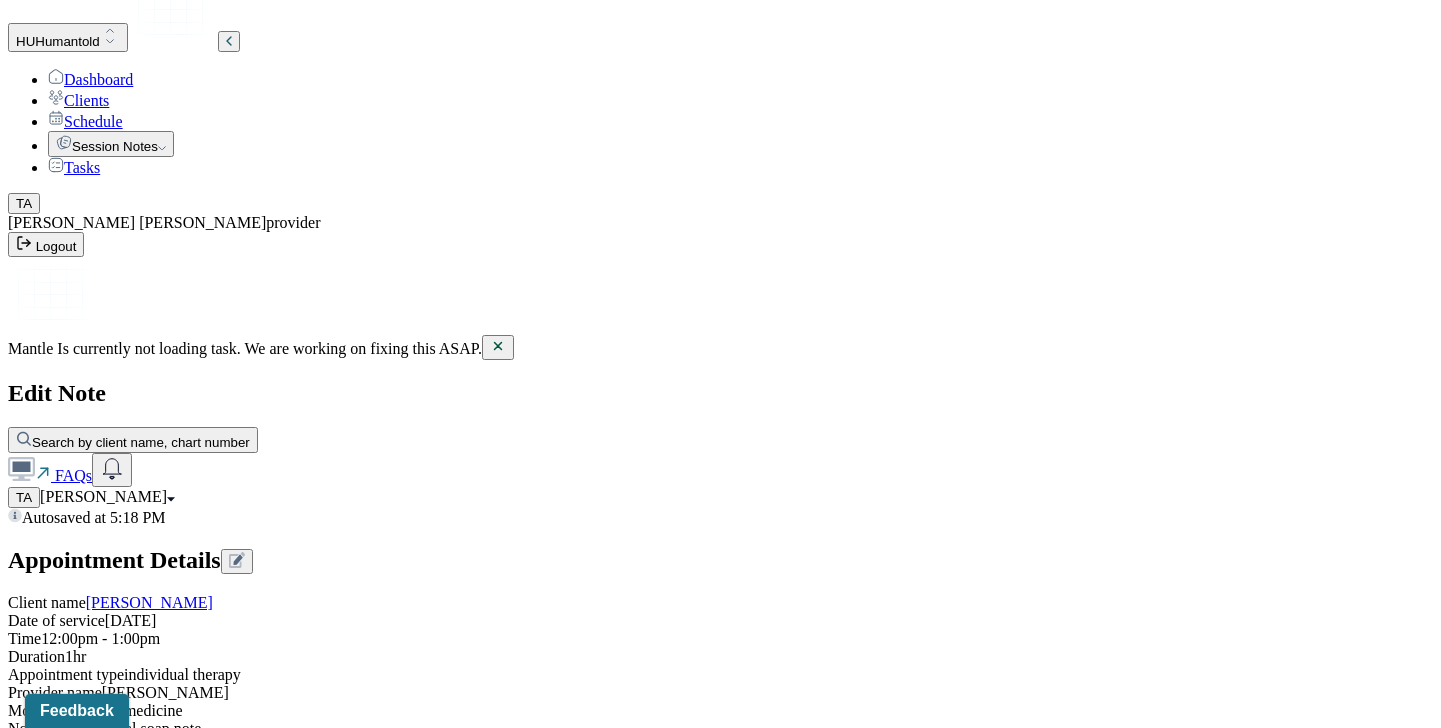 click on "Client has a good prognosis evidenced by receptiveness. Client will benefit from CBT and DBT." at bounding box center (88, 3439) 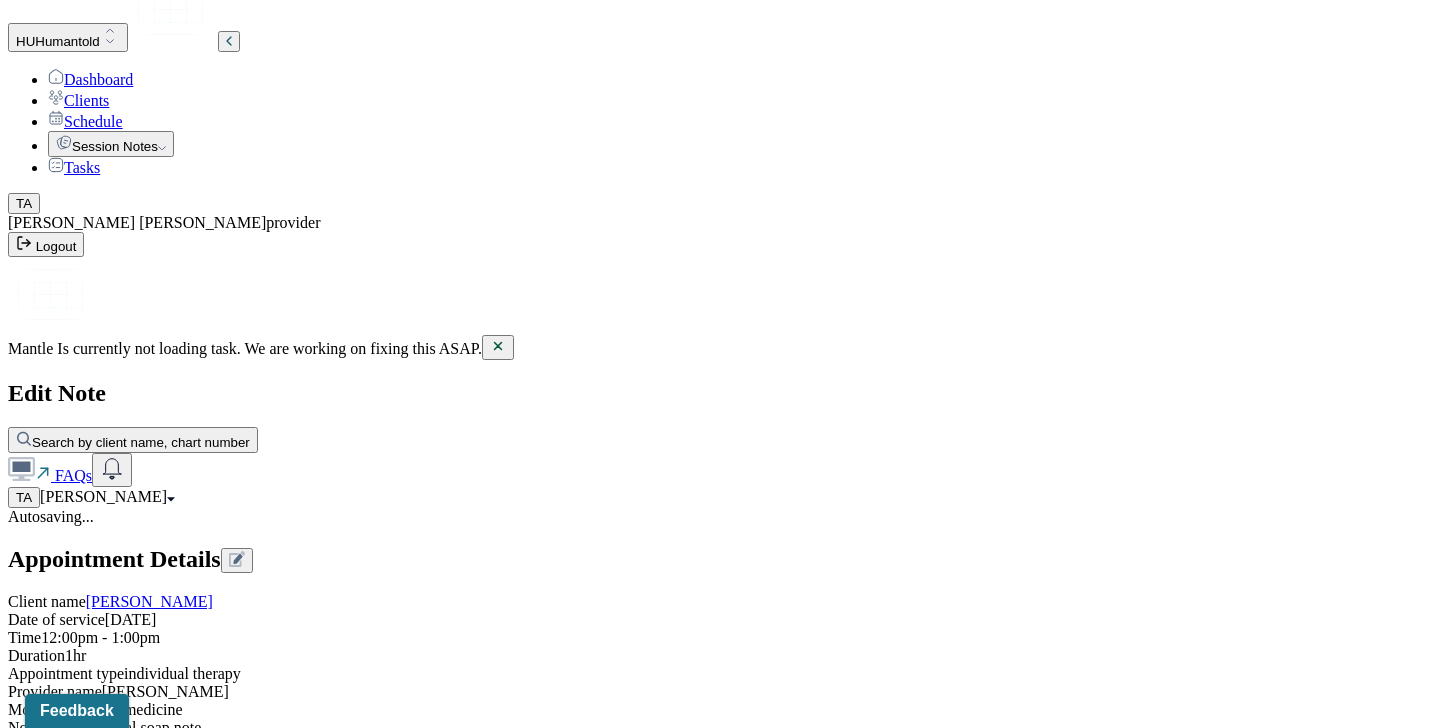 drag, startPoint x: 751, startPoint y: 601, endPoint x: 369, endPoint y: 604, distance: 382.01178 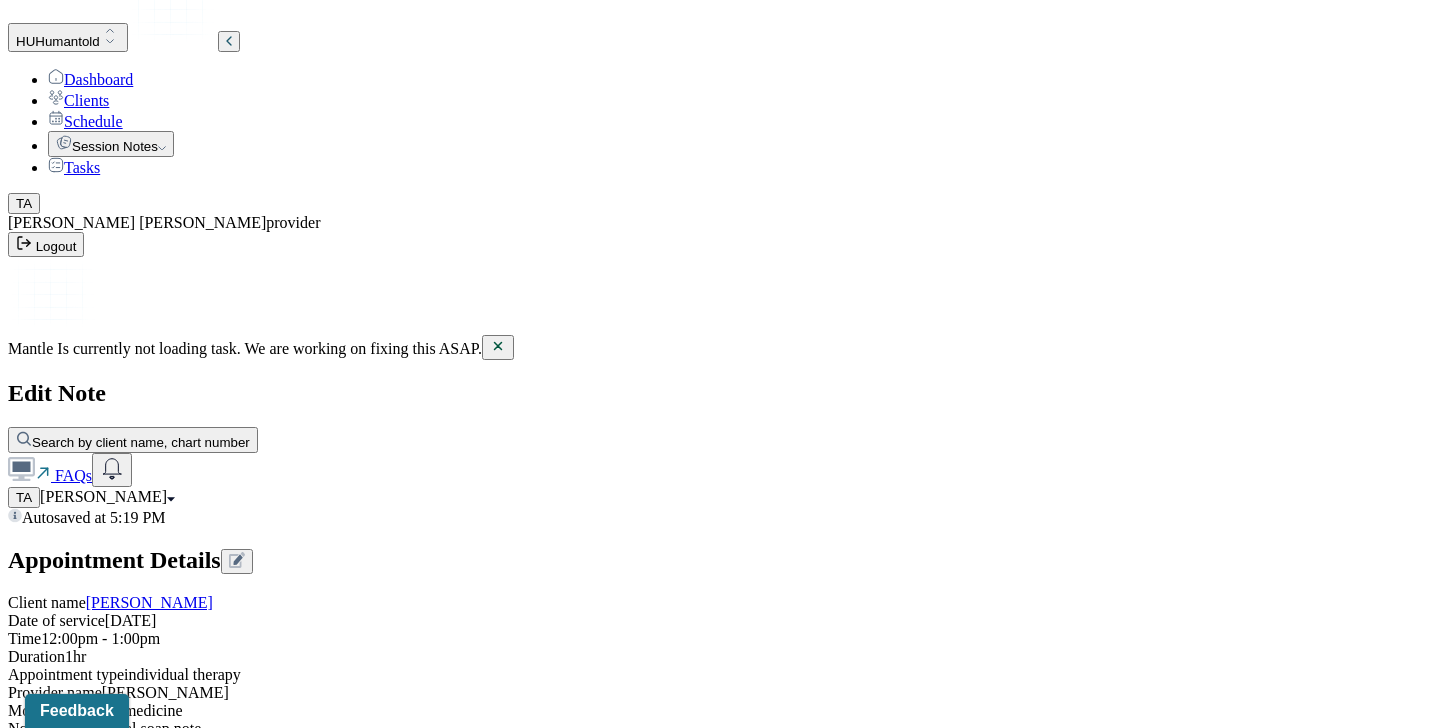 click on "Client was communicative and open." at bounding box center [88, 3544] 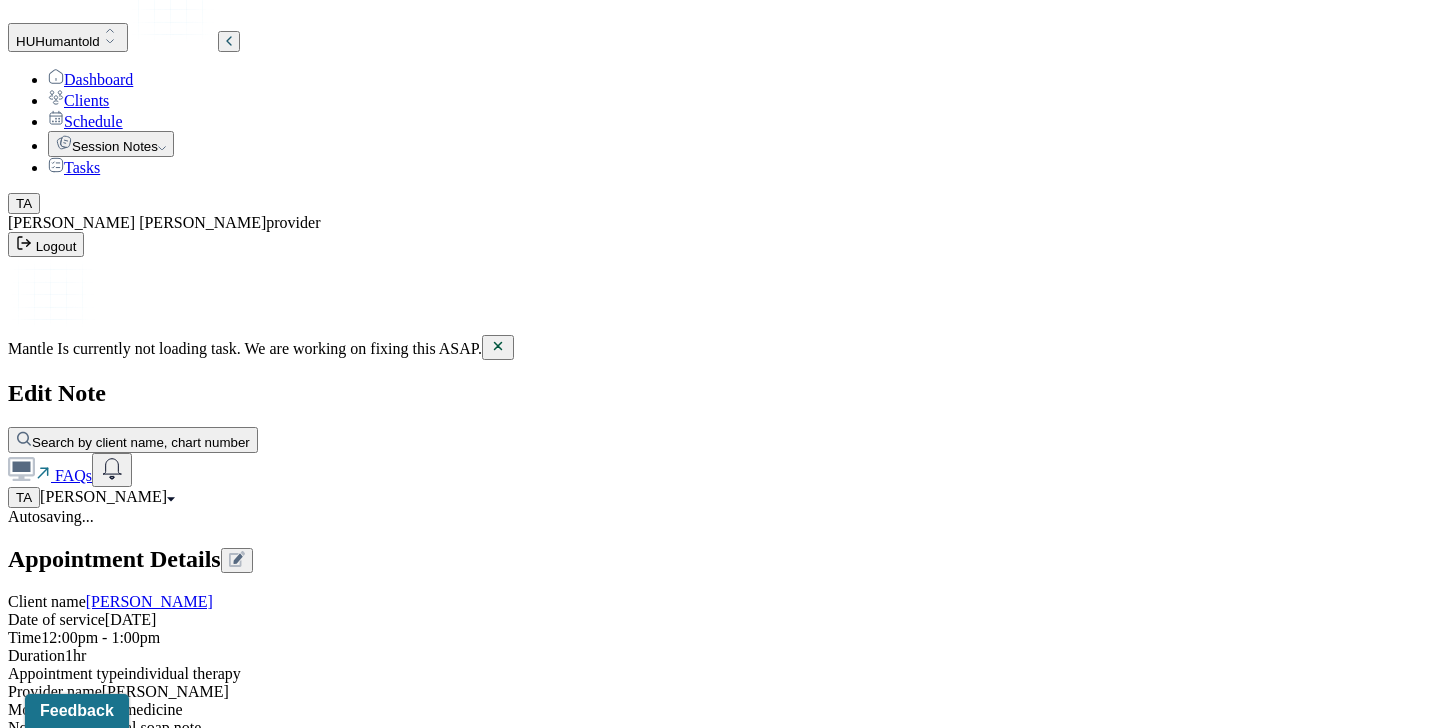 type on "Client was sad but talkative." 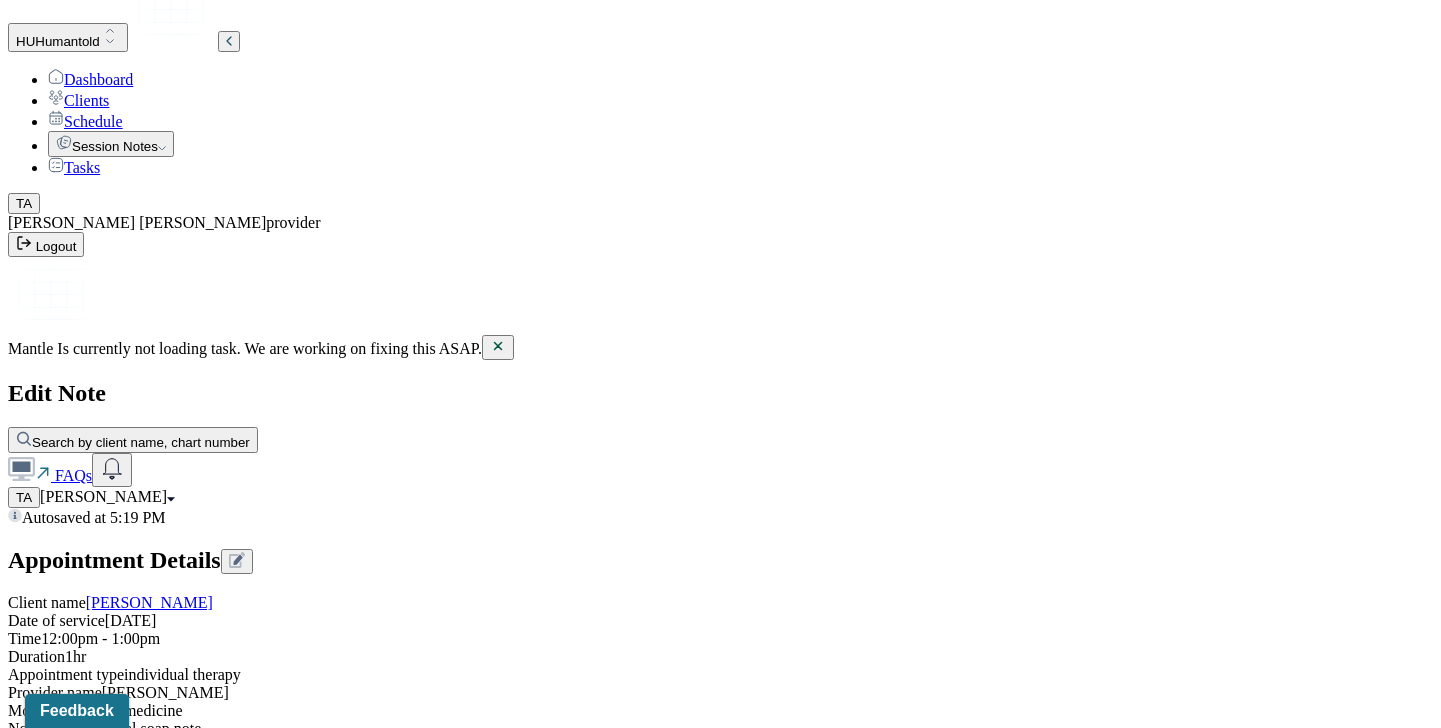 click on "Client is using walking in nature to improve mood." at bounding box center (178, 3696) 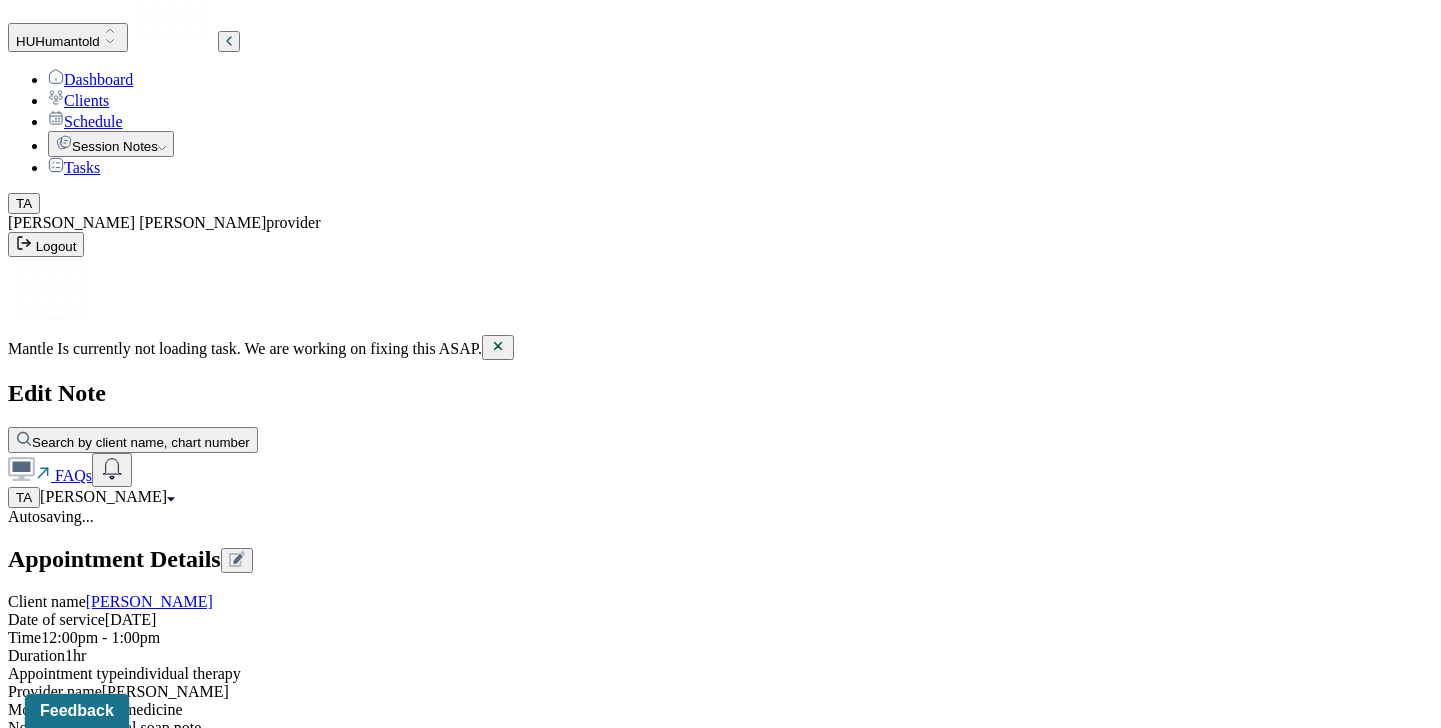 type on "Client is currently hai" 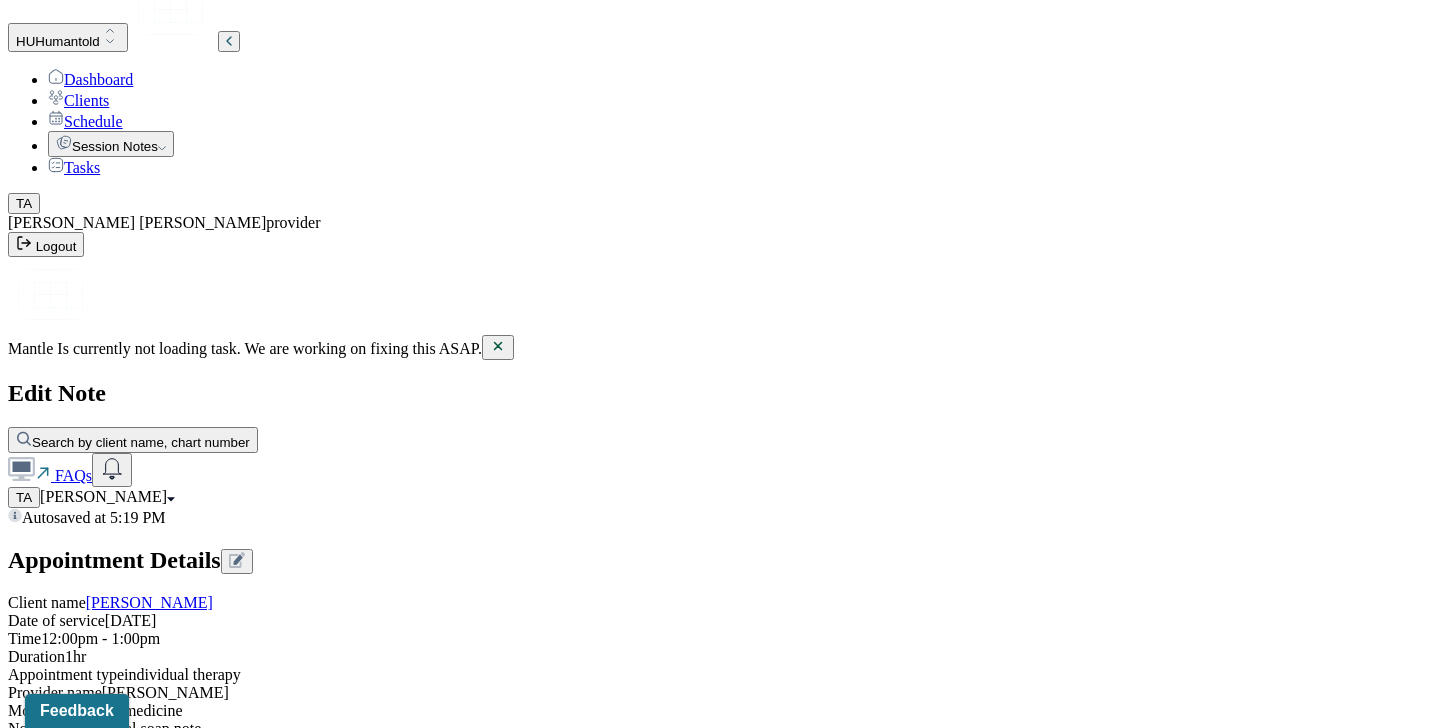 click on "Client is using artistic activities to mange her emotions." at bounding box center (179, 3788) 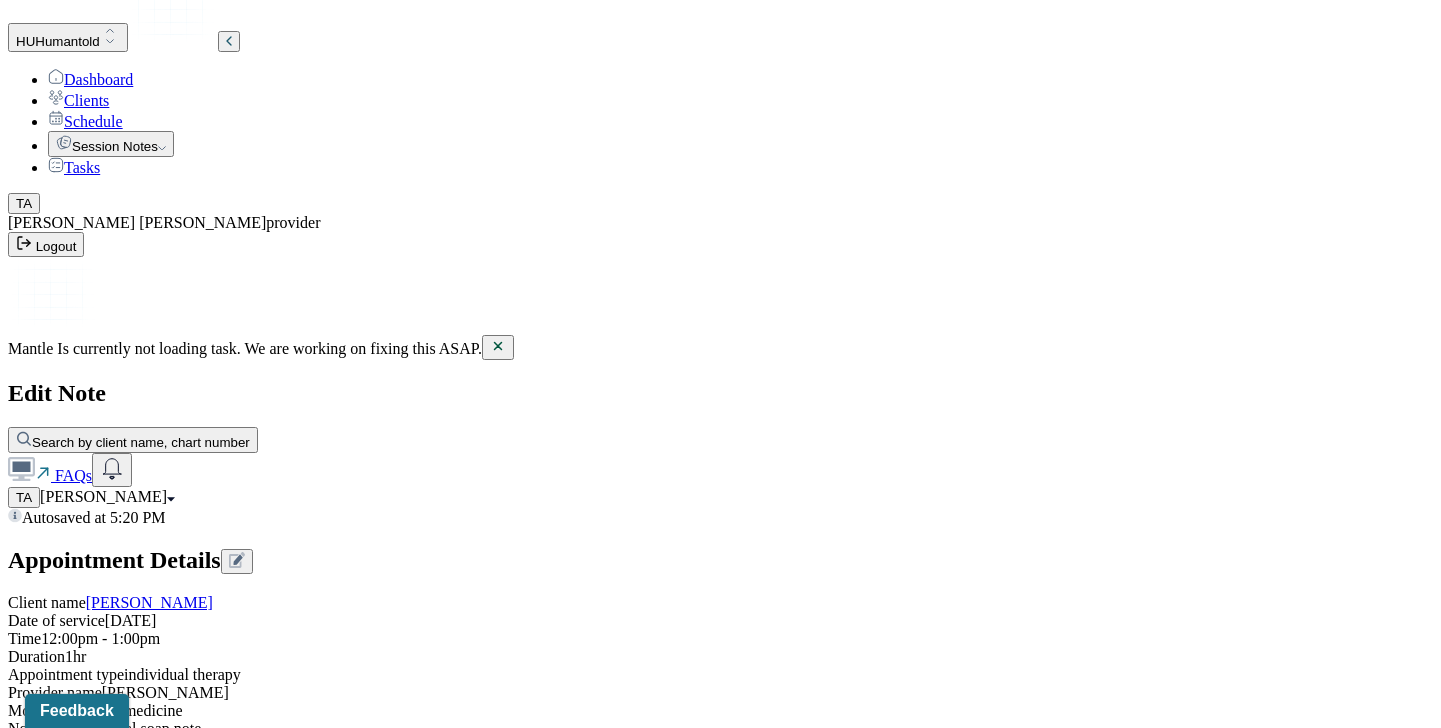 type on "Client has shown improvement by using making music to regulate herself." 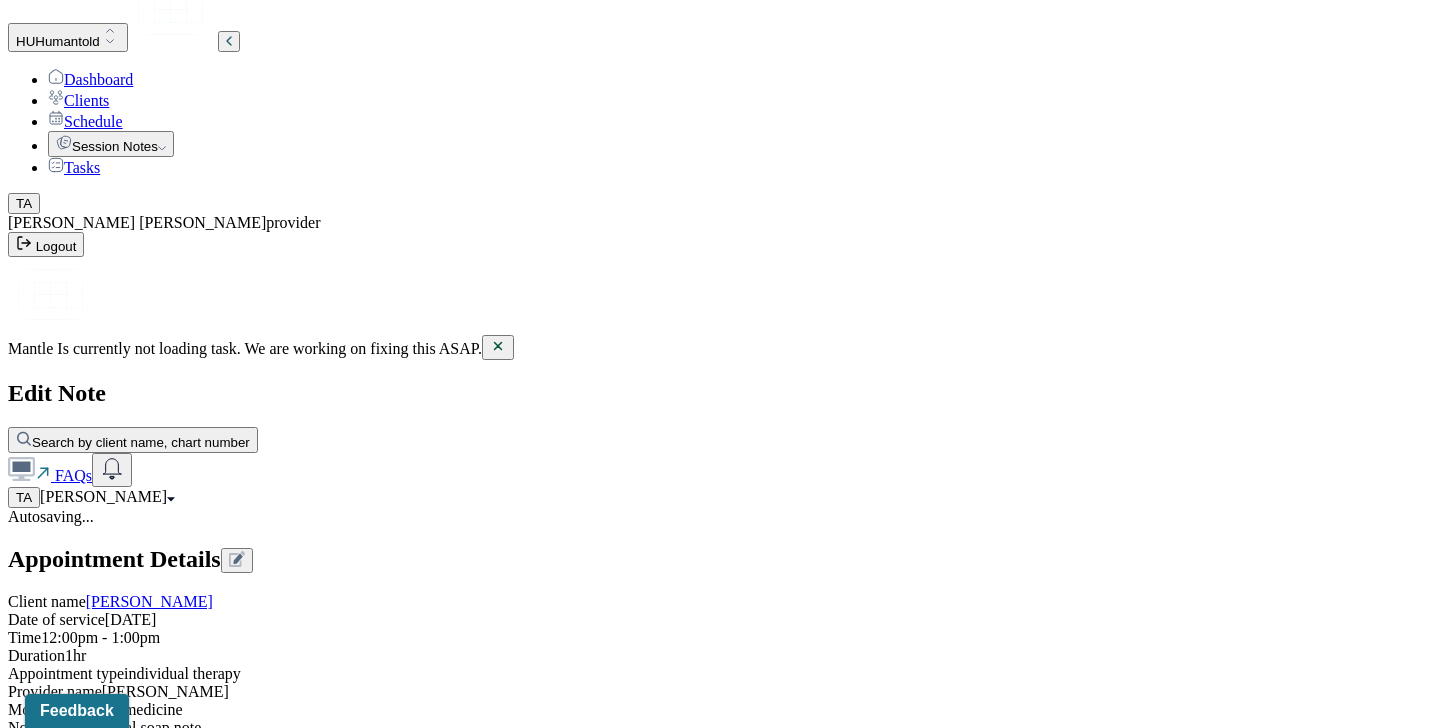 scroll, scrollTop: 0, scrollLeft: 0, axis: both 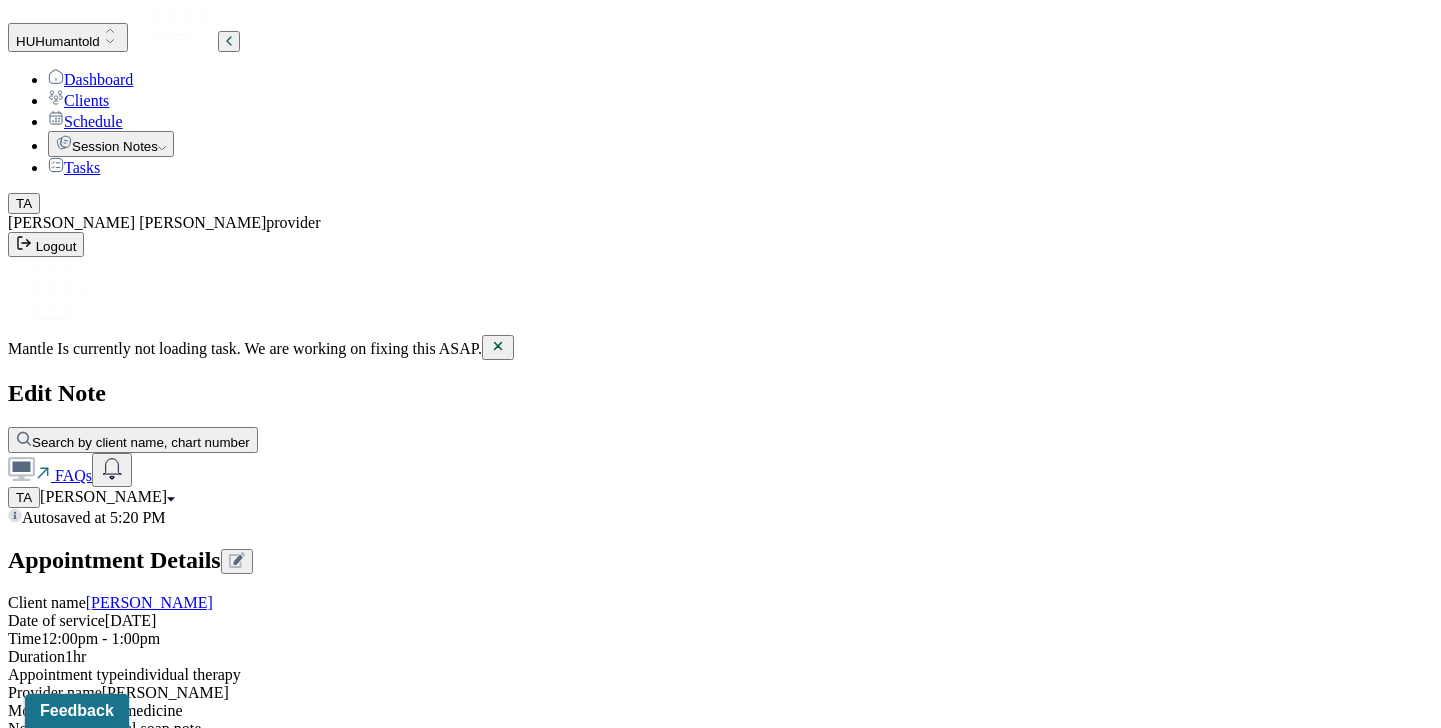 type on "sadness, hurt, low mood, loneliness" 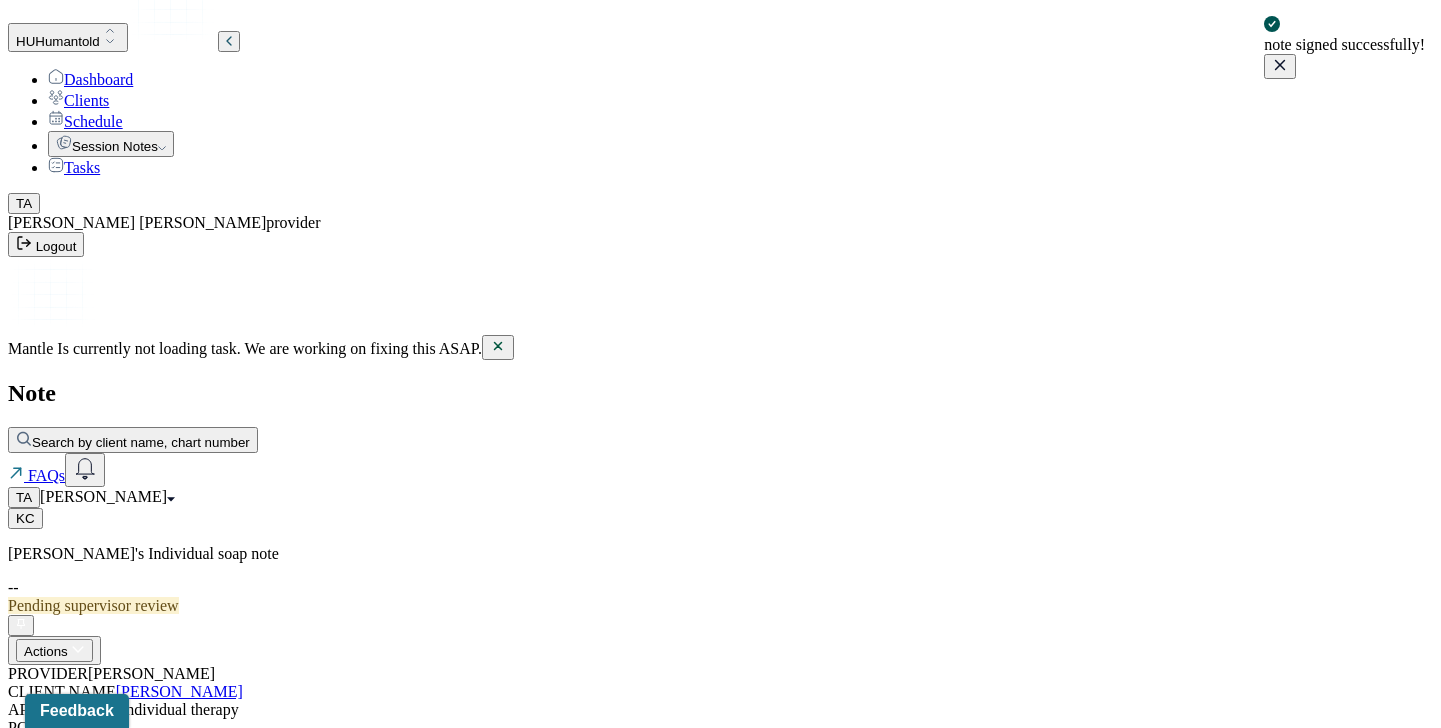 click on "Dashboard" at bounding box center (90, 79) 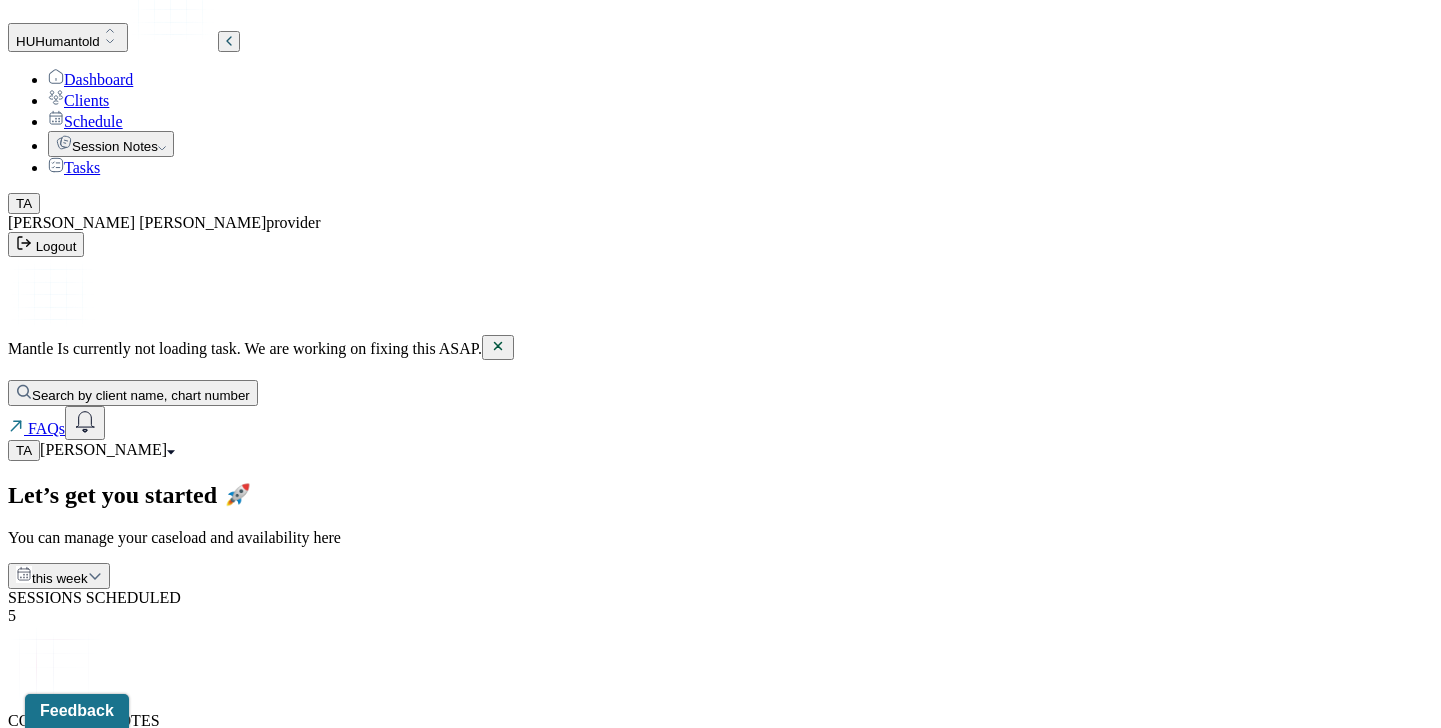 click on "Session Notes" at bounding box center (111, 144) 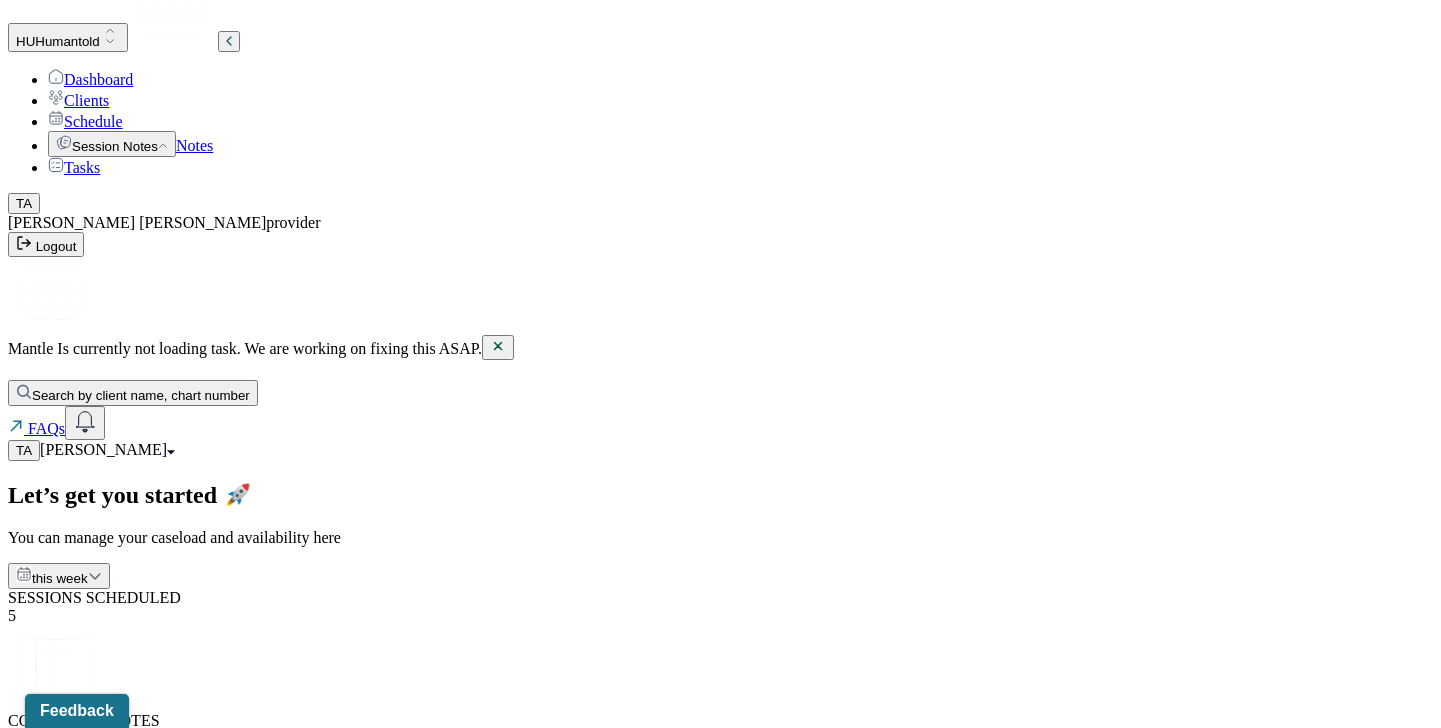 click on "Notes" at bounding box center (194, 145) 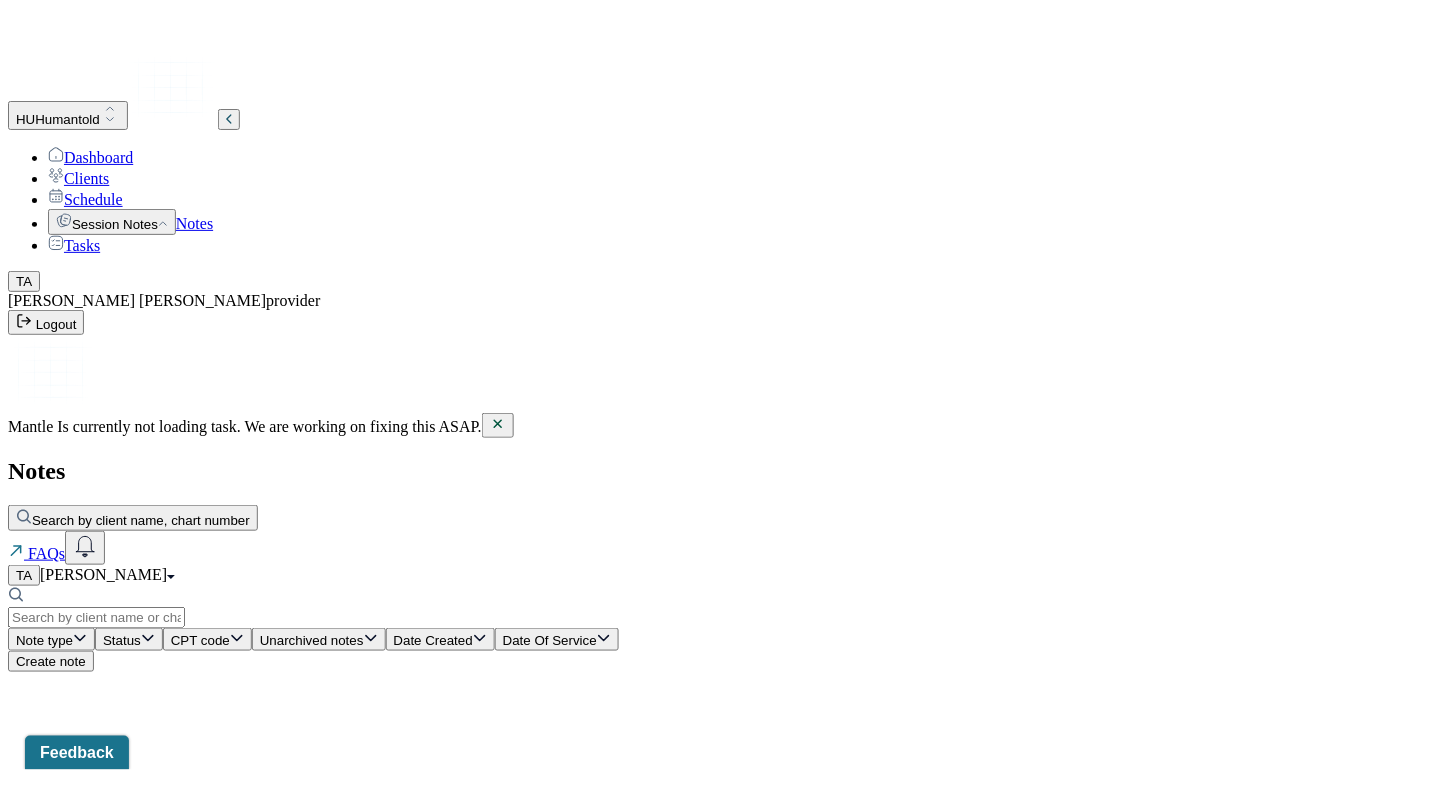 scroll, scrollTop: 0, scrollLeft: 0, axis: both 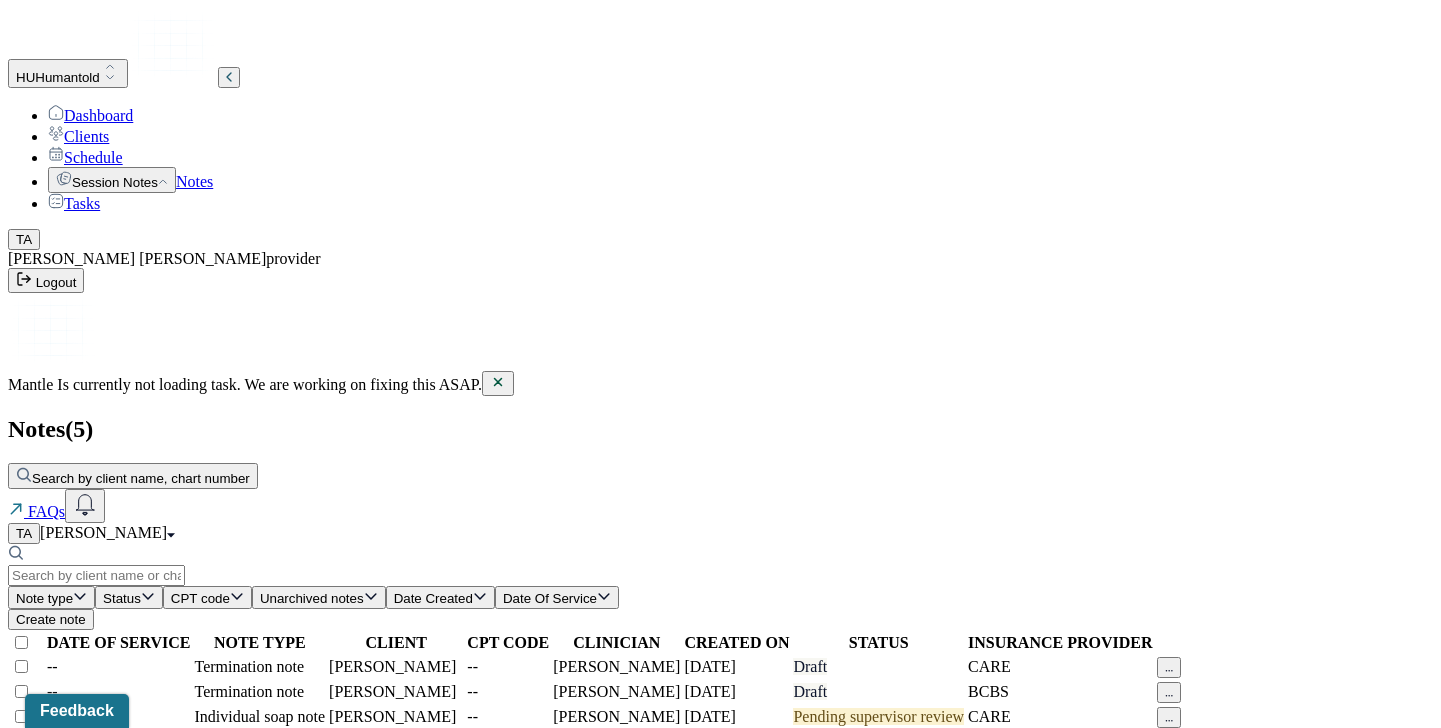 click at bounding box center [21, 766] 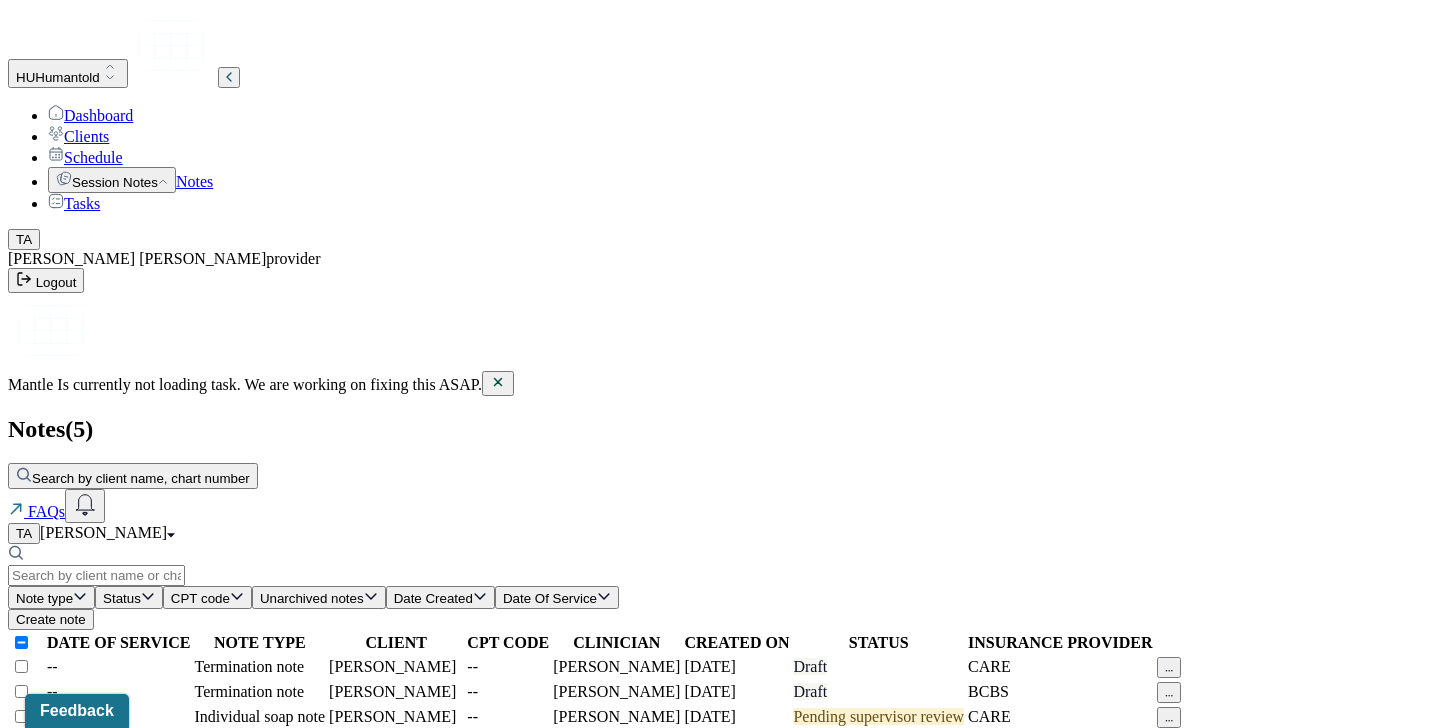checkbox on "true" 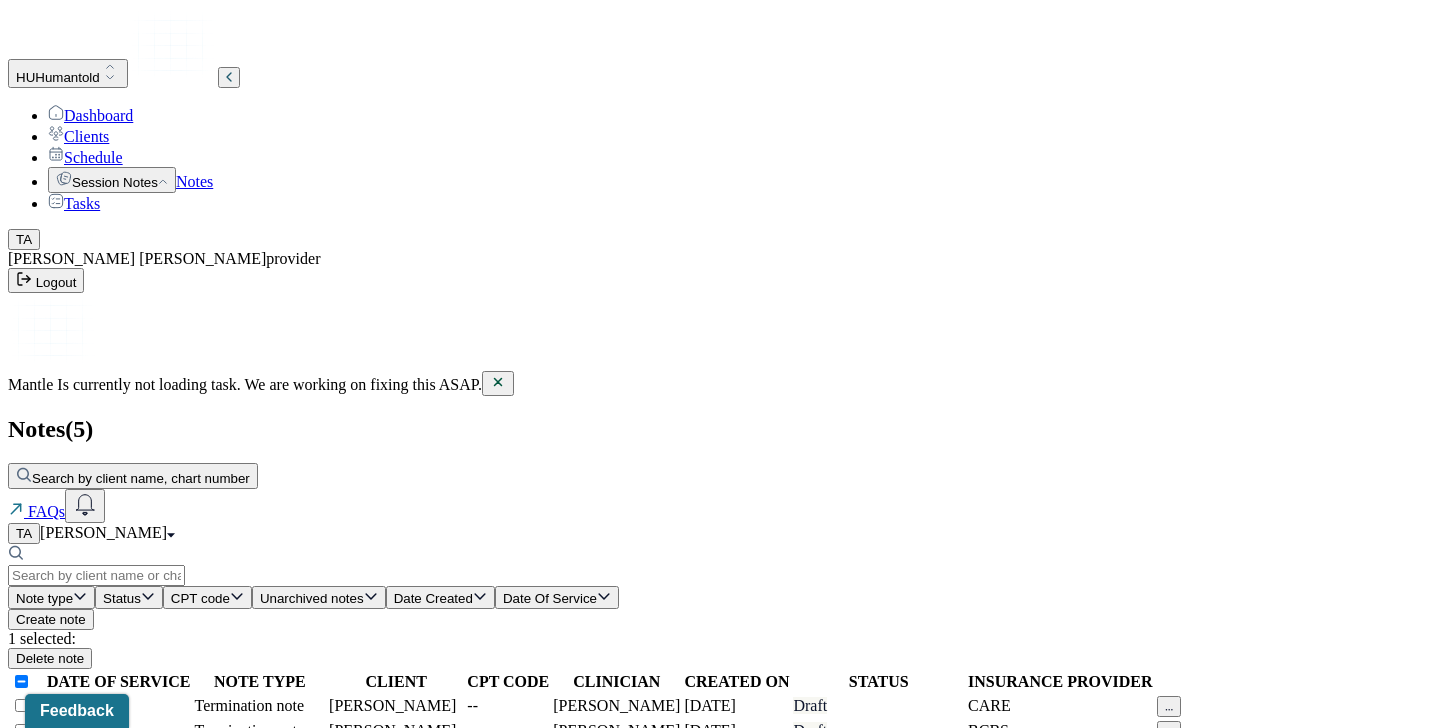 click on "Delete note" at bounding box center [50, 658] 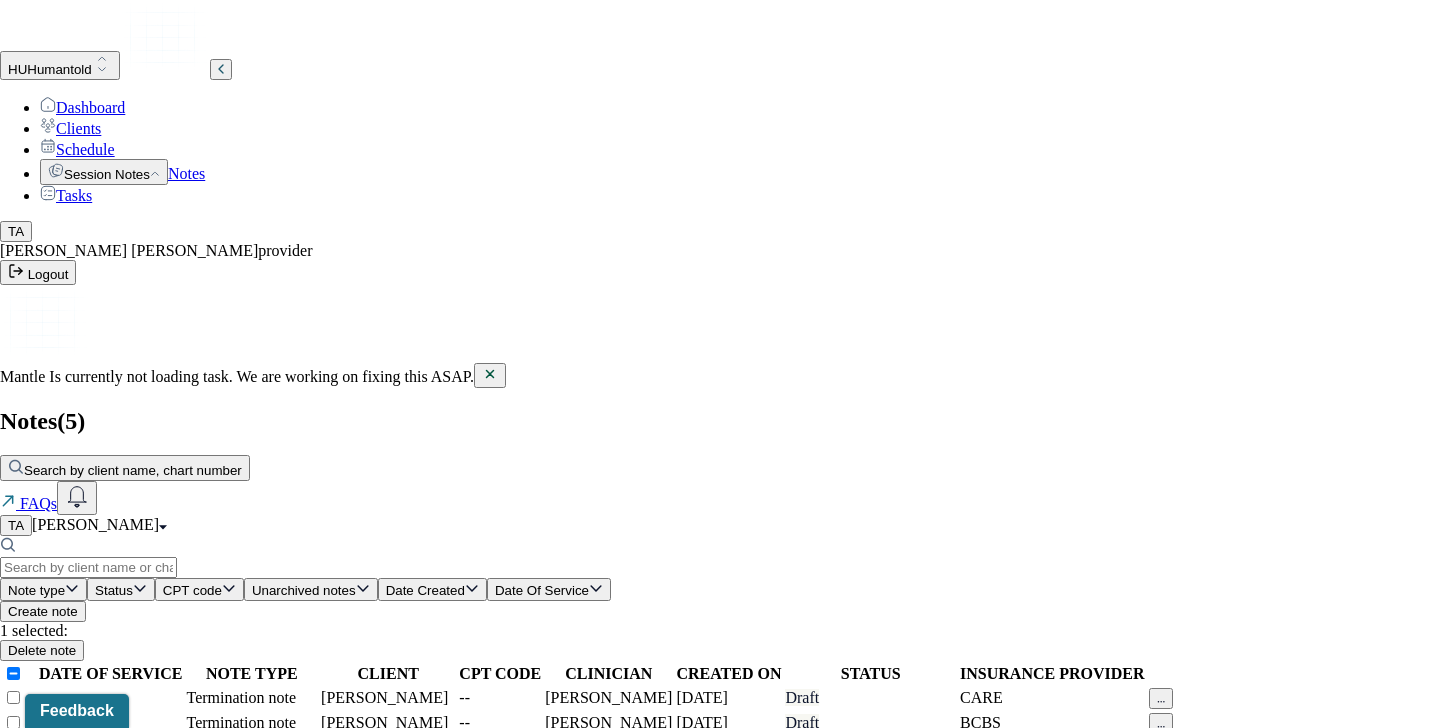 click on "Delete Draft" at bounding box center (101, 1462) 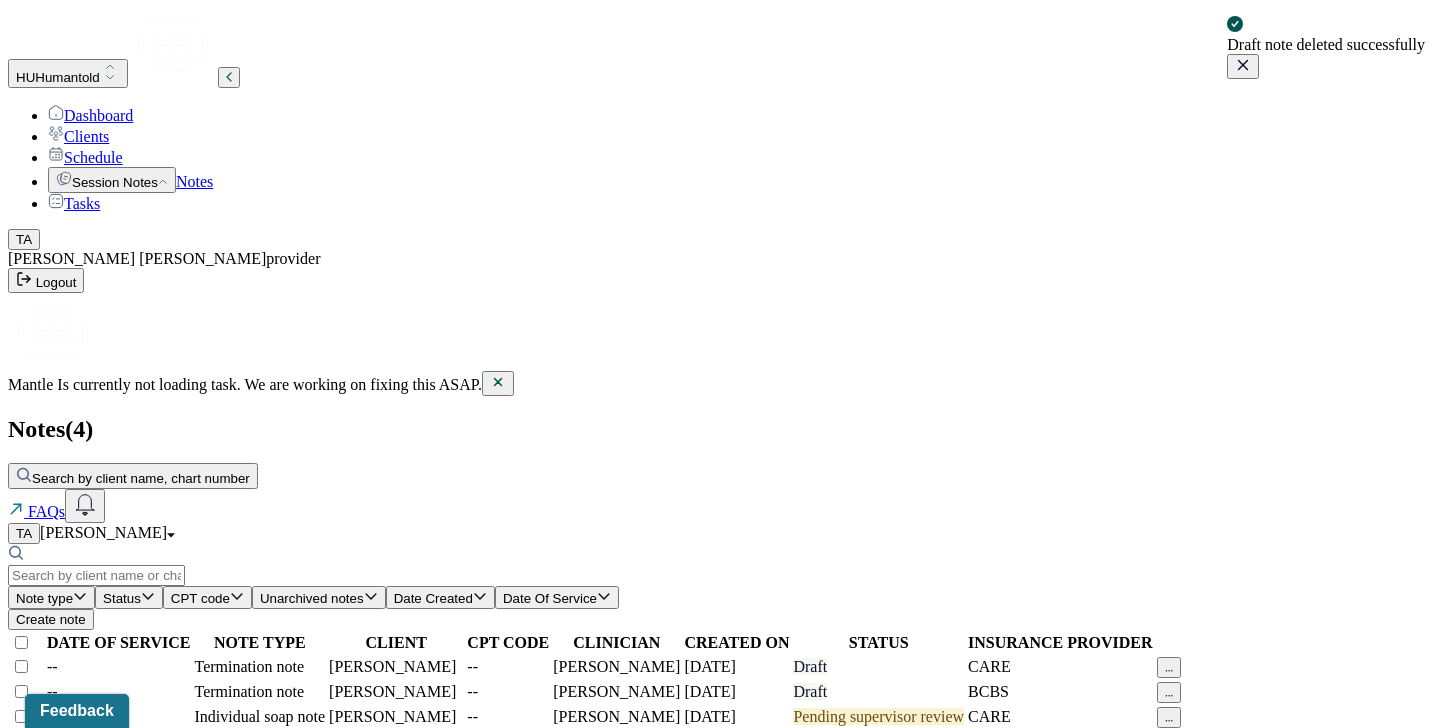 click on "Dashboard" at bounding box center (90, 115) 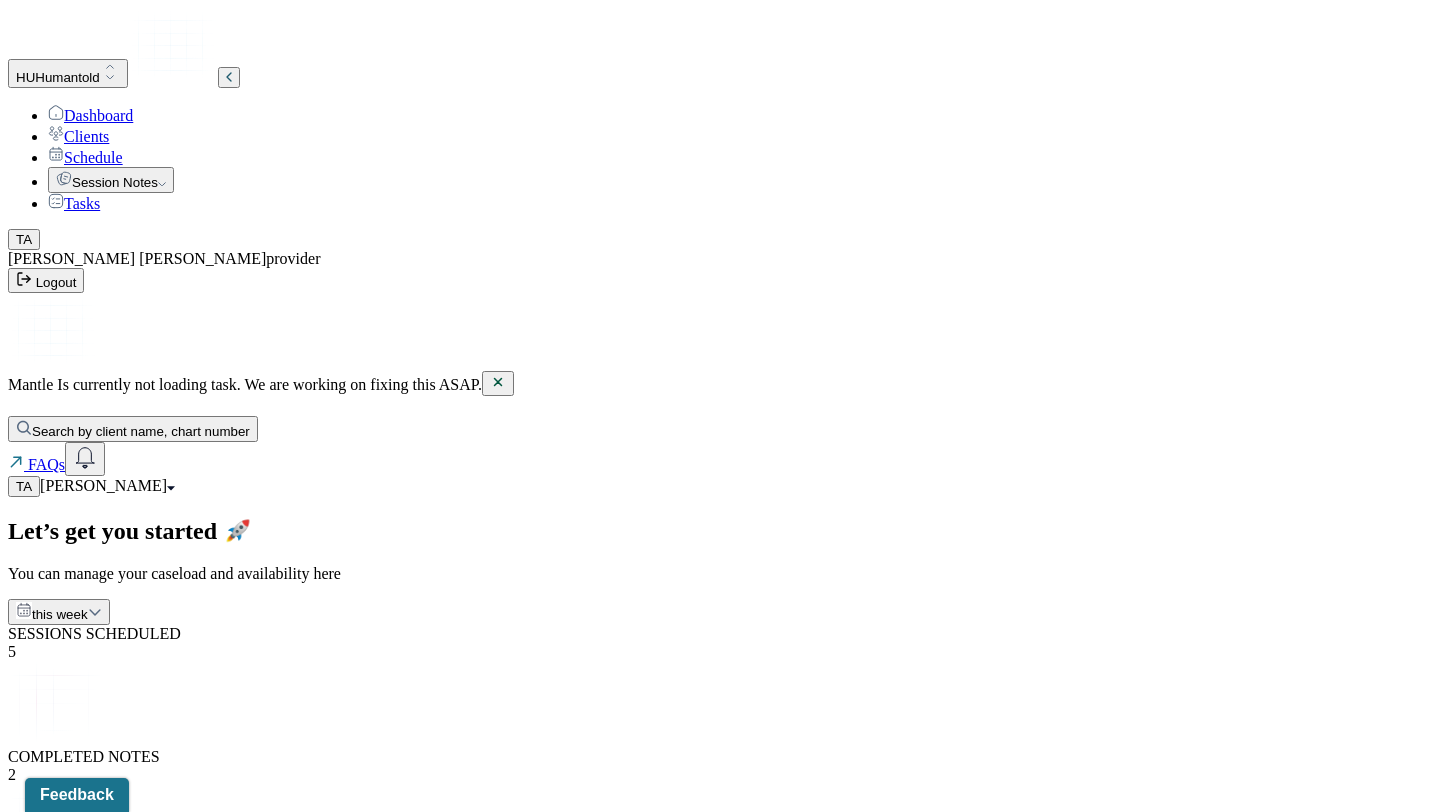 click on "Session Notes" at bounding box center [111, 180] 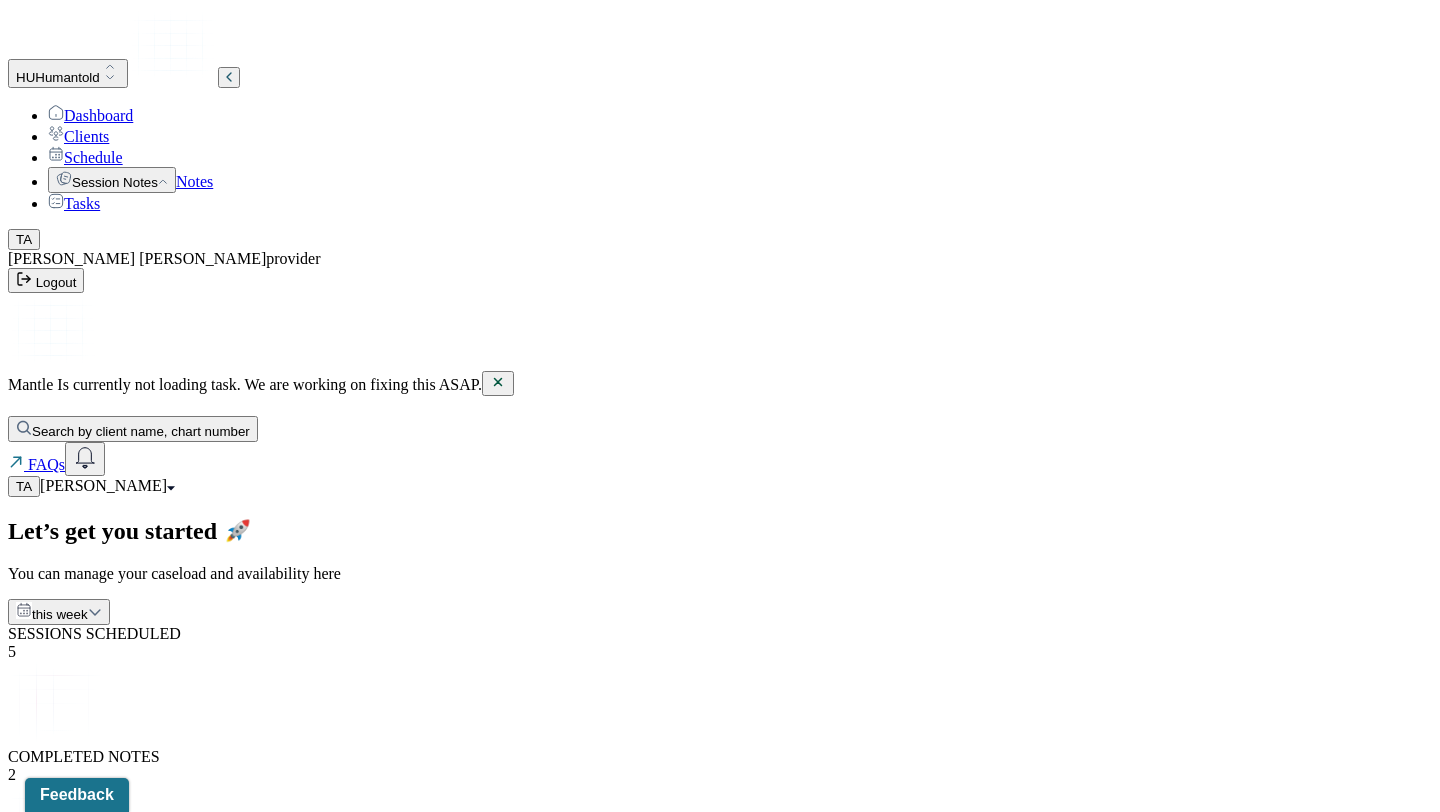 click on "Notes" at bounding box center [194, 181] 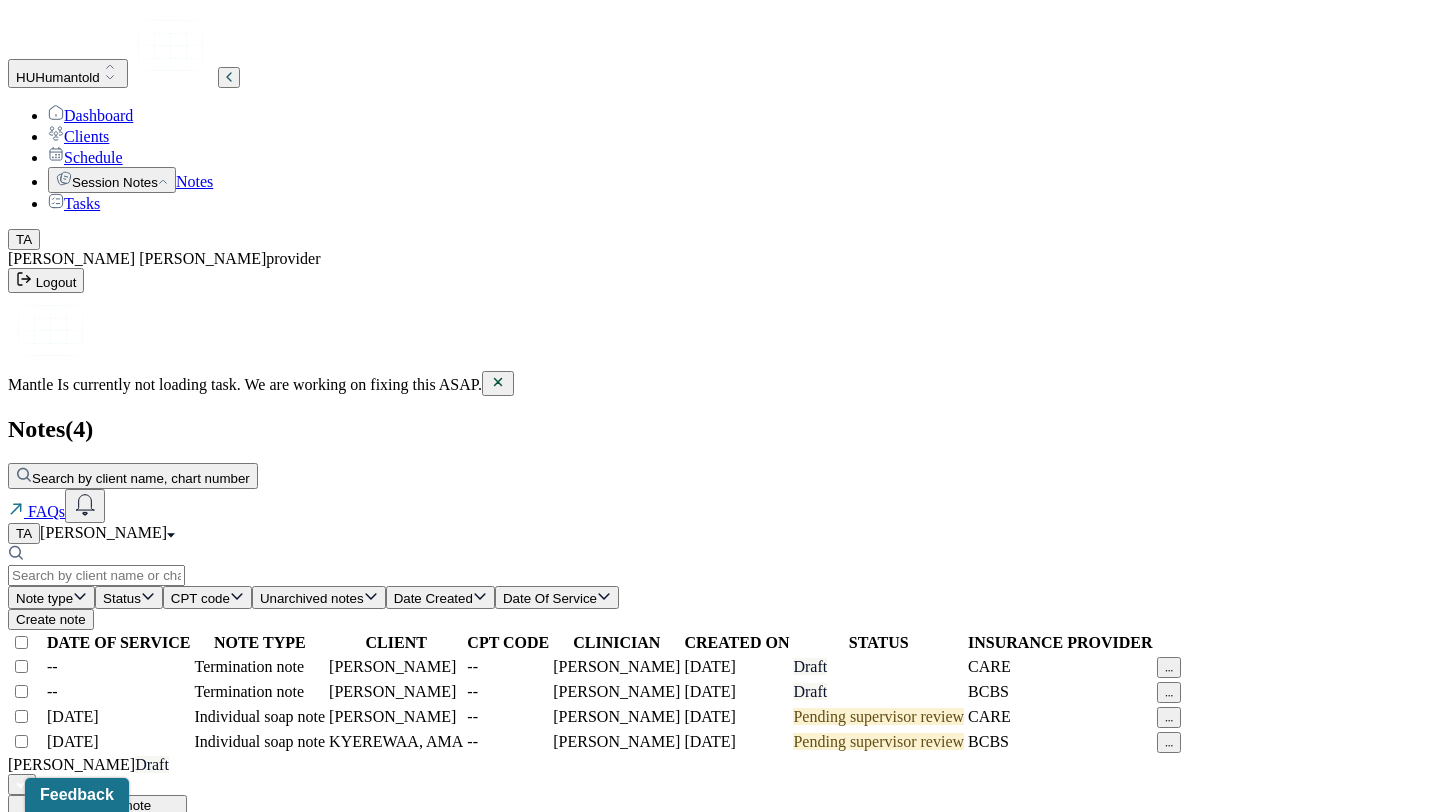 click on "Create note" at bounding box center (51, 619) 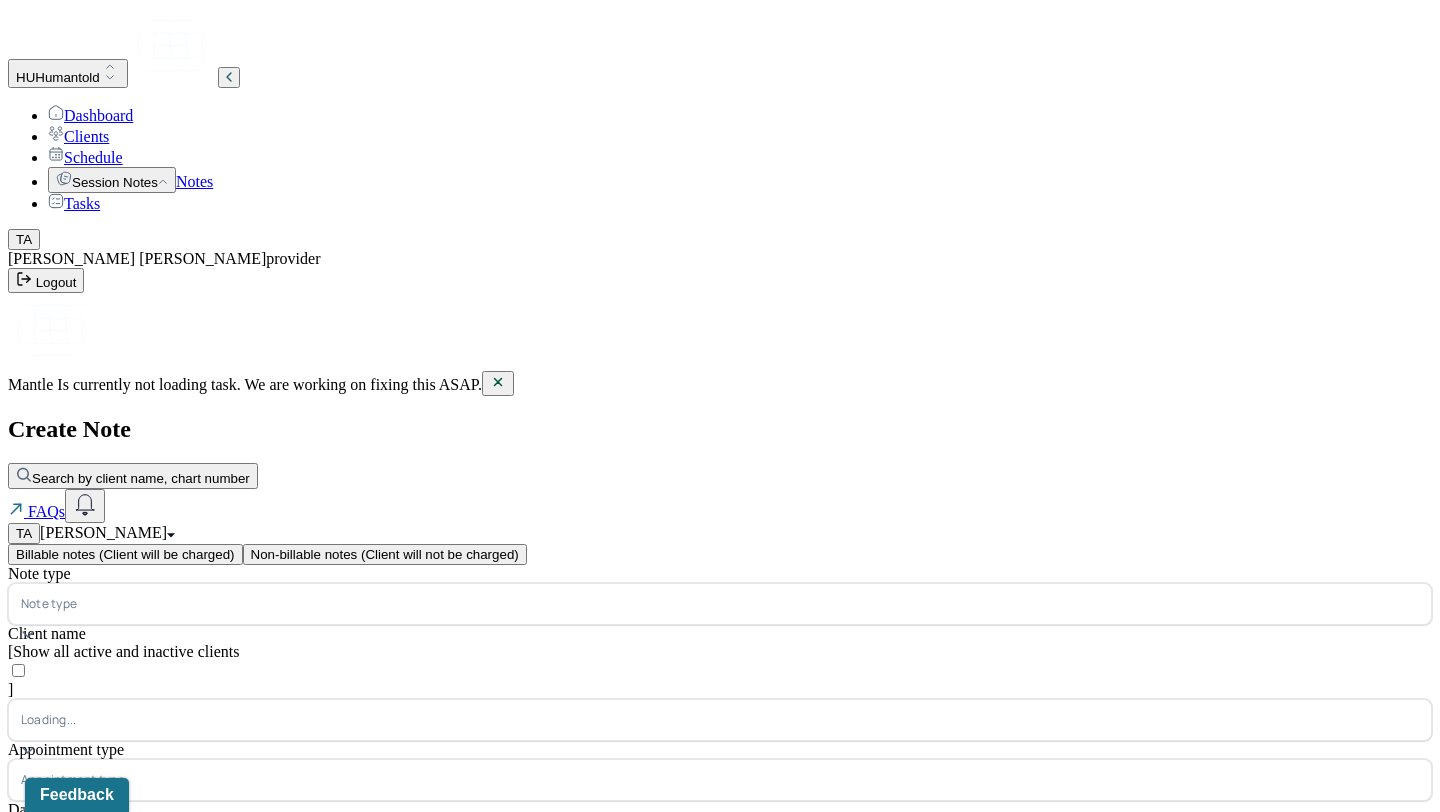 click on "Note type Note type" at bounding box center [720, 595] 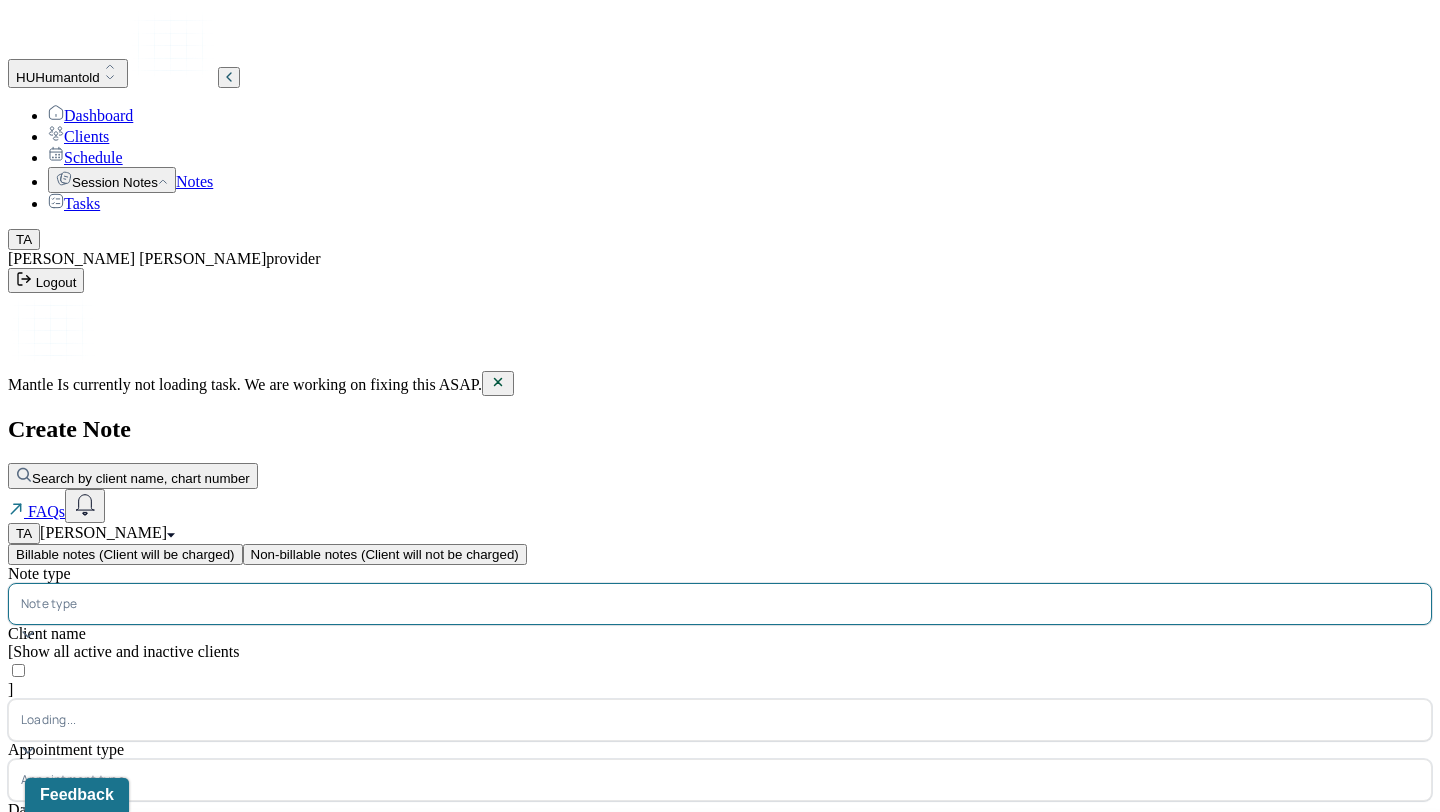 click on "Note type" at bounding box center [720, 604] 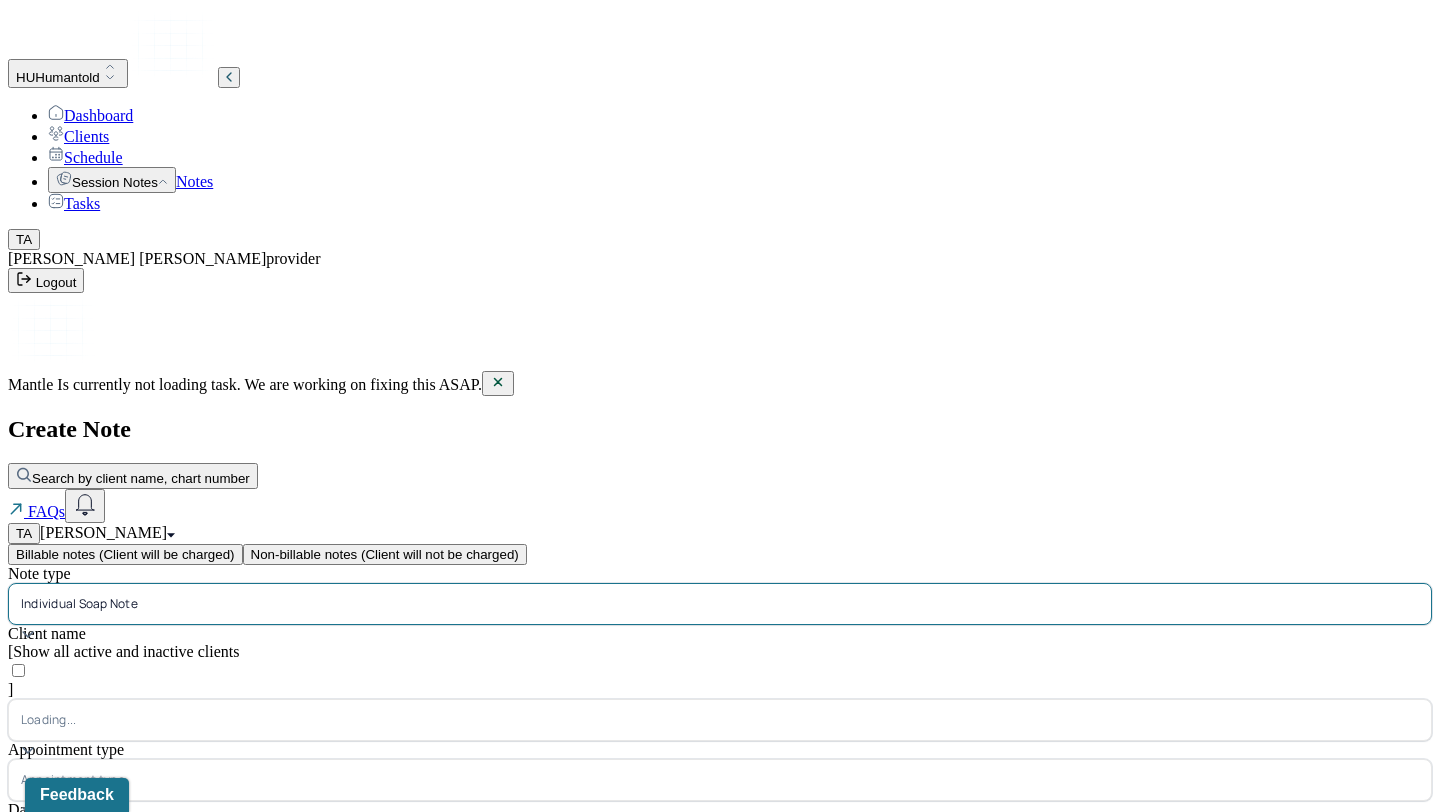 click on "Note type option Individual soap note, selected. Individual soap note Client name [ Show all active and inactive clients ] Loading... Supervisee name Appointment type Appointment type Date of service Start time End time   Continue" at bounding box center [720, 765] 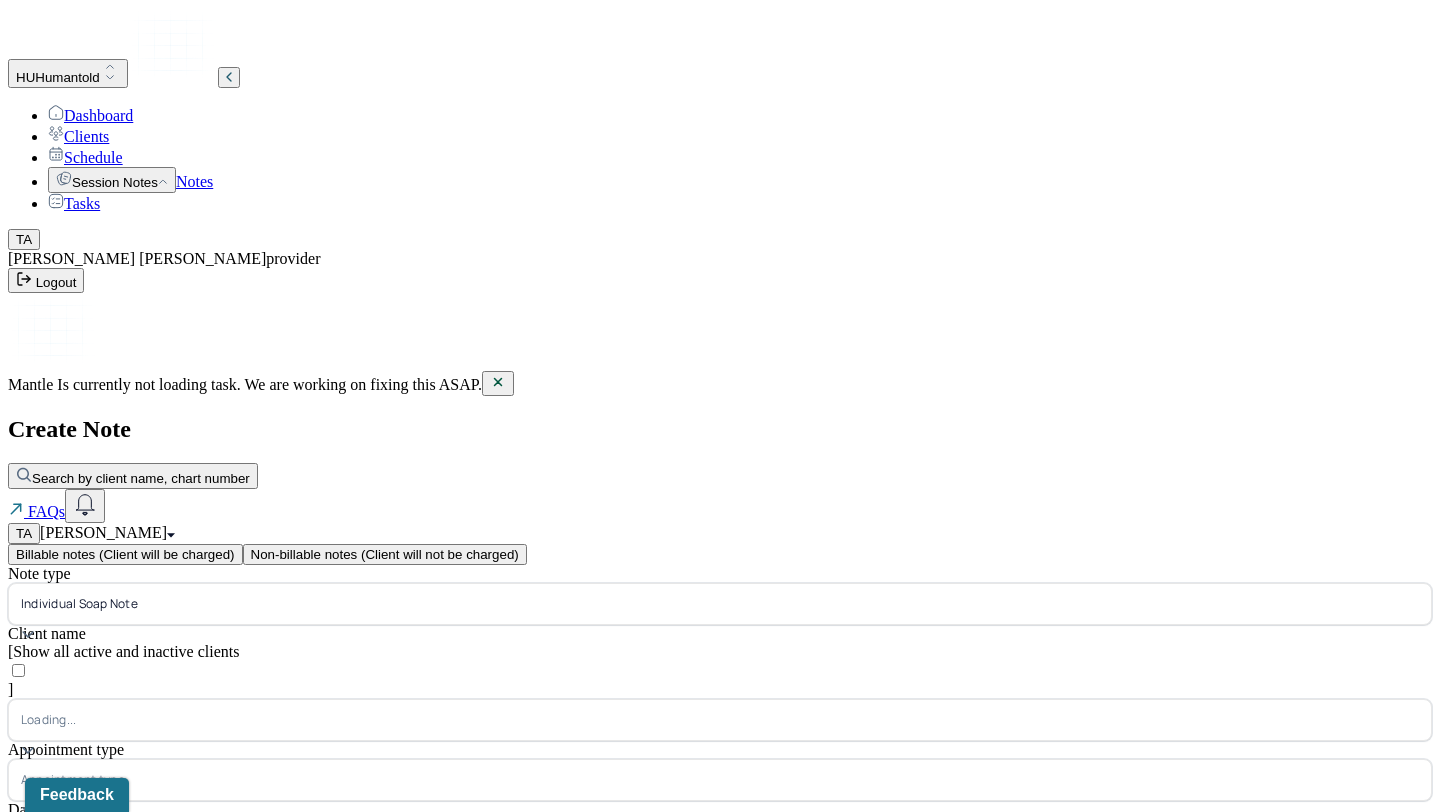 click on "Loading..." at bounding box center (720, 720) 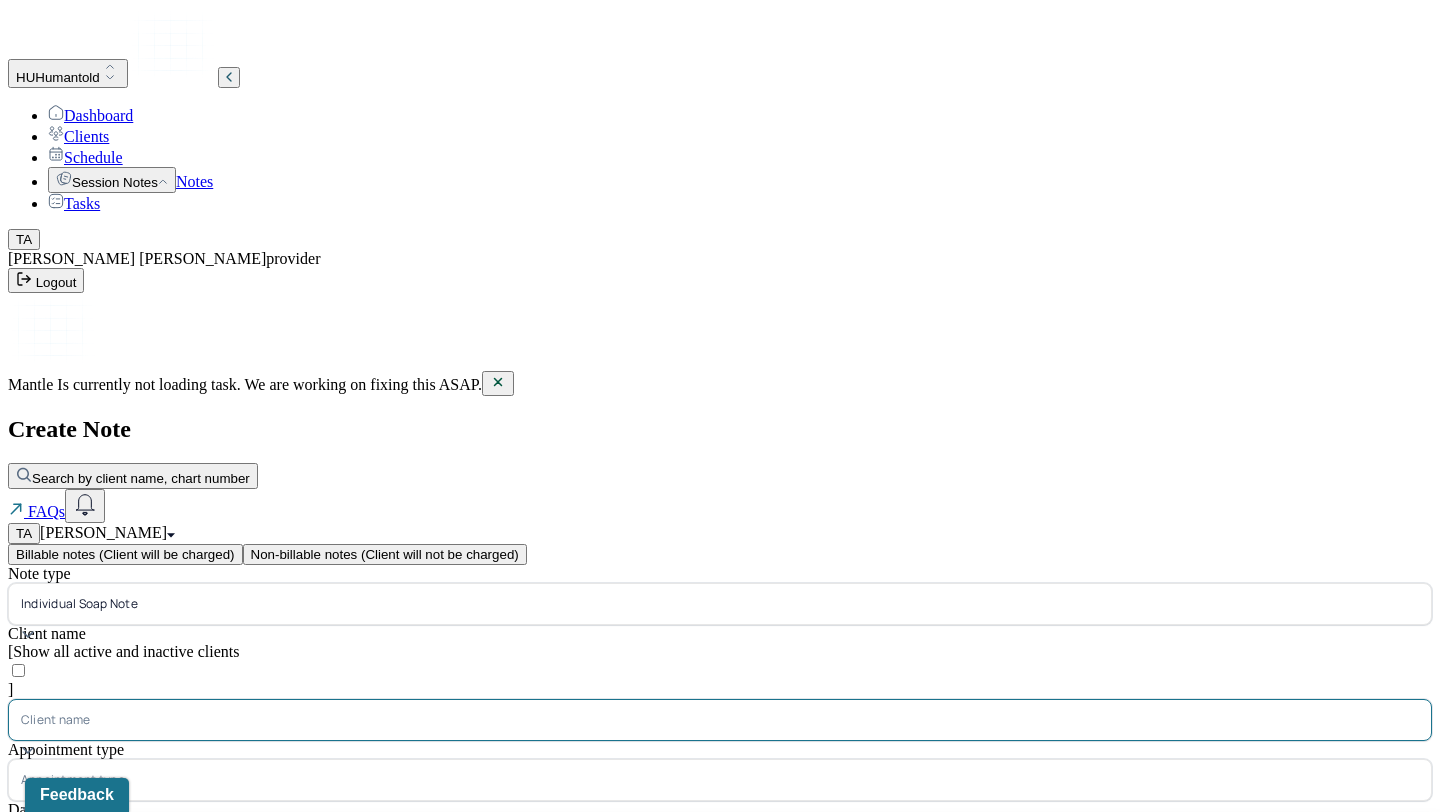scroll, scrollTop: 1942, scrollLeft: 0, axis: vertical 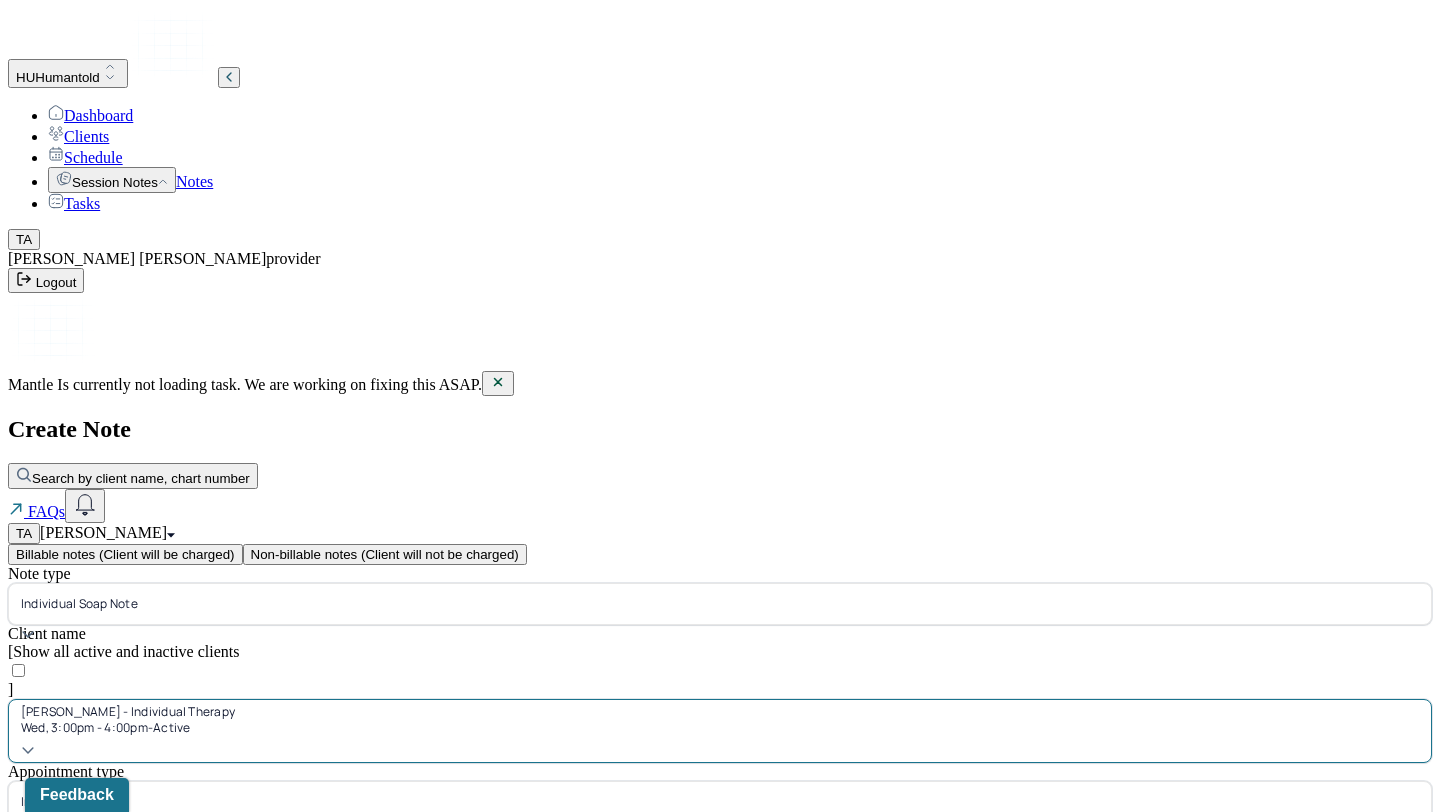 select on "6" 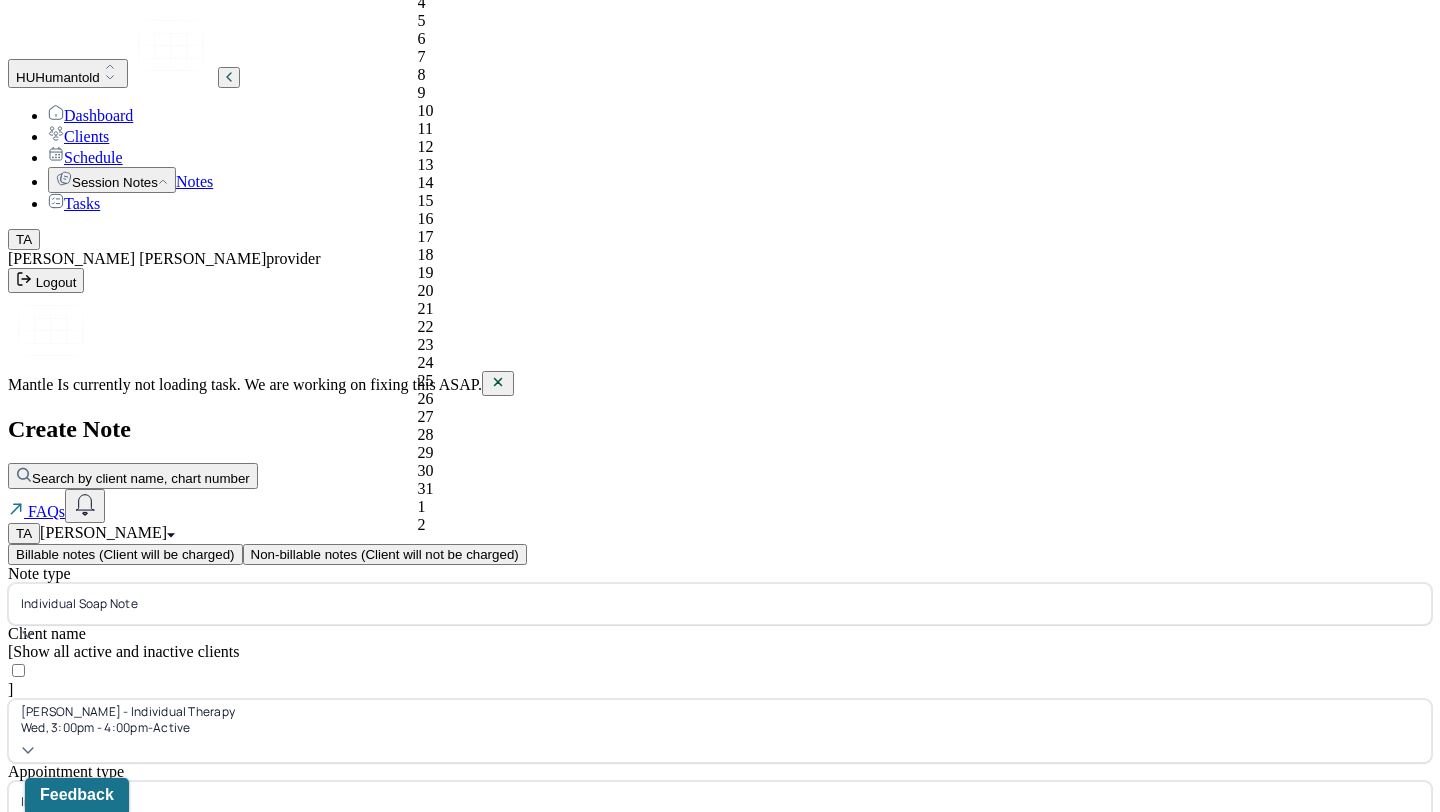 click on "[DATE]" at bounding box center (96, 898) 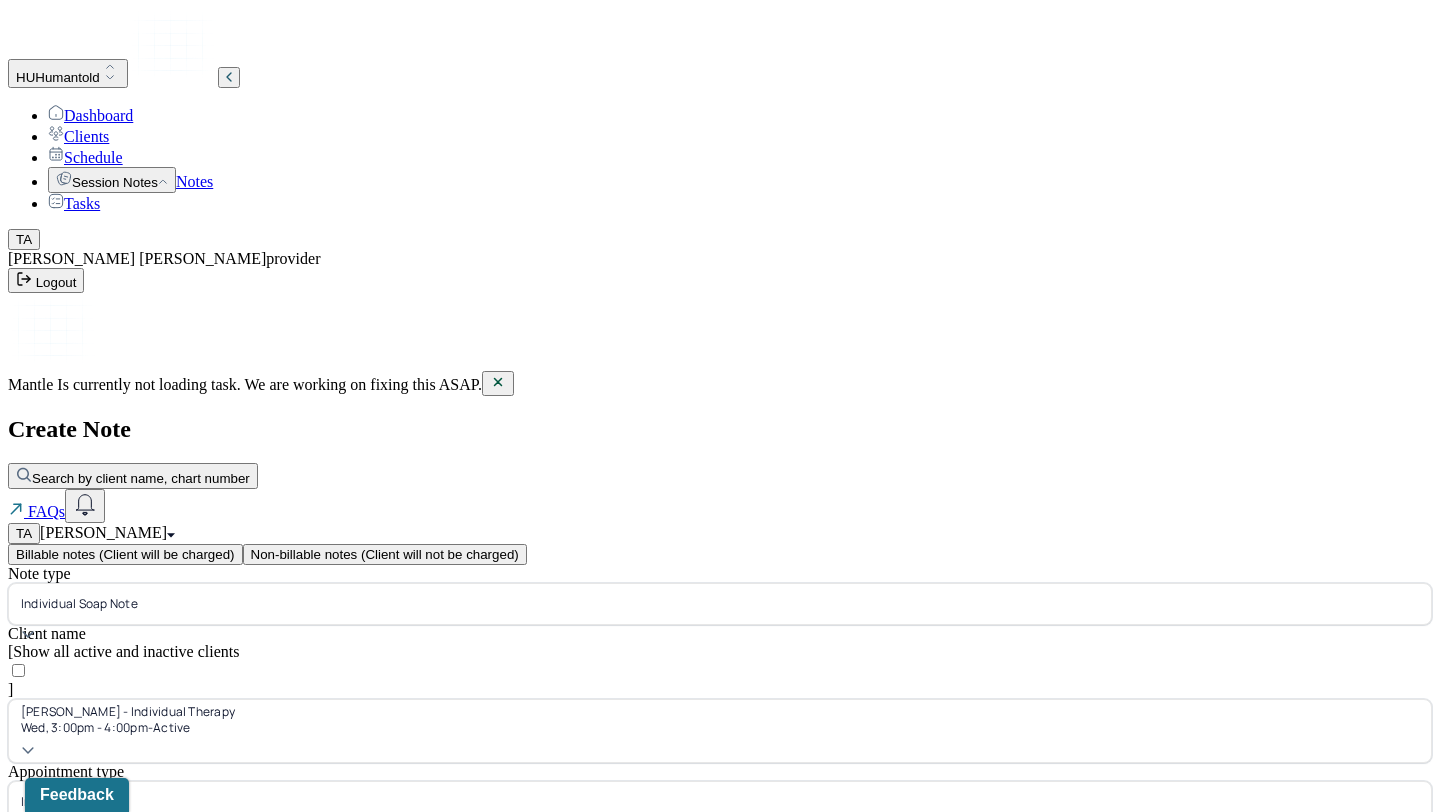 click on "Continue" at bounding box center [42, 976] 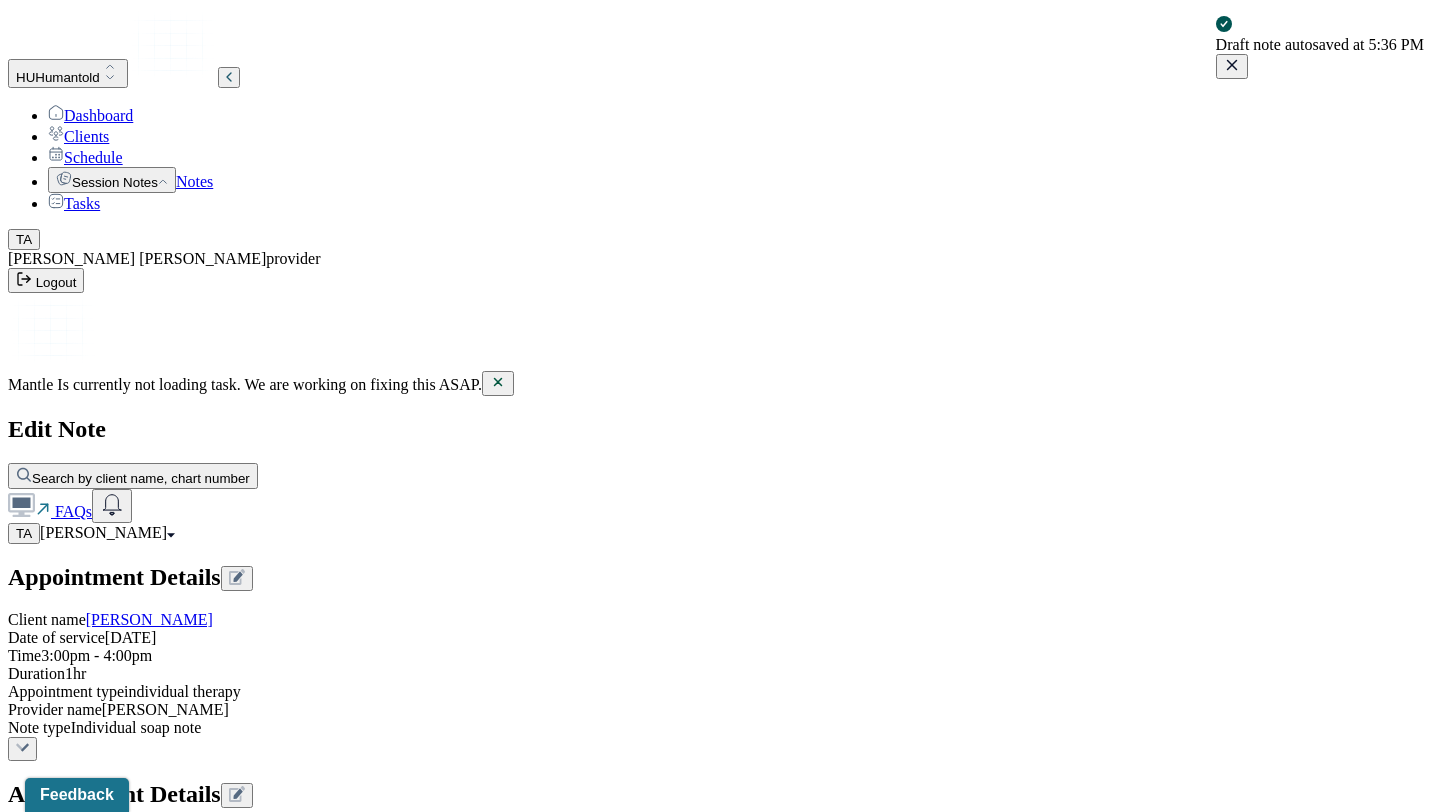 click on "Load previous session note" at bounding box center (104, 898) 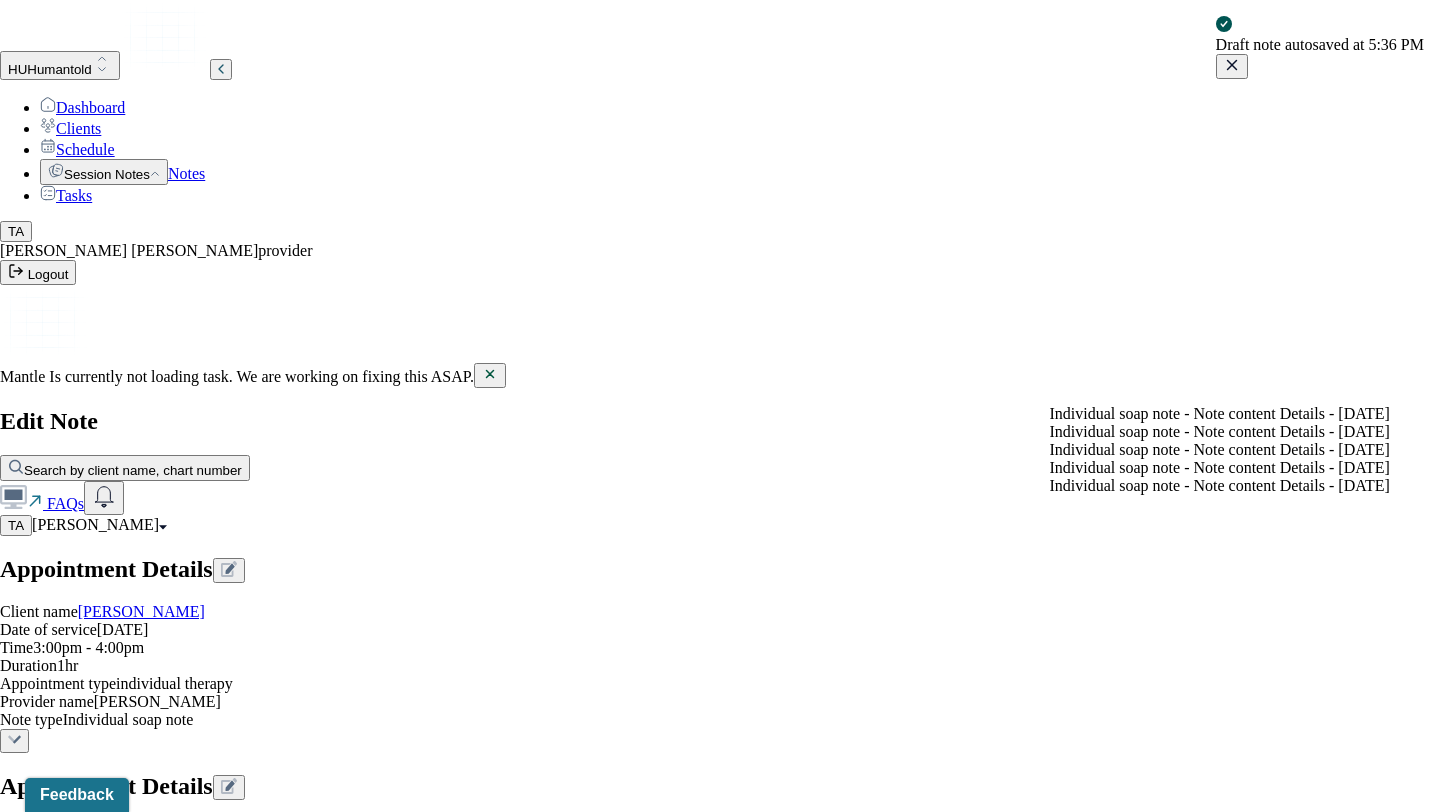 click on "Individual soap note   - Note content Details -   [DATE]" at bounding box center [1220, 414] 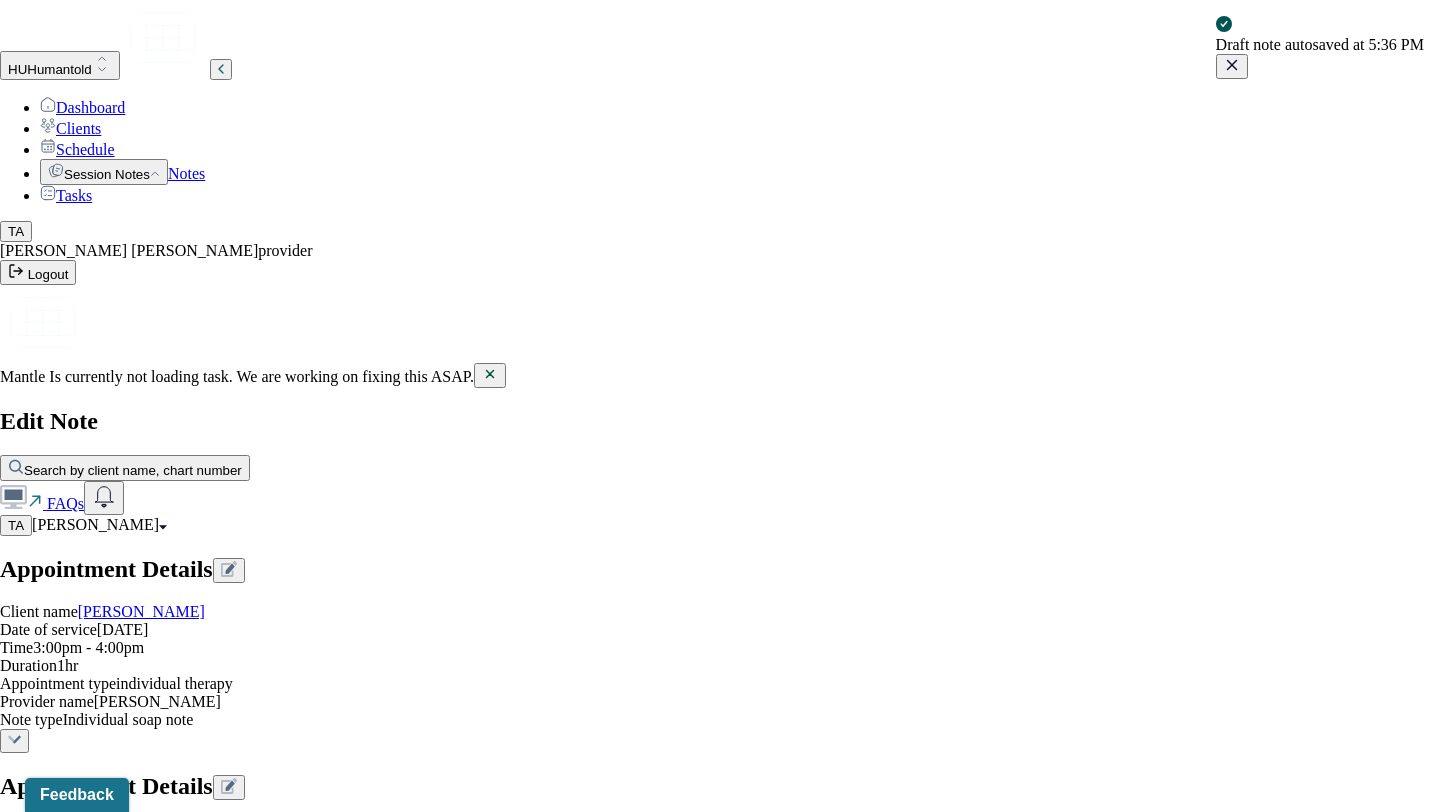 click on "Yes, Load Previous Note" at bounding box center (139, 4201) 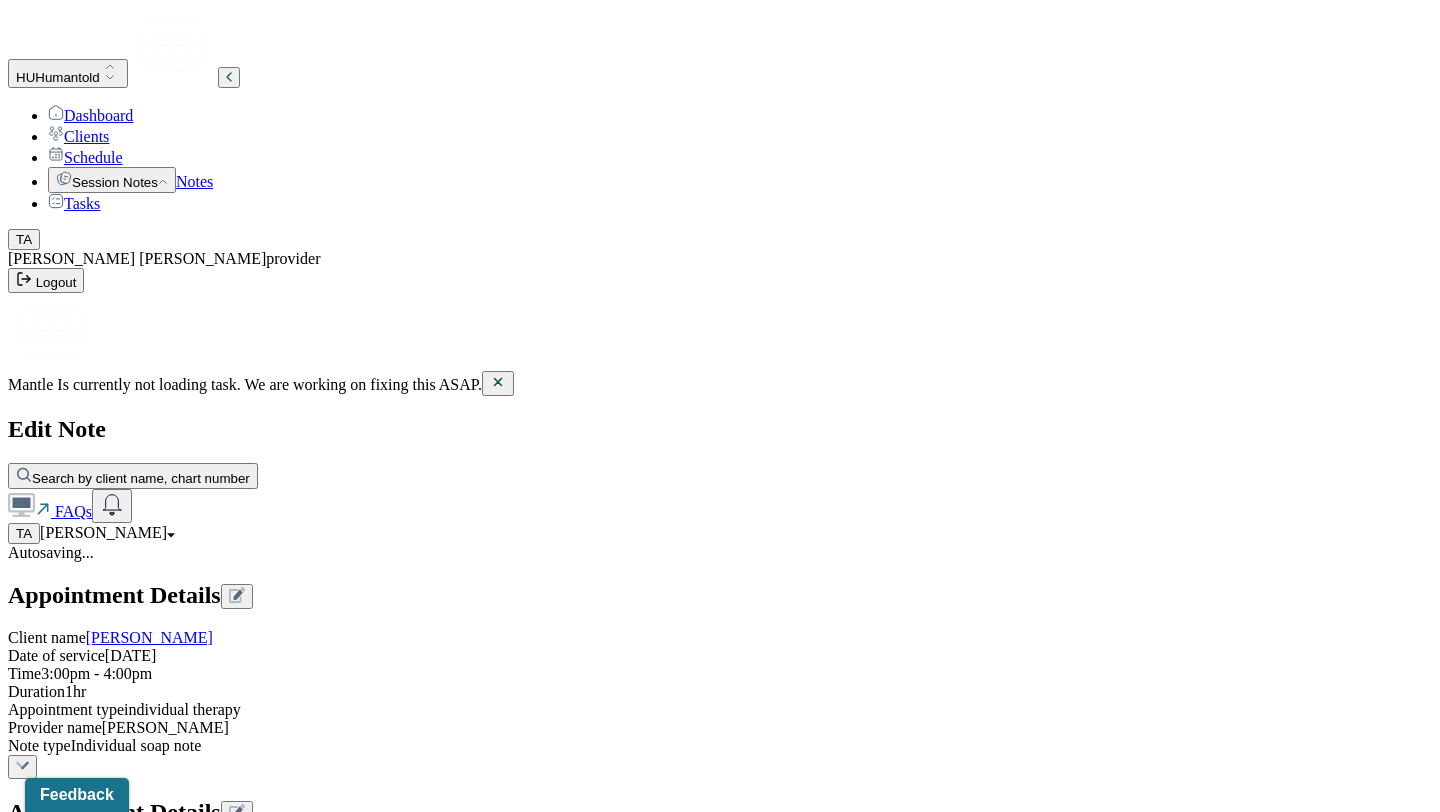 scroll, scrollTop: 1040, scrollLeft: 0, axis: vertical 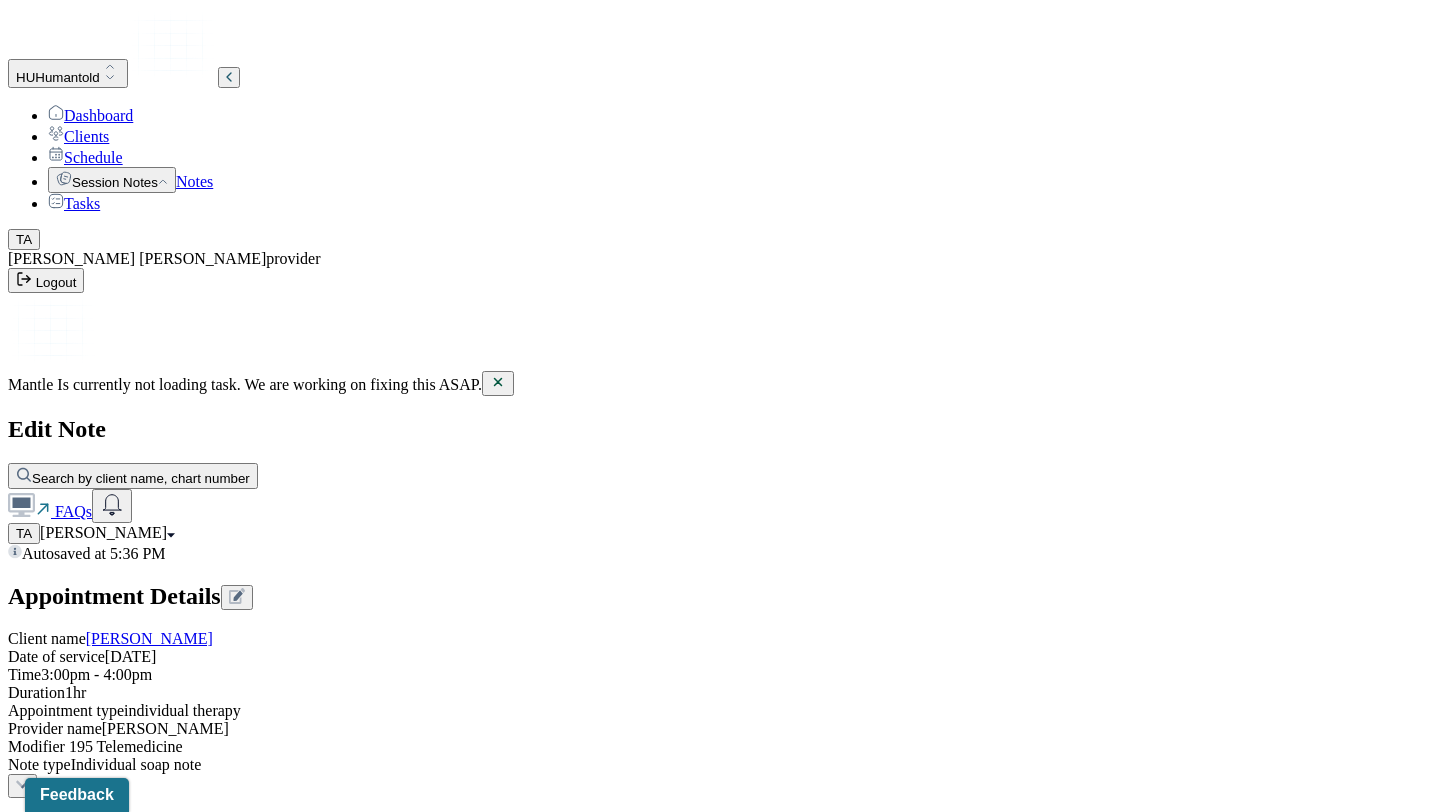click on "Save as draft" at bounding box center [55, 4324] 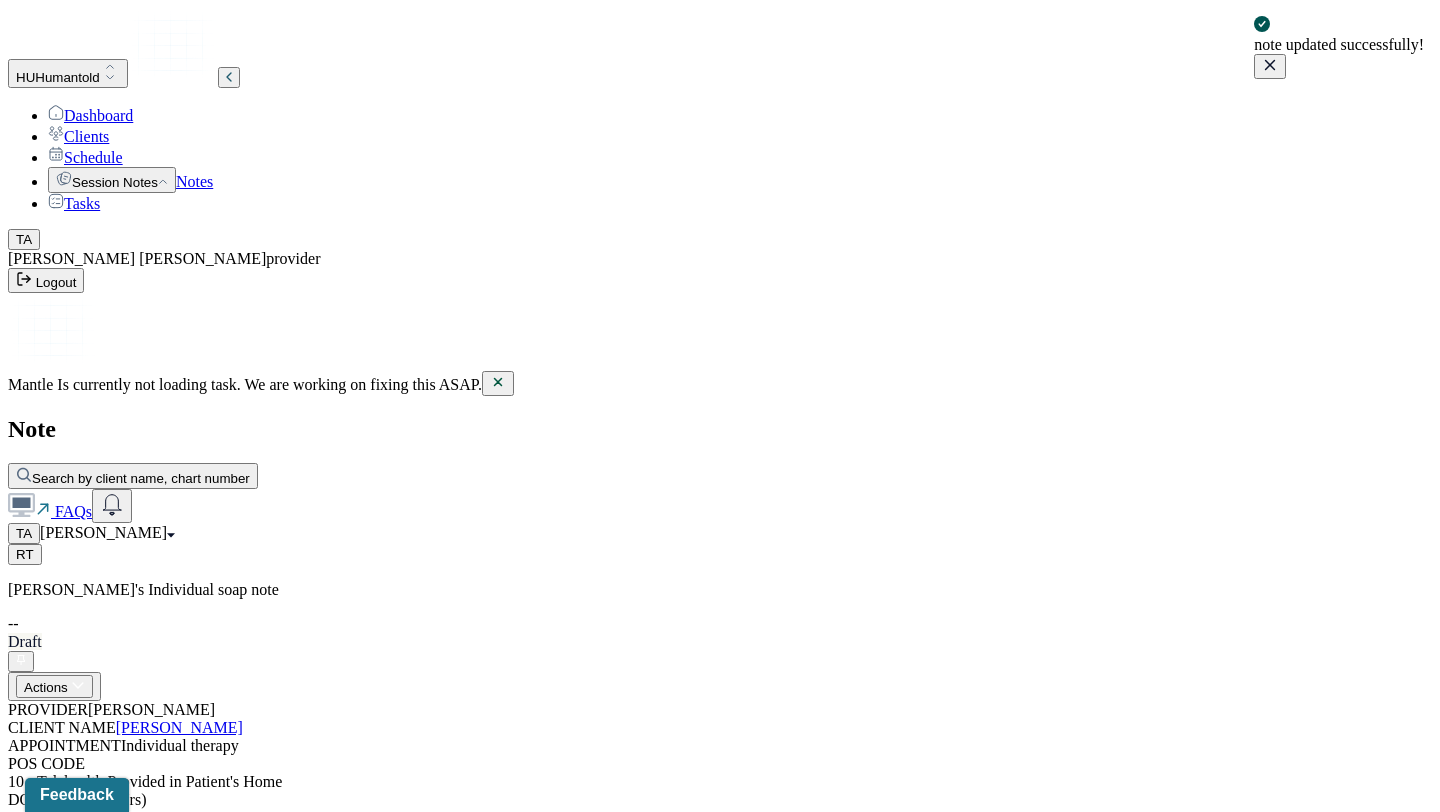 click on "Notes" at bounding box center [194, 181] 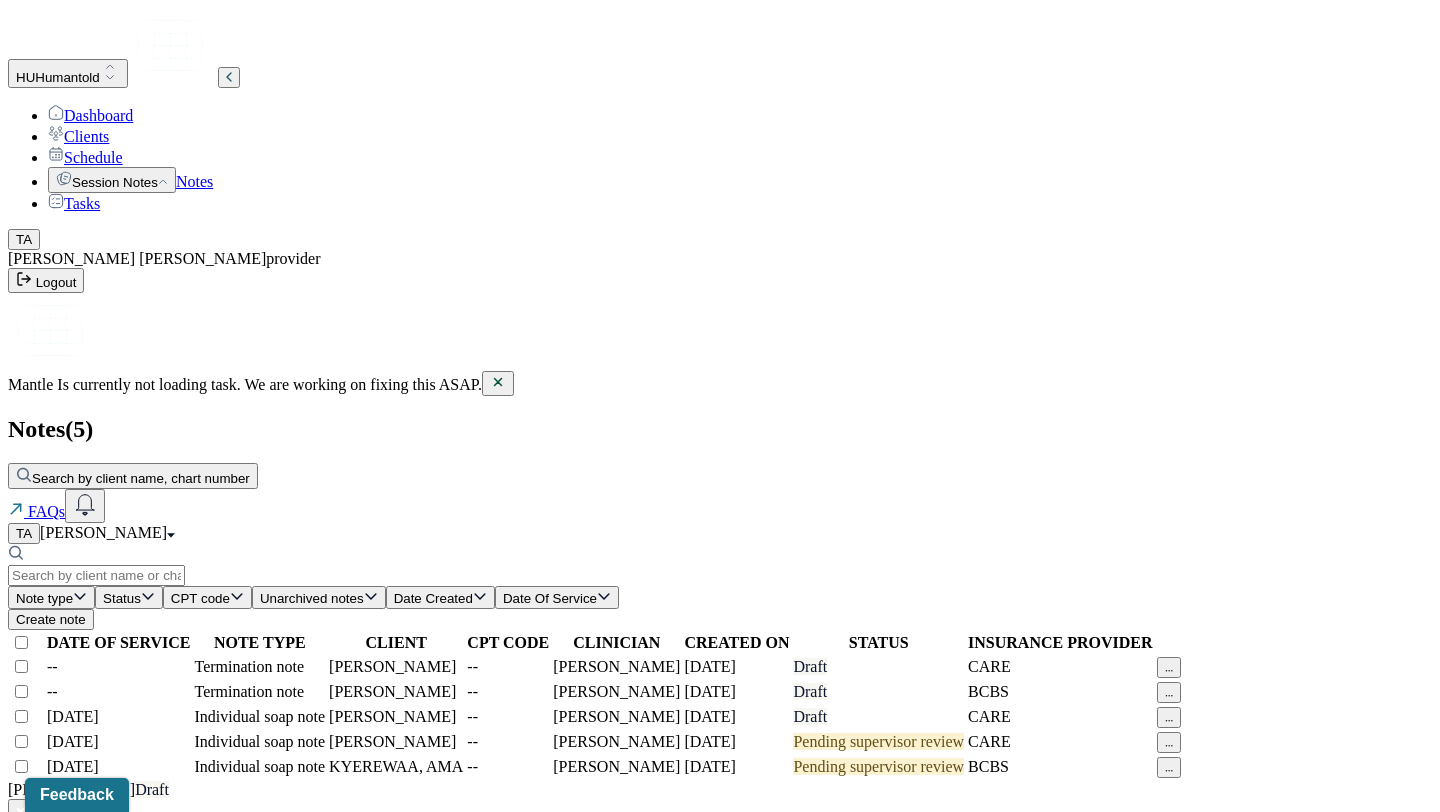 click on "Create note" at bounding box center (51, 619) 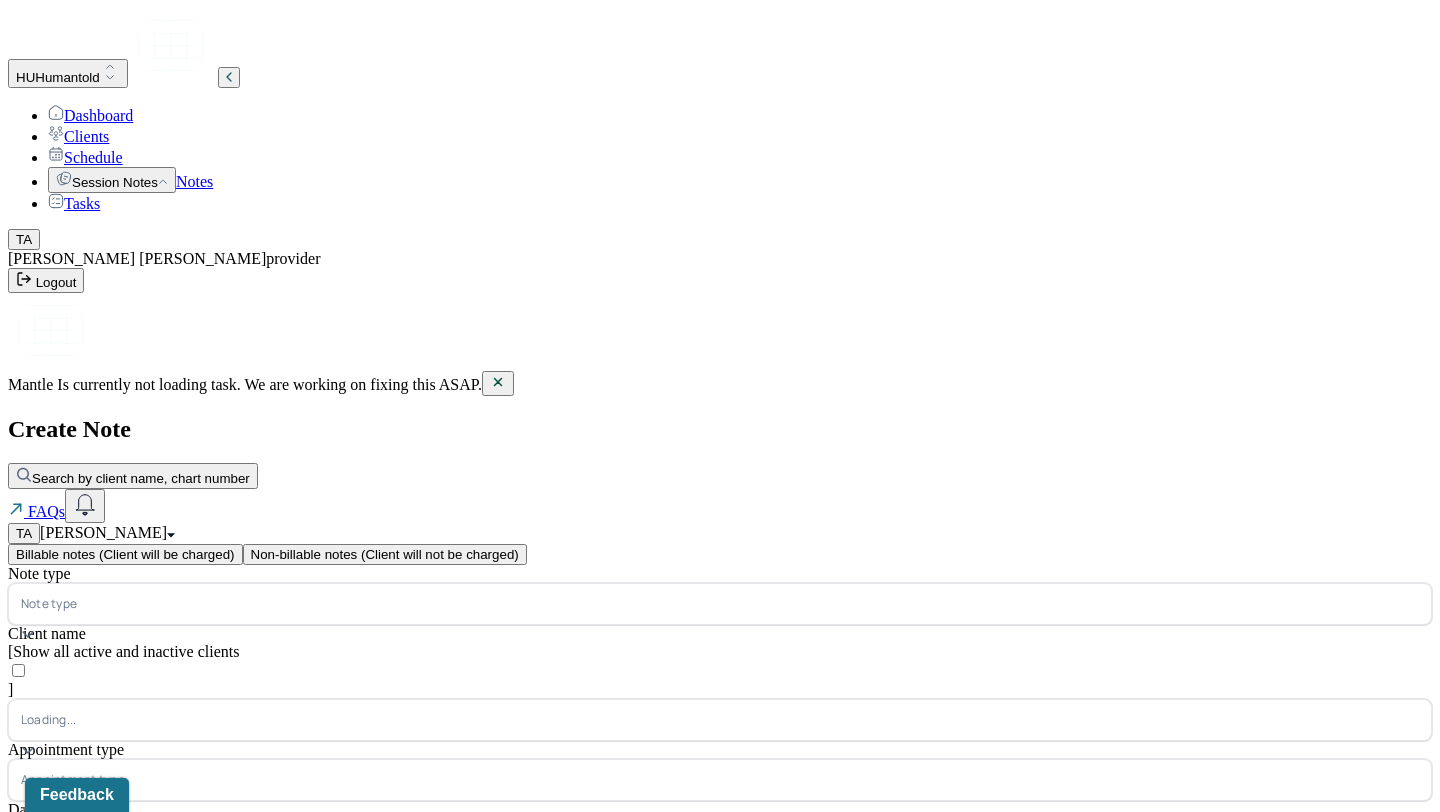 click at bounding box center [750, 604] 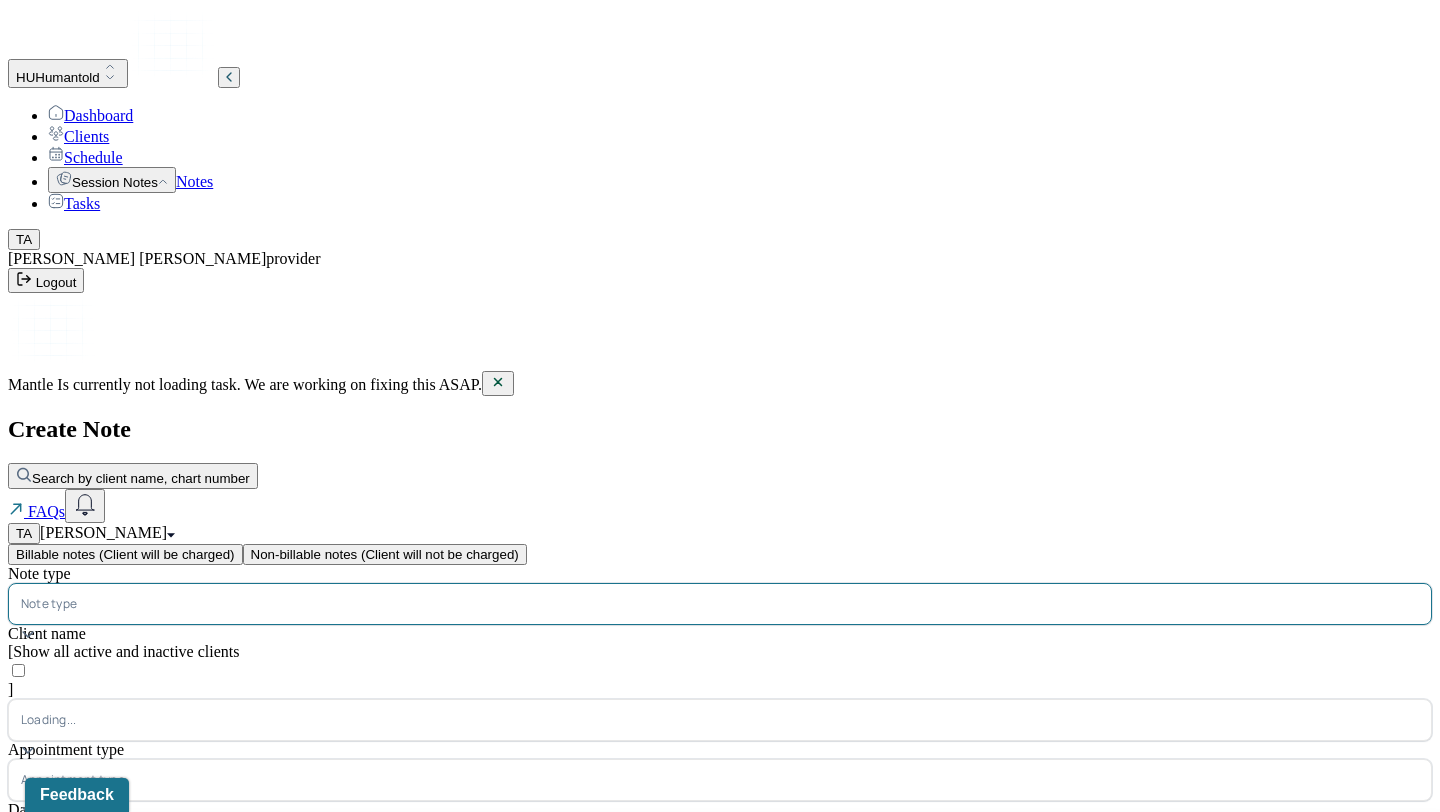 click on "Individual soap note" at bounding box center (728, 1054) 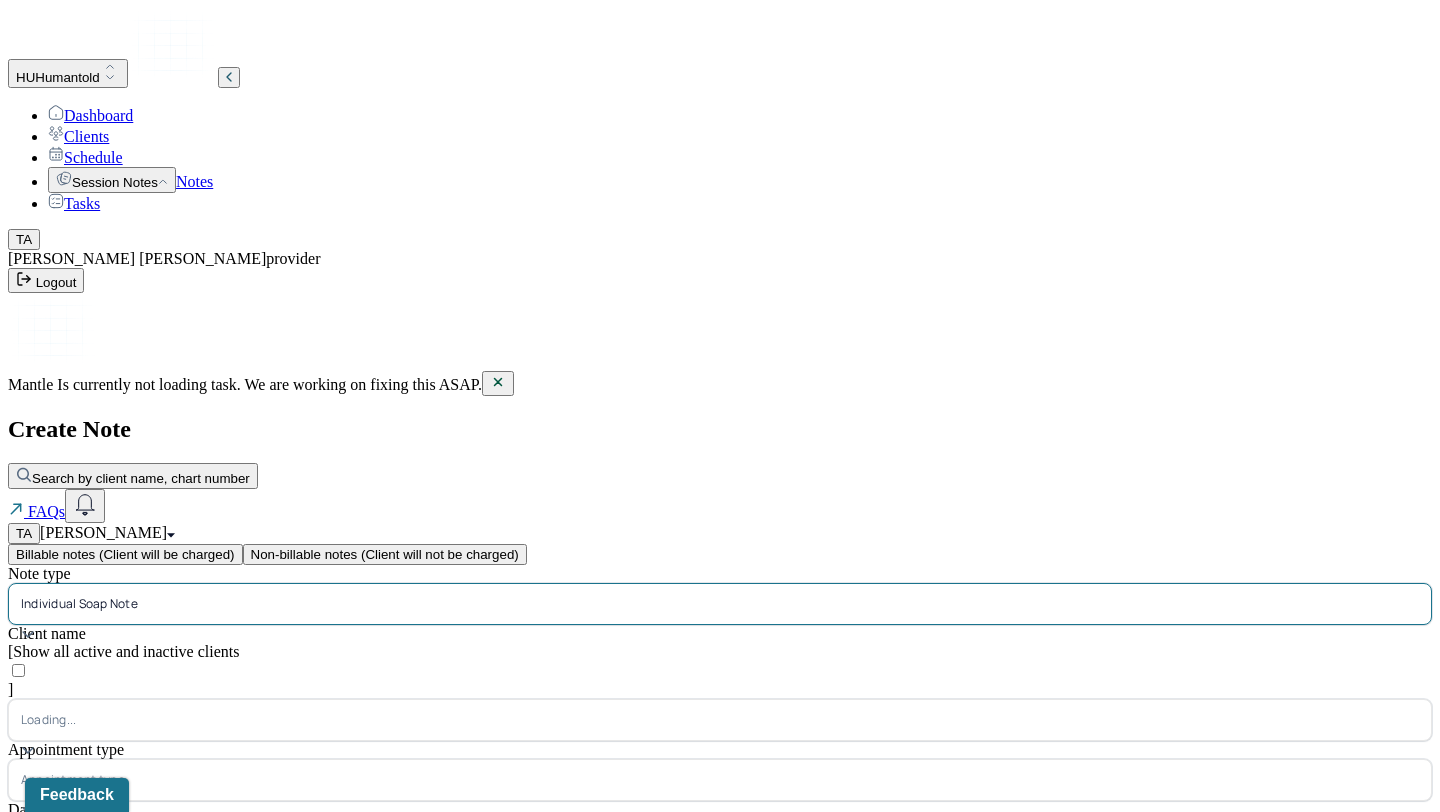 click at bounding box center [747, 720] 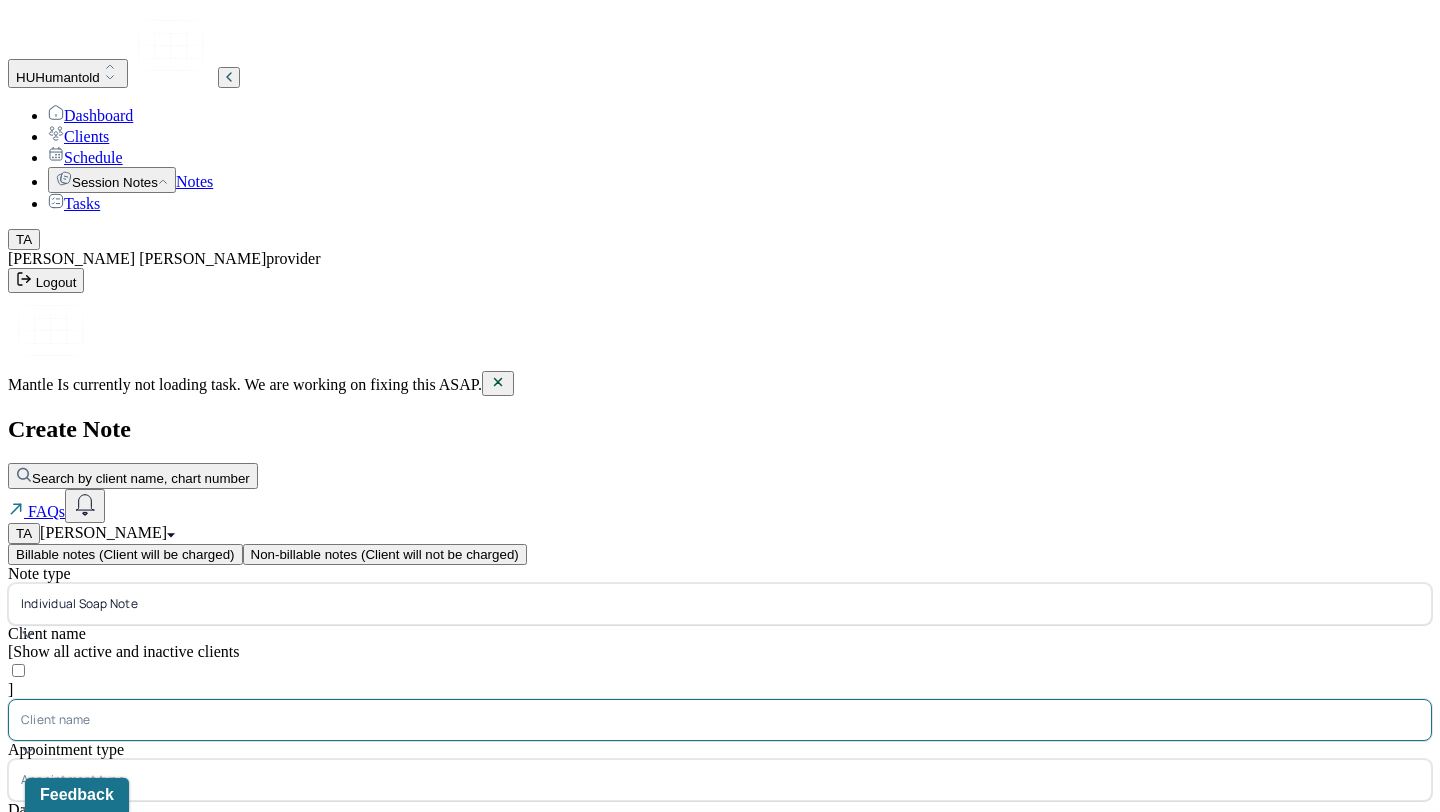 scroll, scrollTop: 2304, scrollLeft: 0, axis: vertical 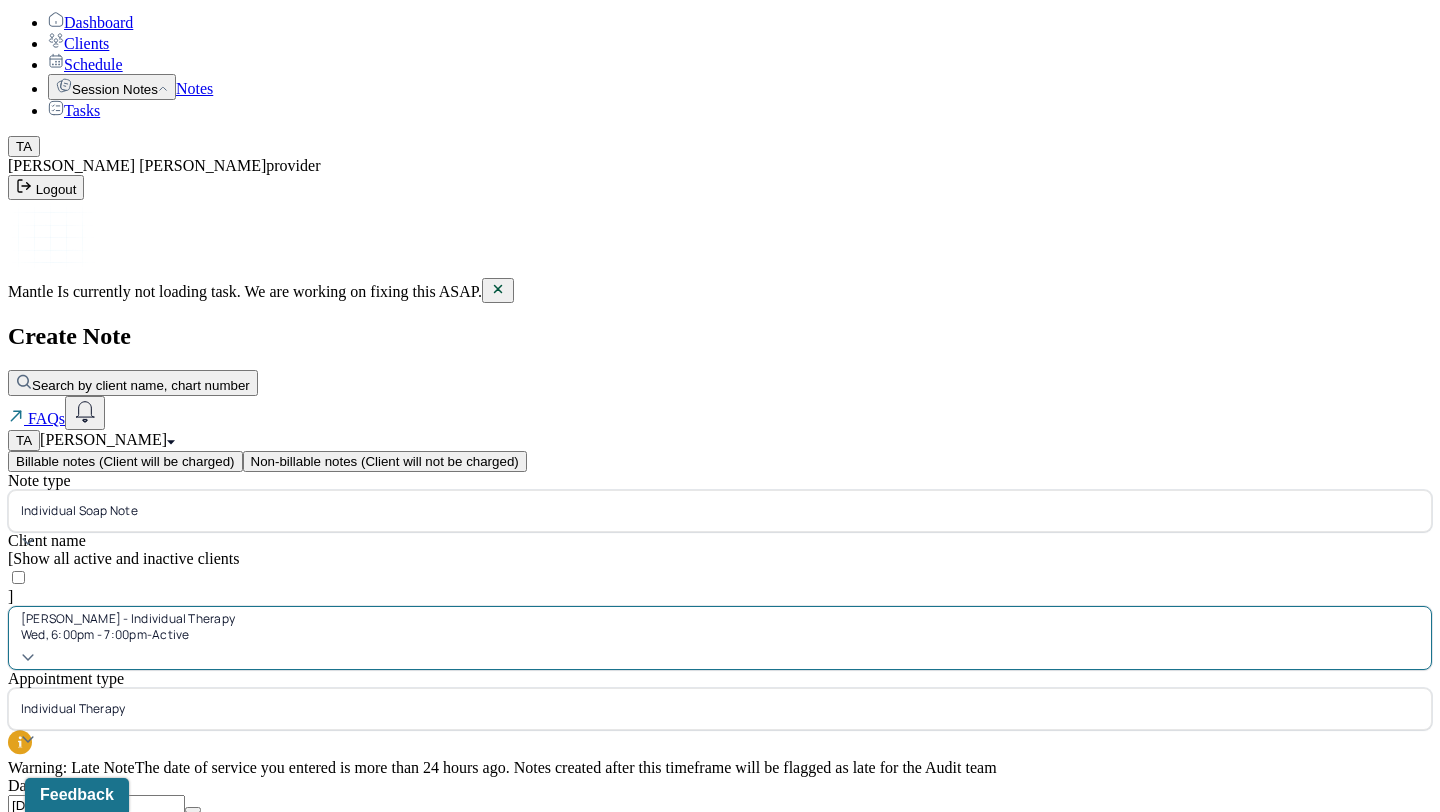 select on "6" 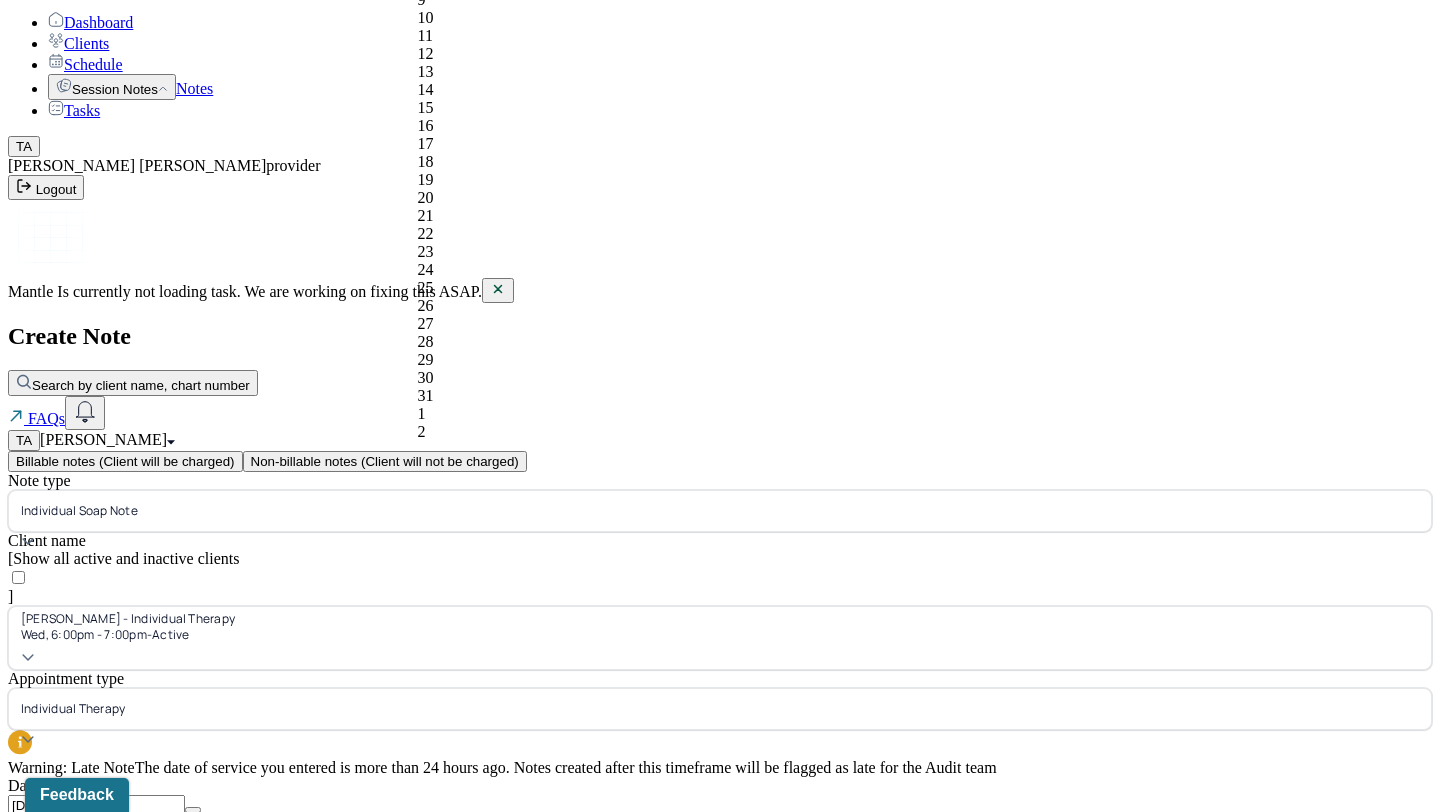 click on "[DATE]" at bounding box center (96, 805) 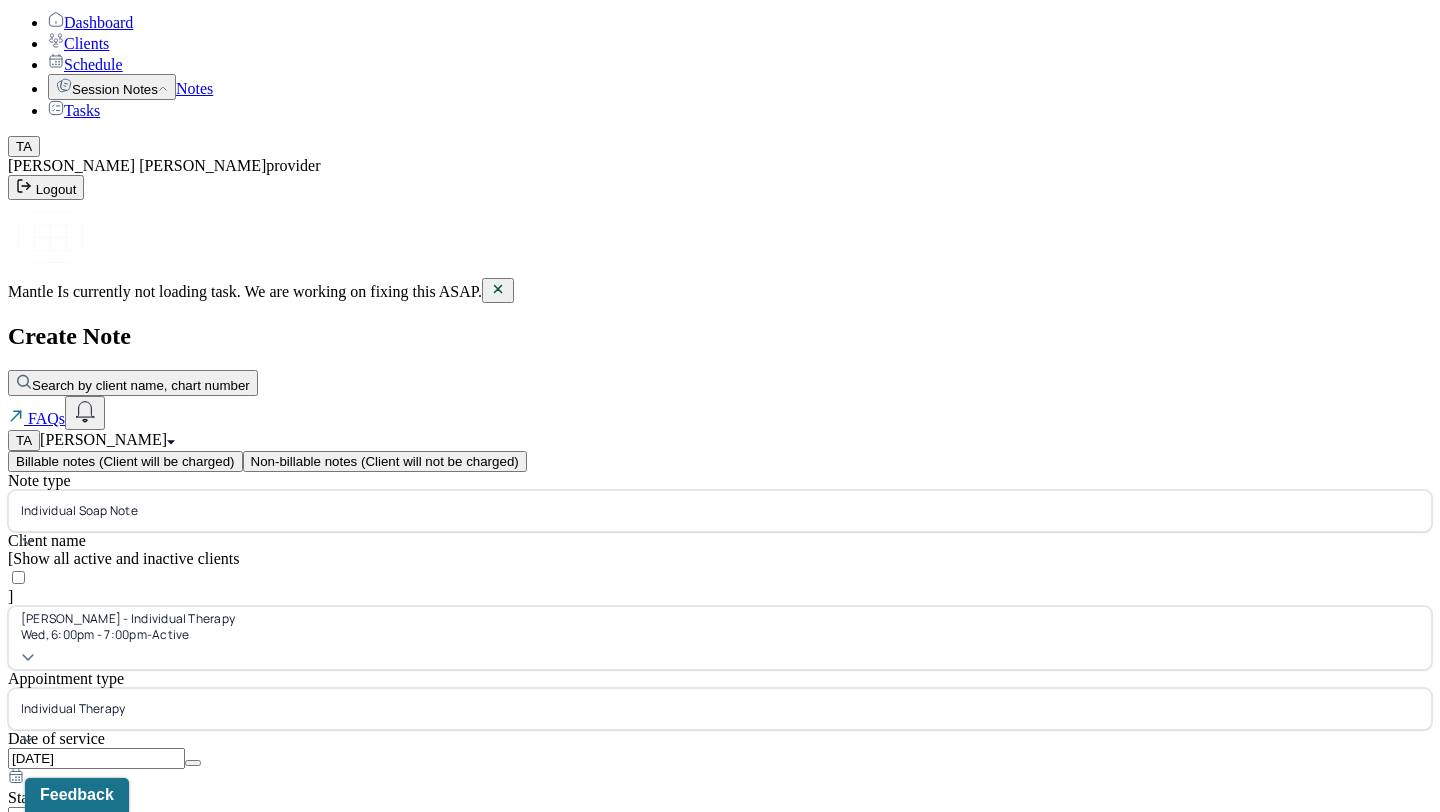 scroll, scrollTop: 0, scrollLeft: 0, axis: both 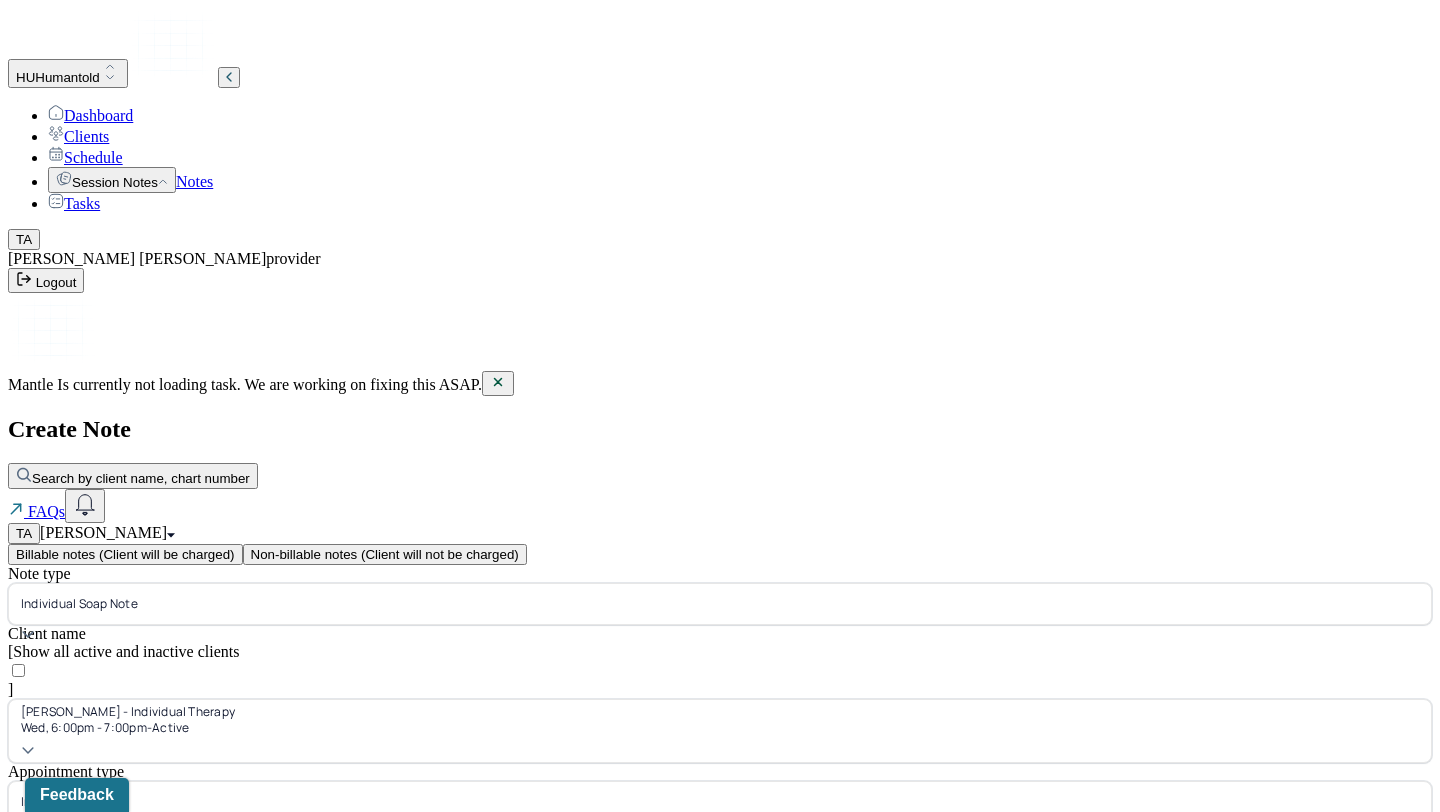 click on "Continue" at bounding box center (42, 976) 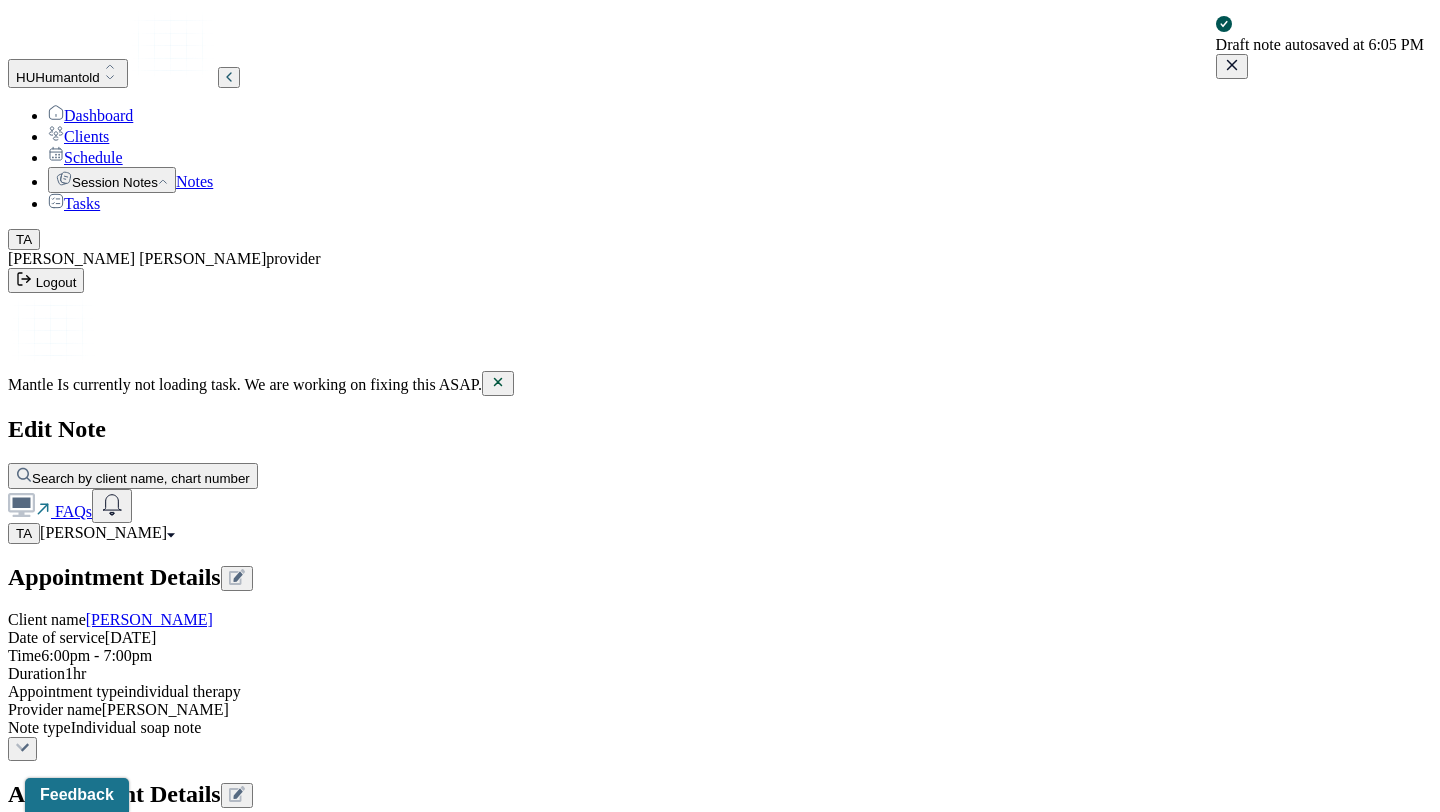 click on "Load previous session note" at bounding box center (104, 898) 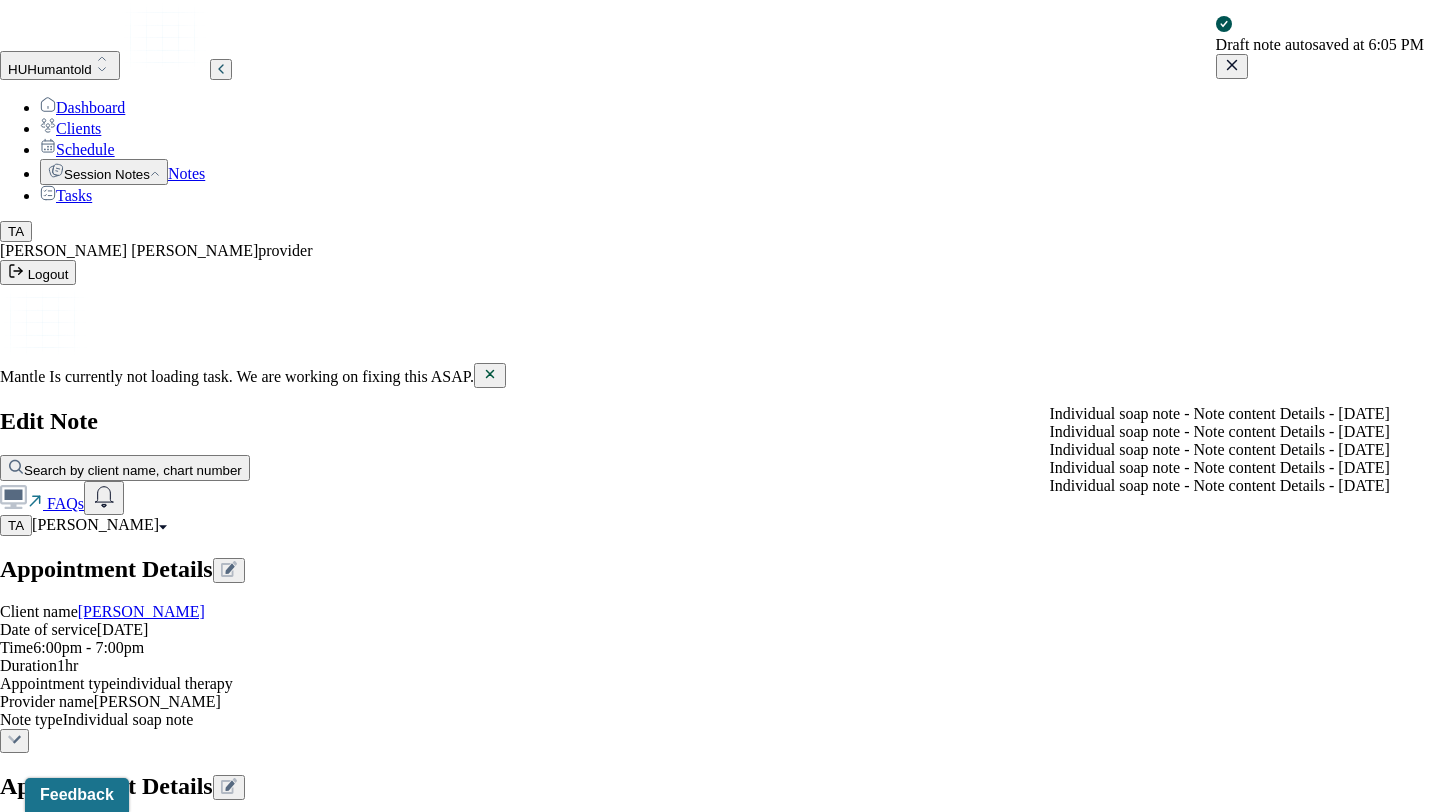 click on "Individual soap note   - Note content Details -   [DATE]" at bounding box center (1220, 414) 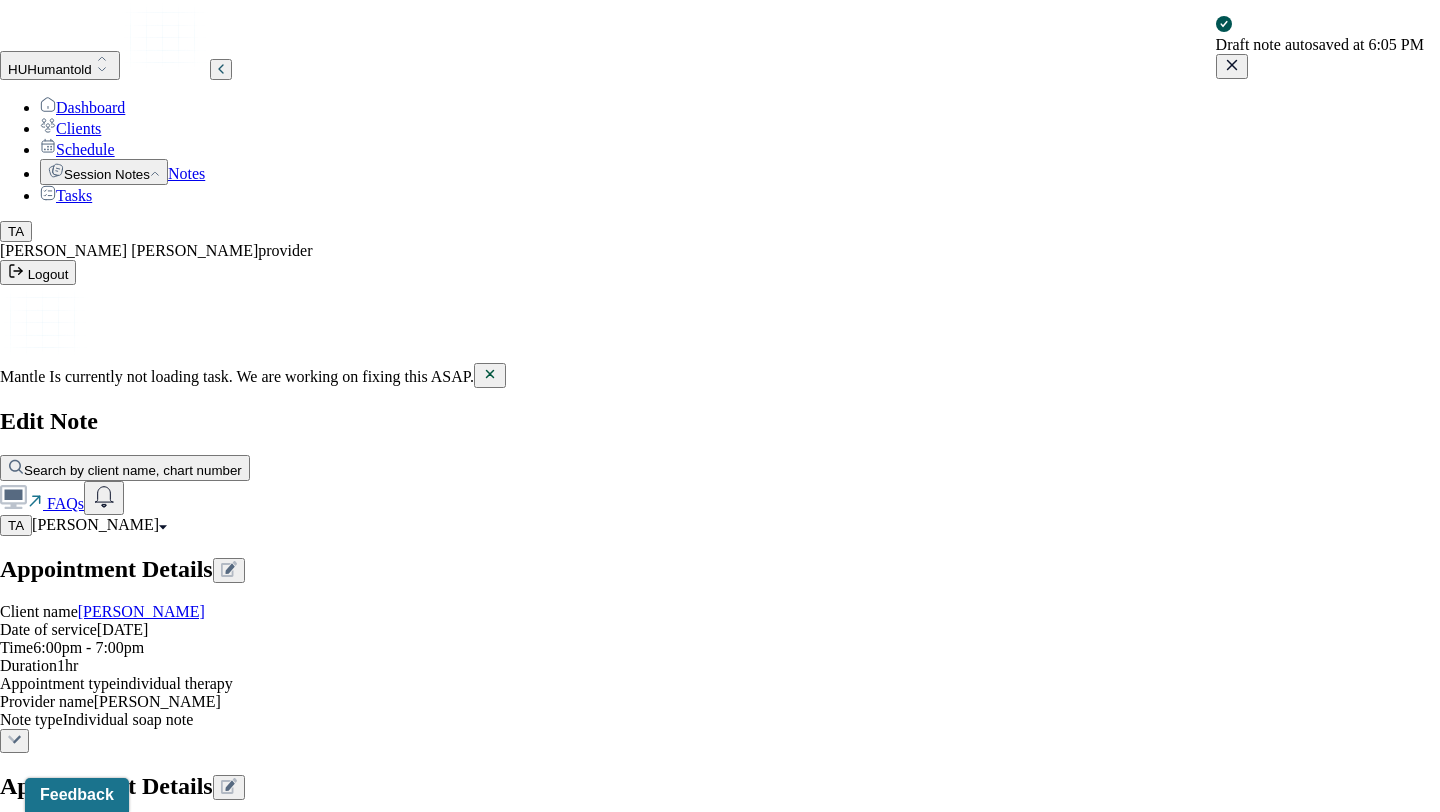 click on "Yes, Load Previous Note" at bounding box center (139, 4201) 